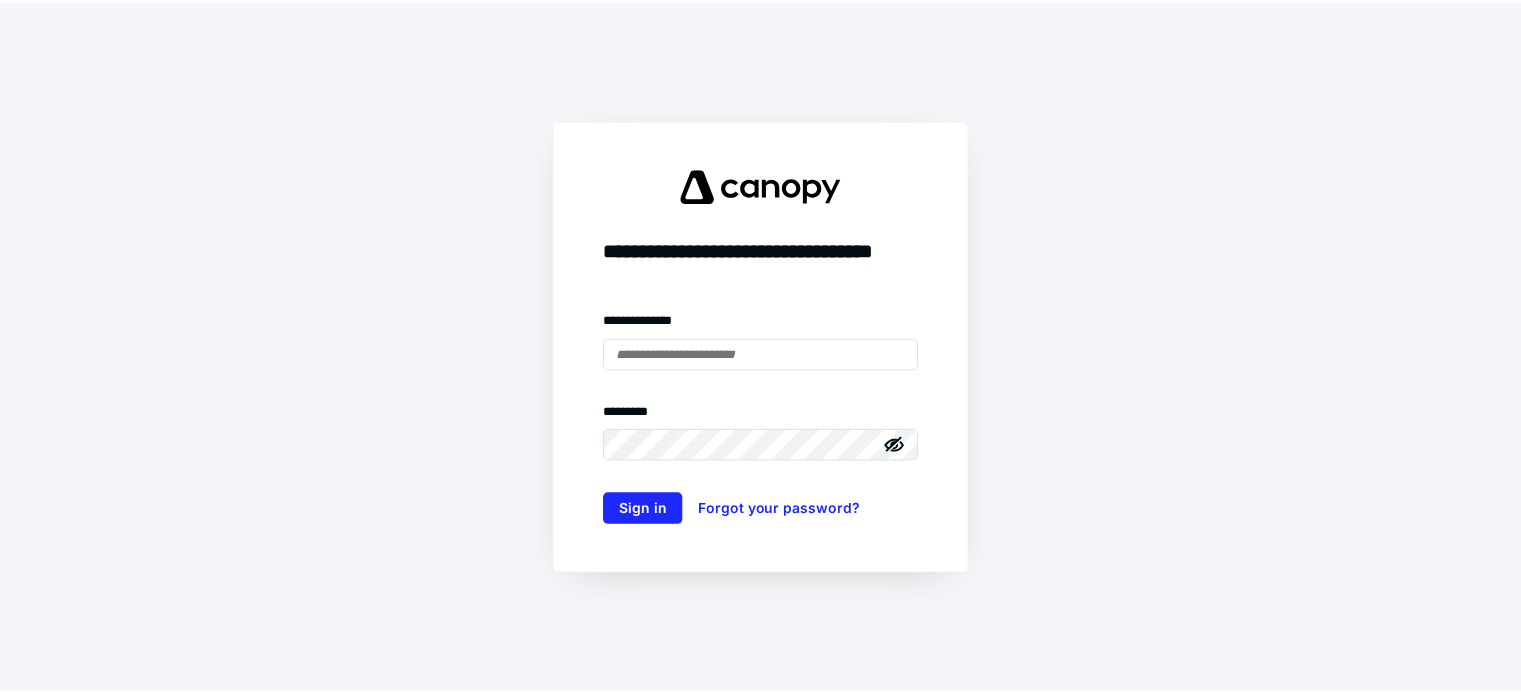 scroll, scrollTop: 0, scrollLeft: 0, axis: both 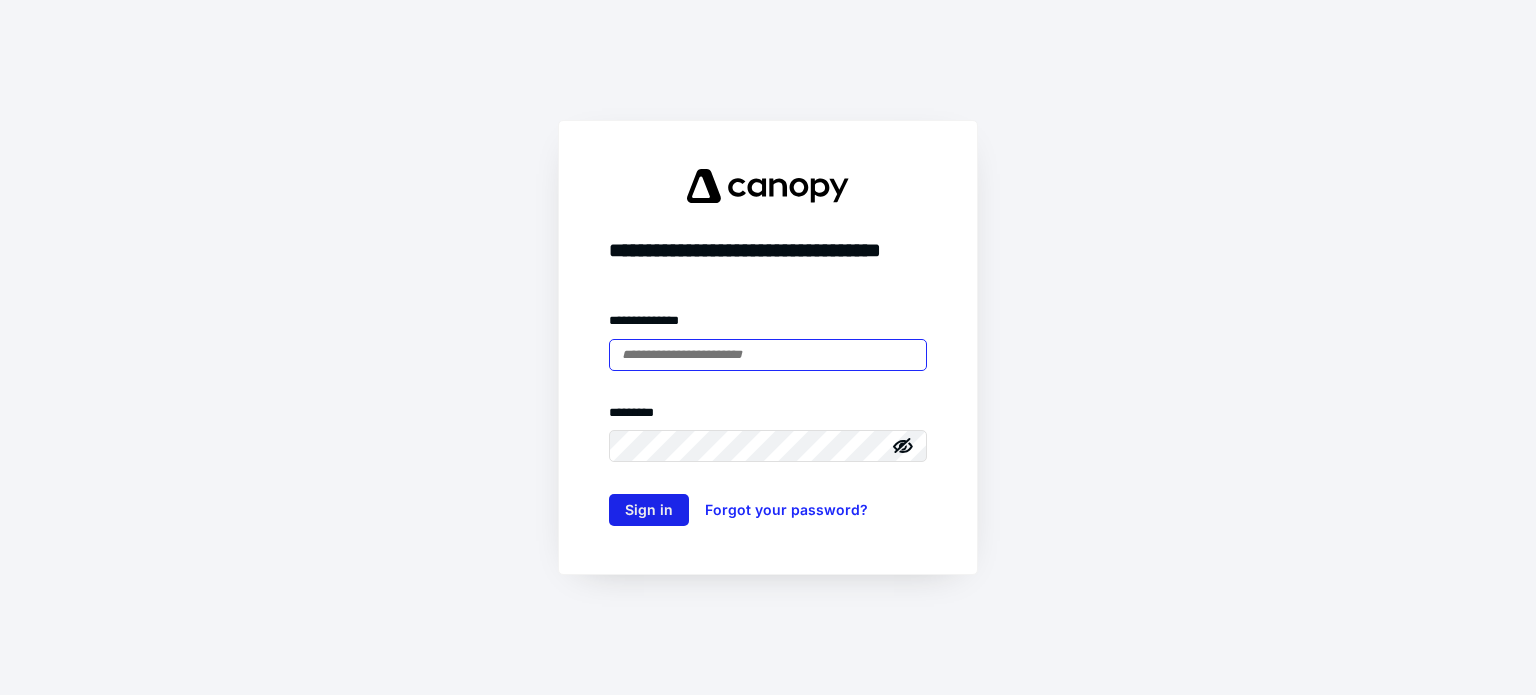 type on "**********" 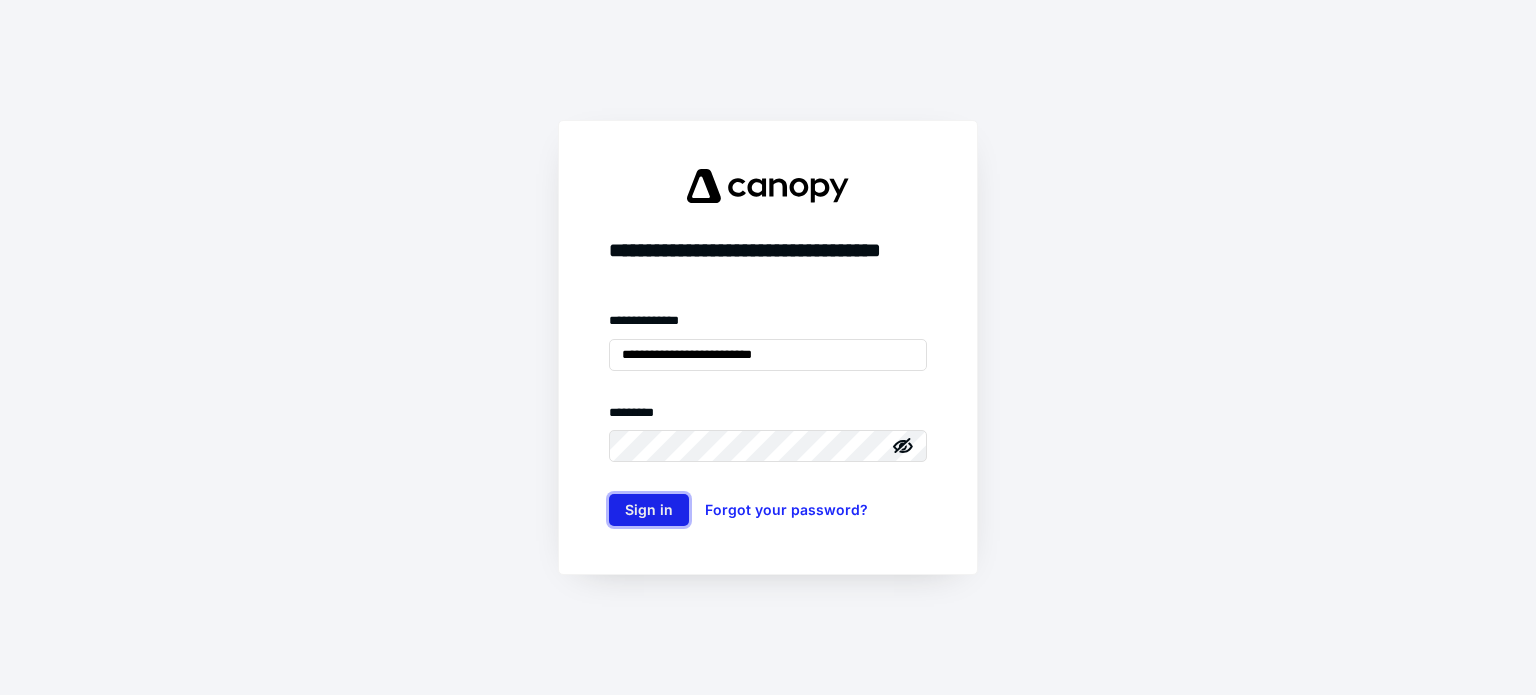click on "Sign in" at bounding box center [649, 510] 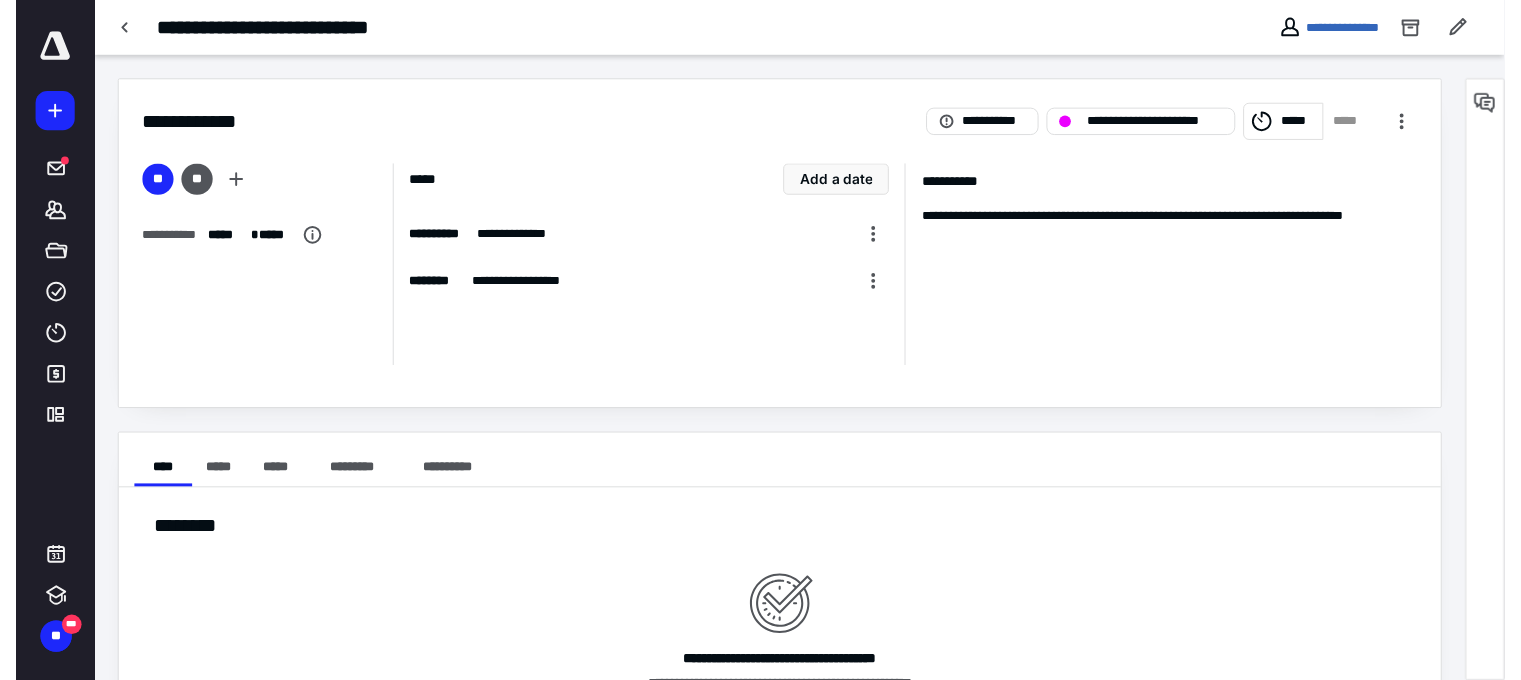scroll, scrollTop: 0, scrollLeft: 0, axis: both 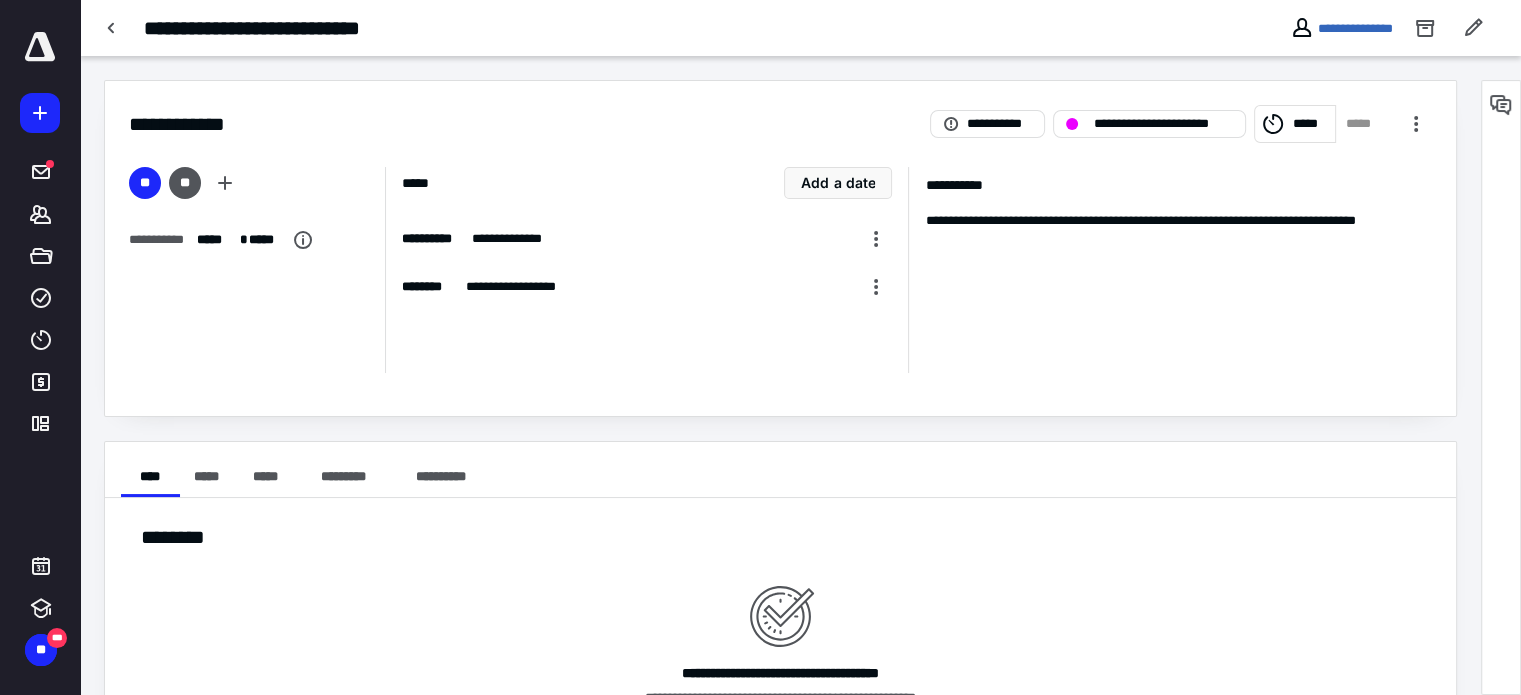 click at bounding box center [40, 47] 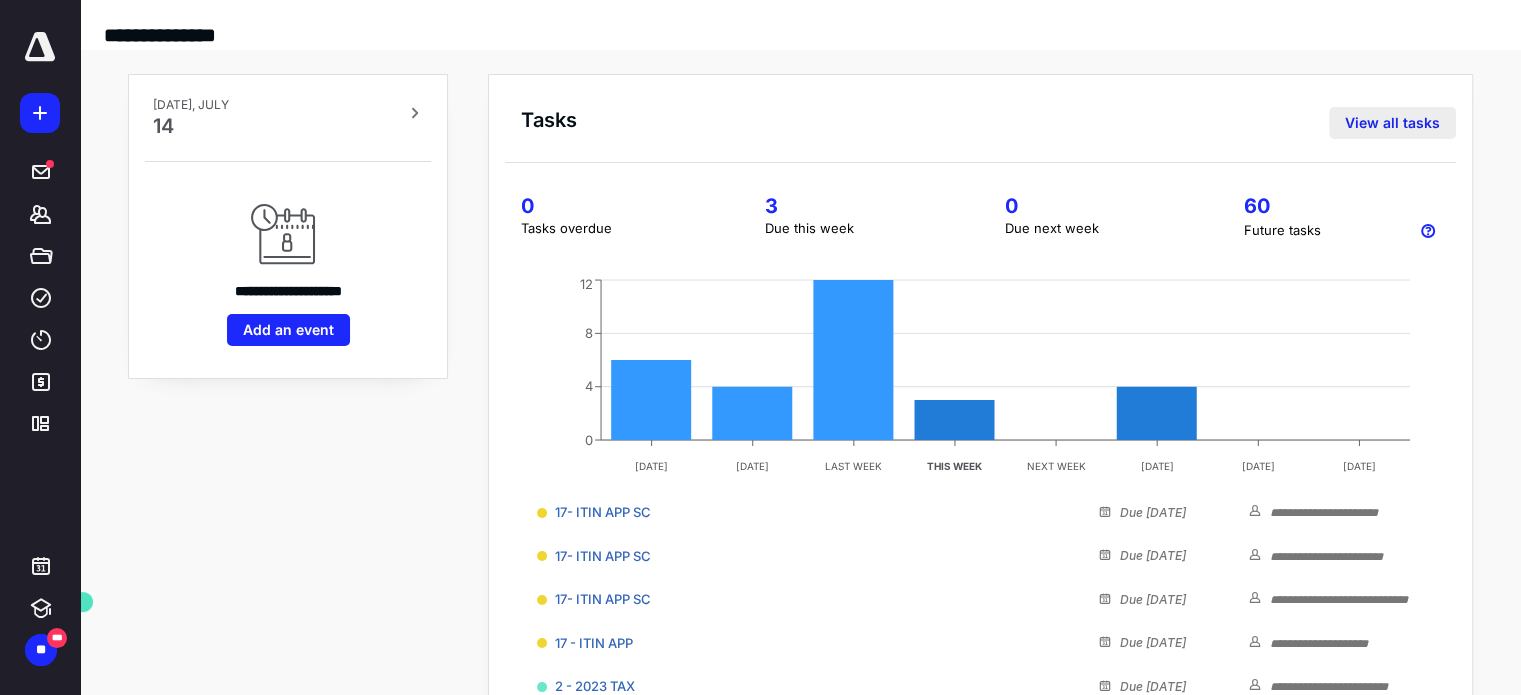 click on "View all tasks" at bounding box center [1392, 123] 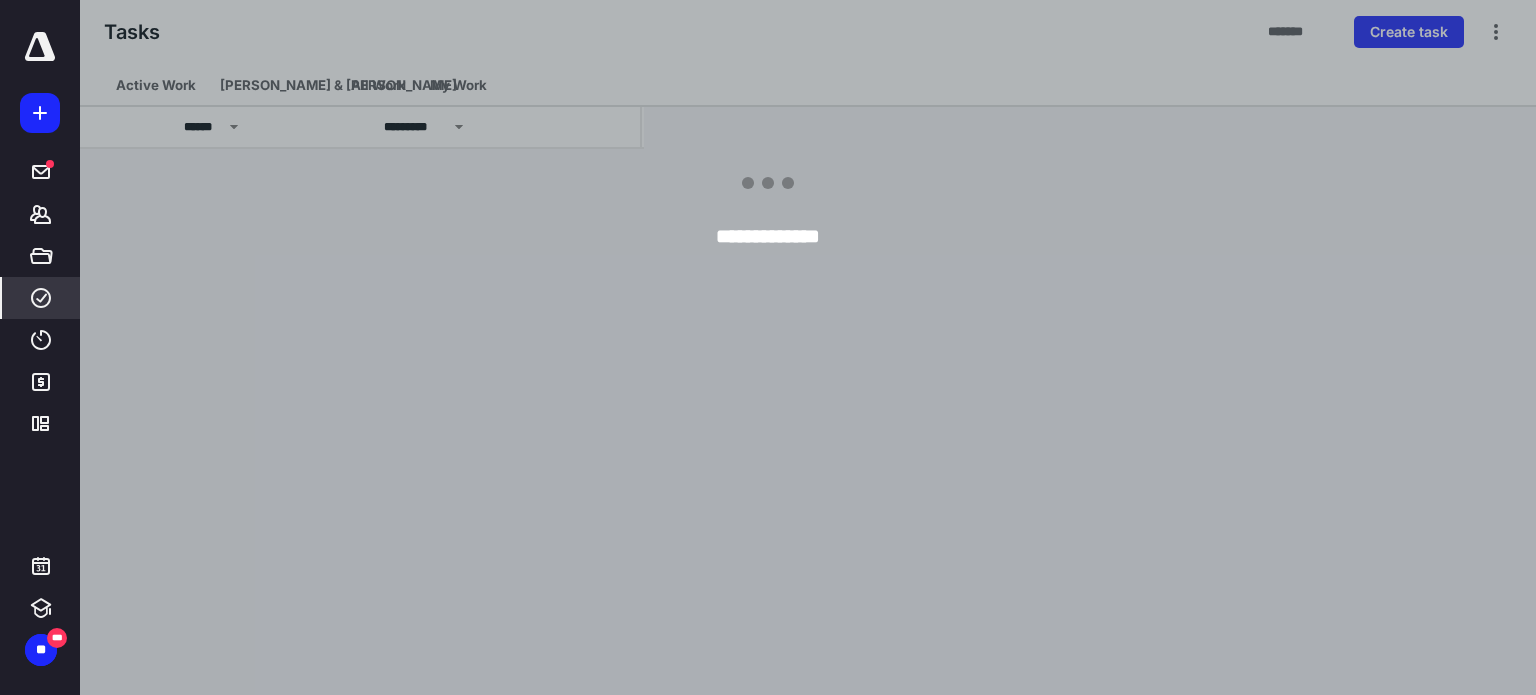 click 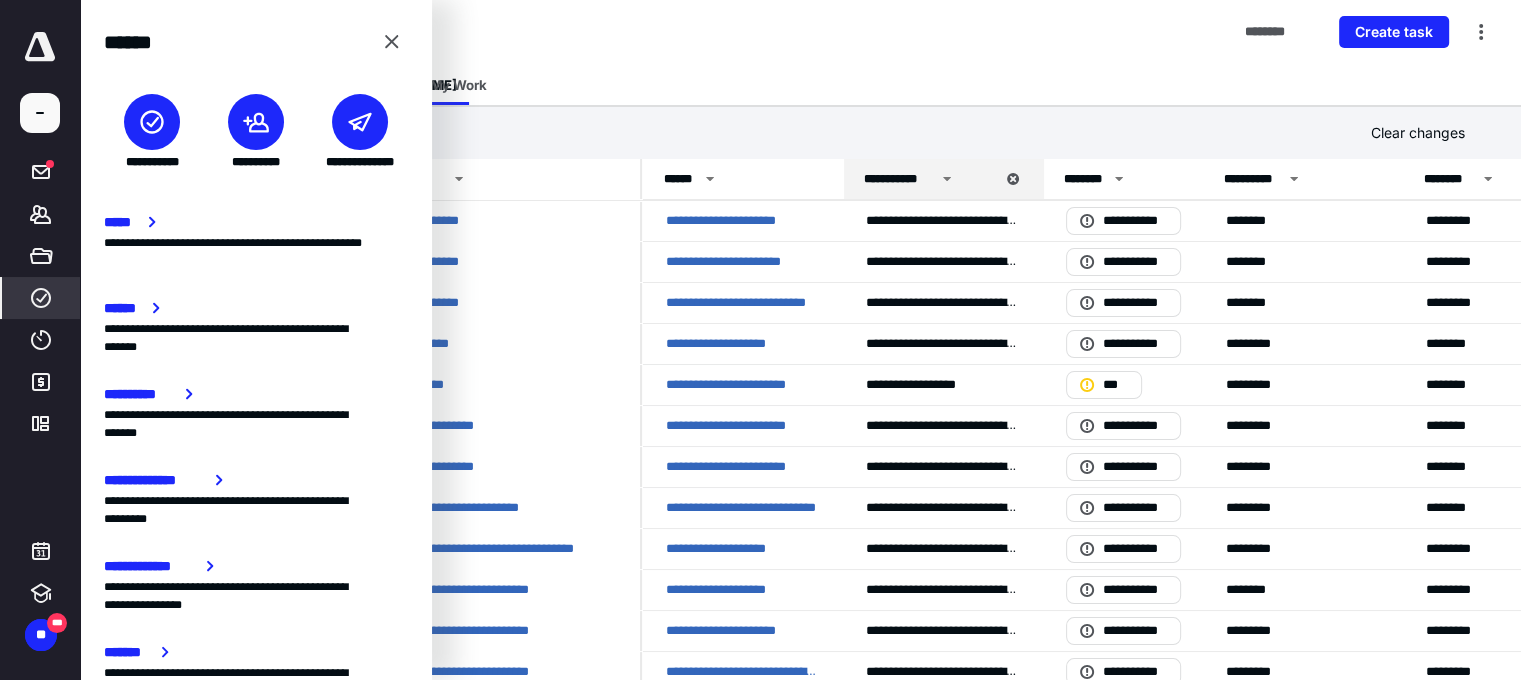 click 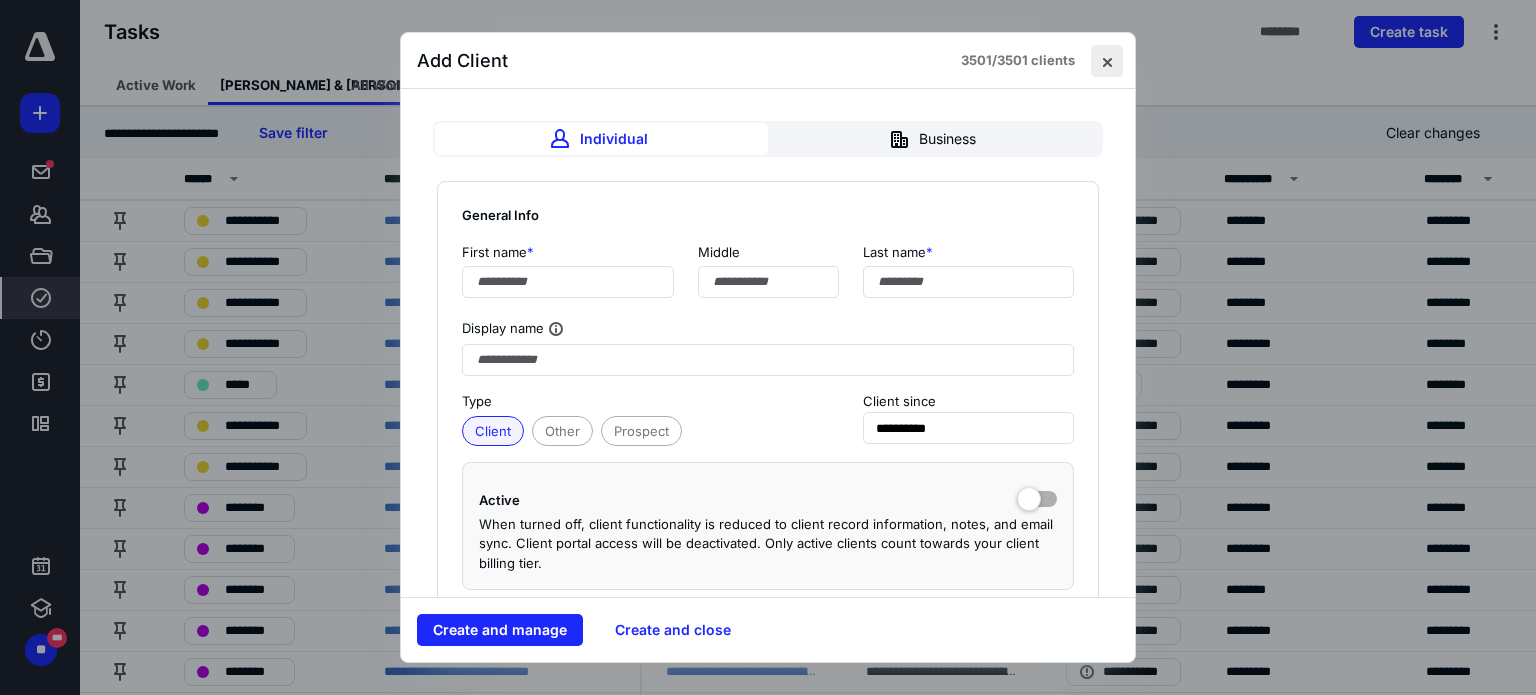 click at bounding box center [1107, 61] 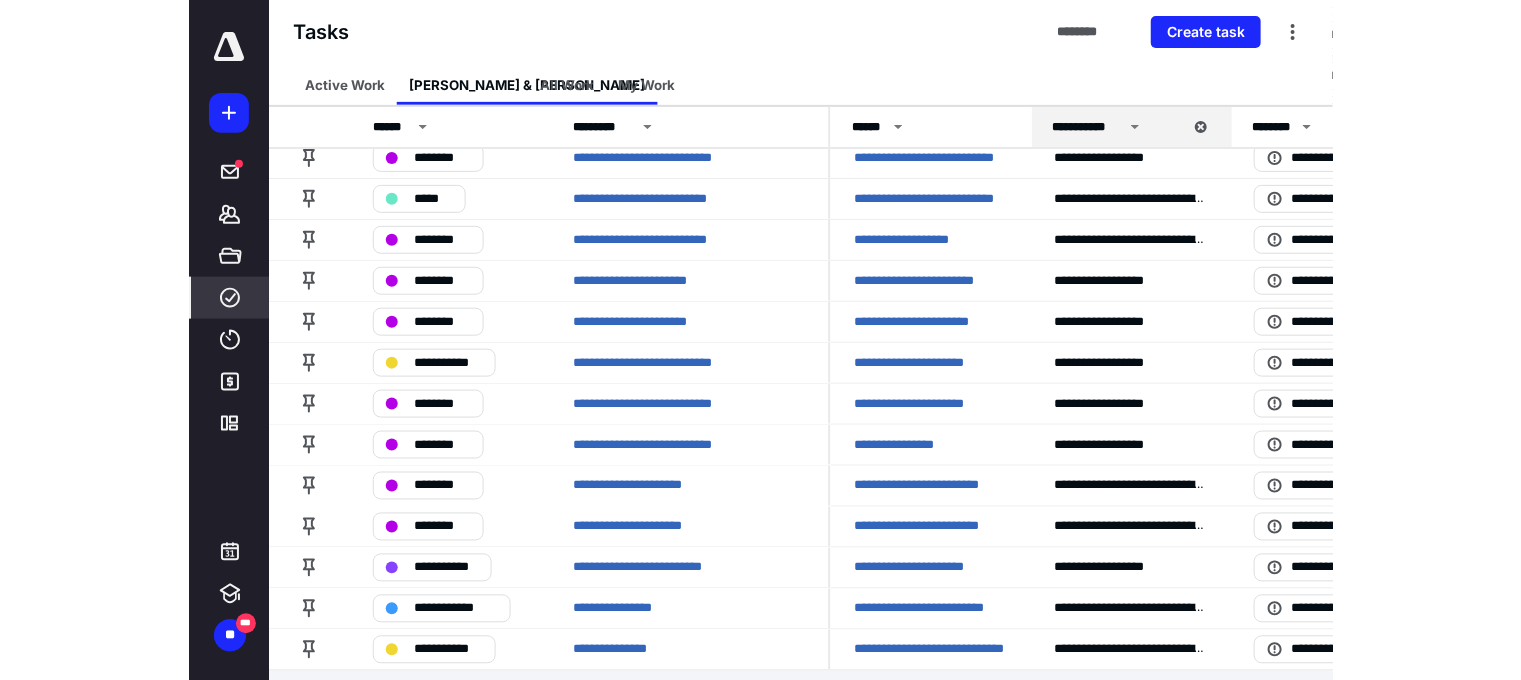 scroll, scrollTop: 2237, scrollLeft: 0, axis: vertical 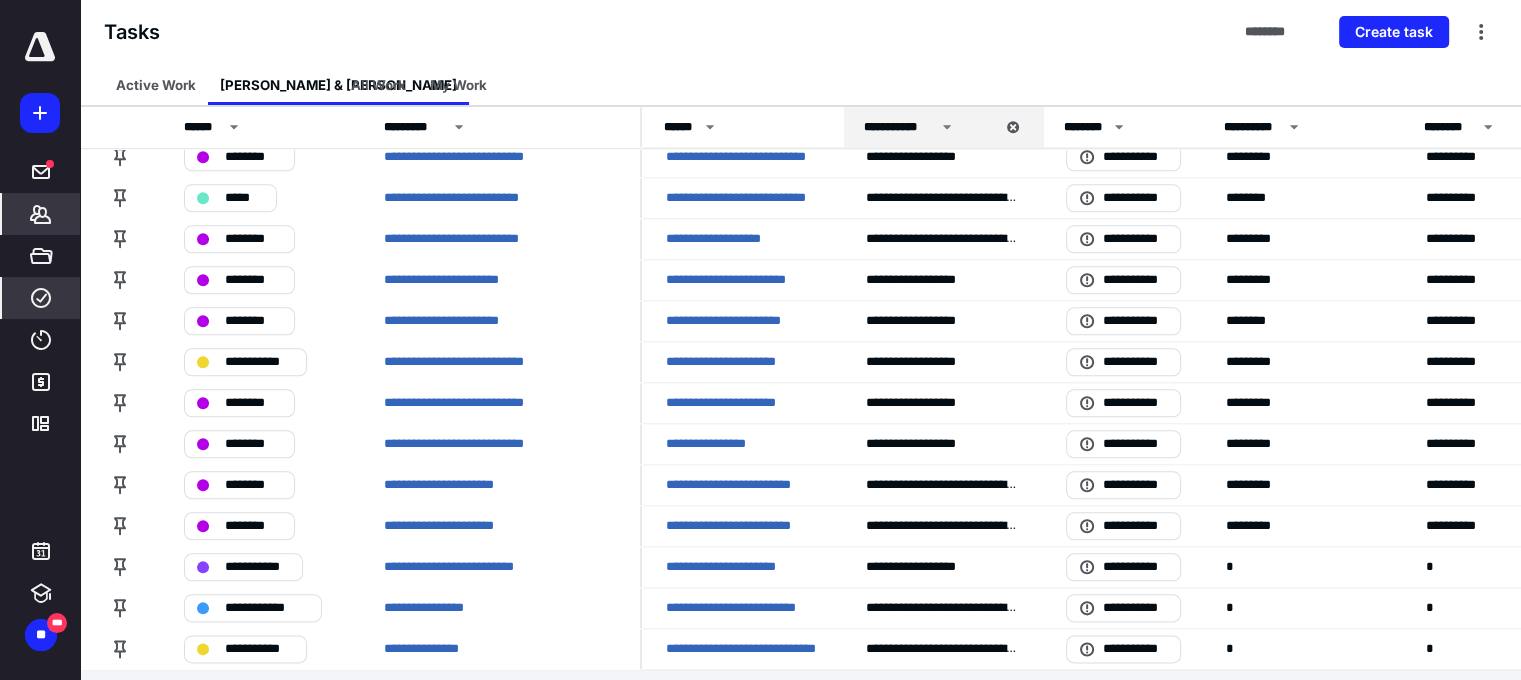 click 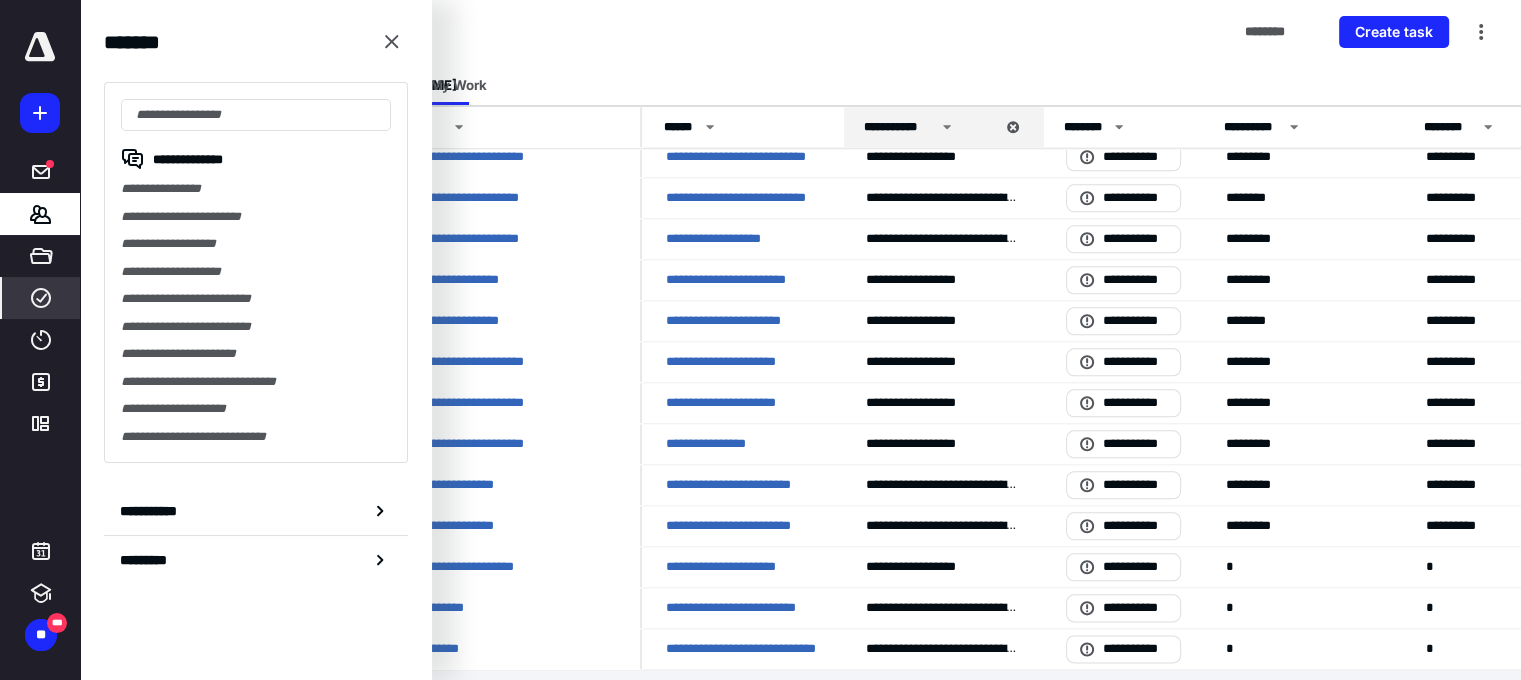 click at bounding box center (40, 113) 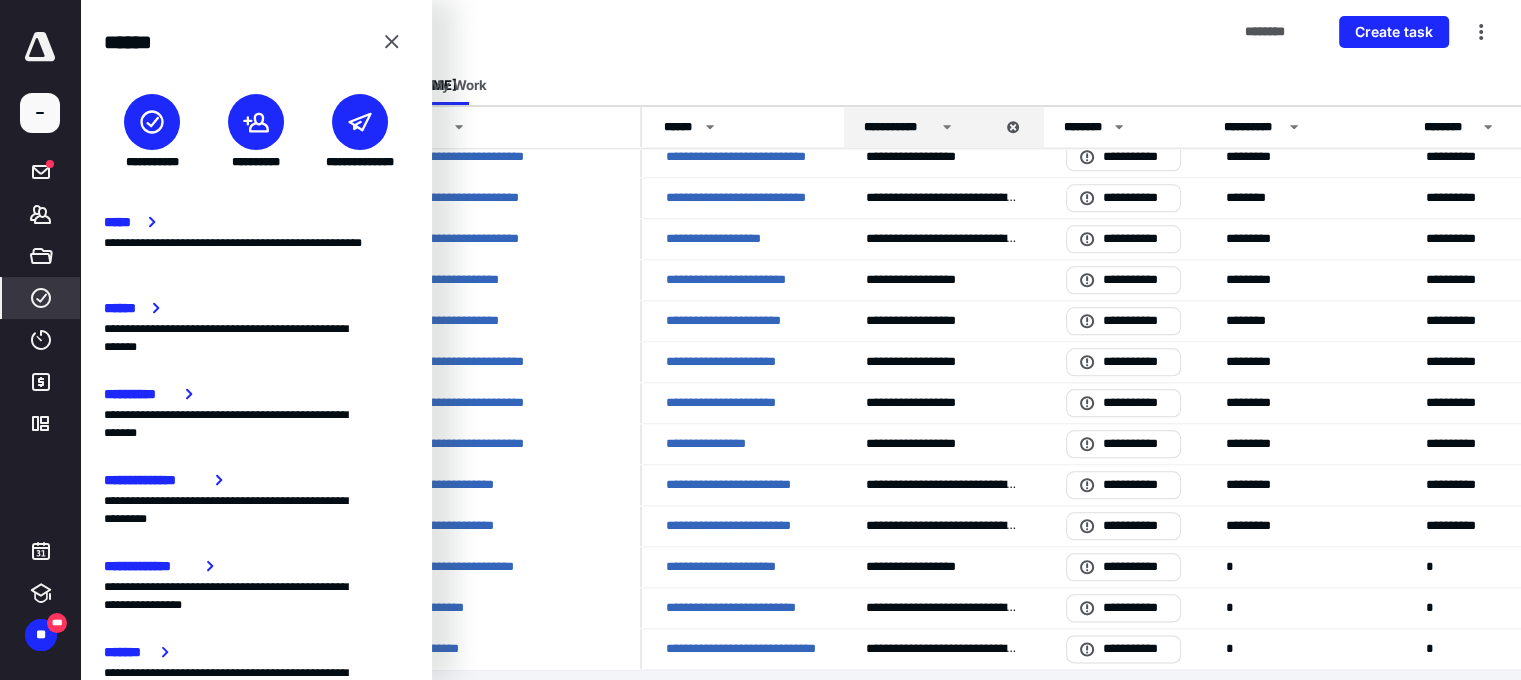 click 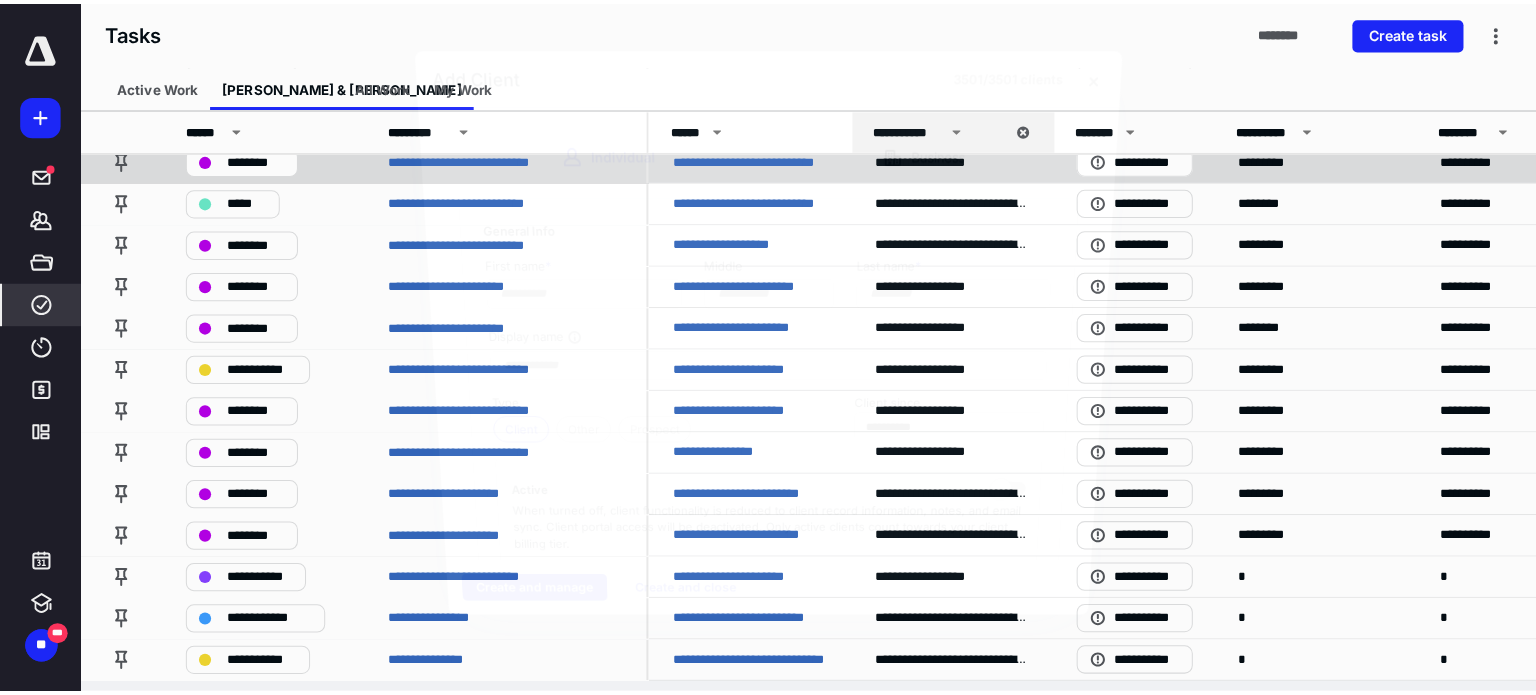 scroll, scrollTop: 2222, scrollLeft: 0, axis: vertical 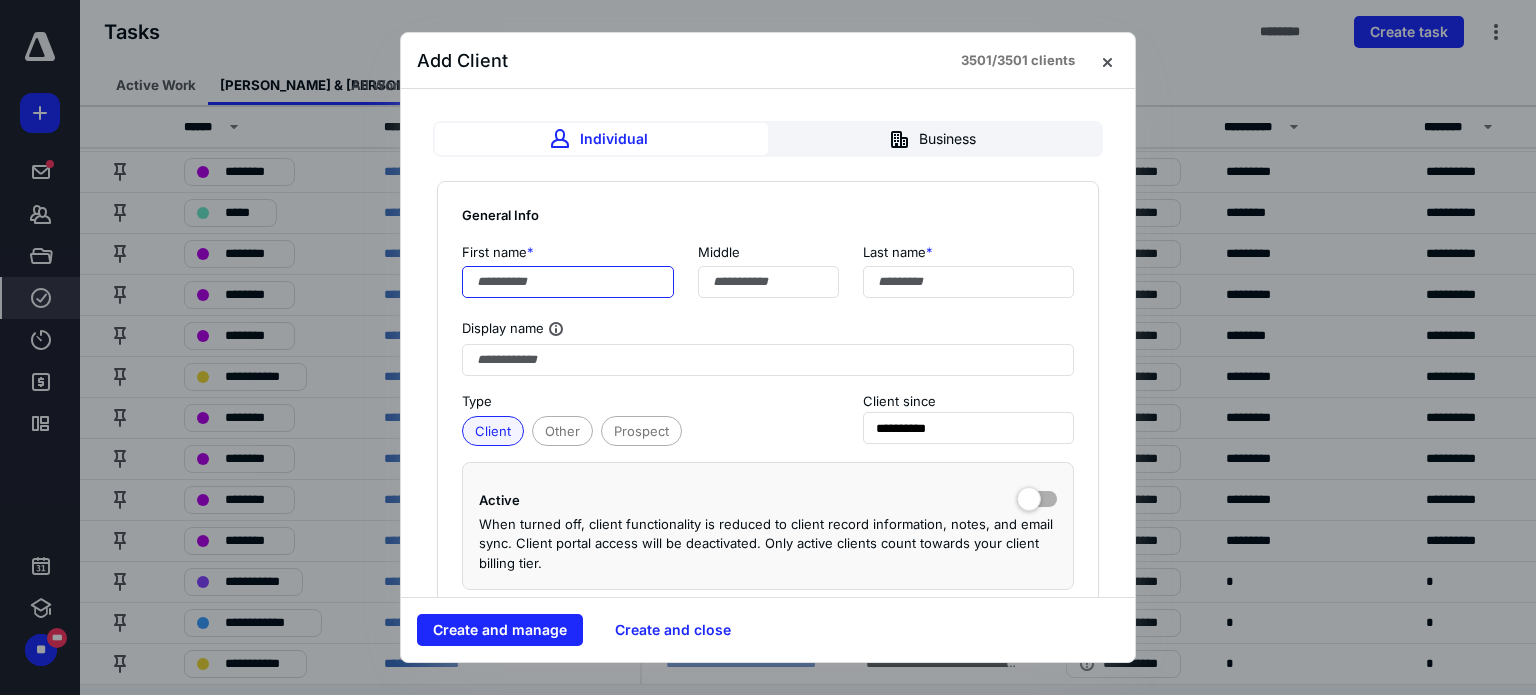 click at bounding box center [568, 282] 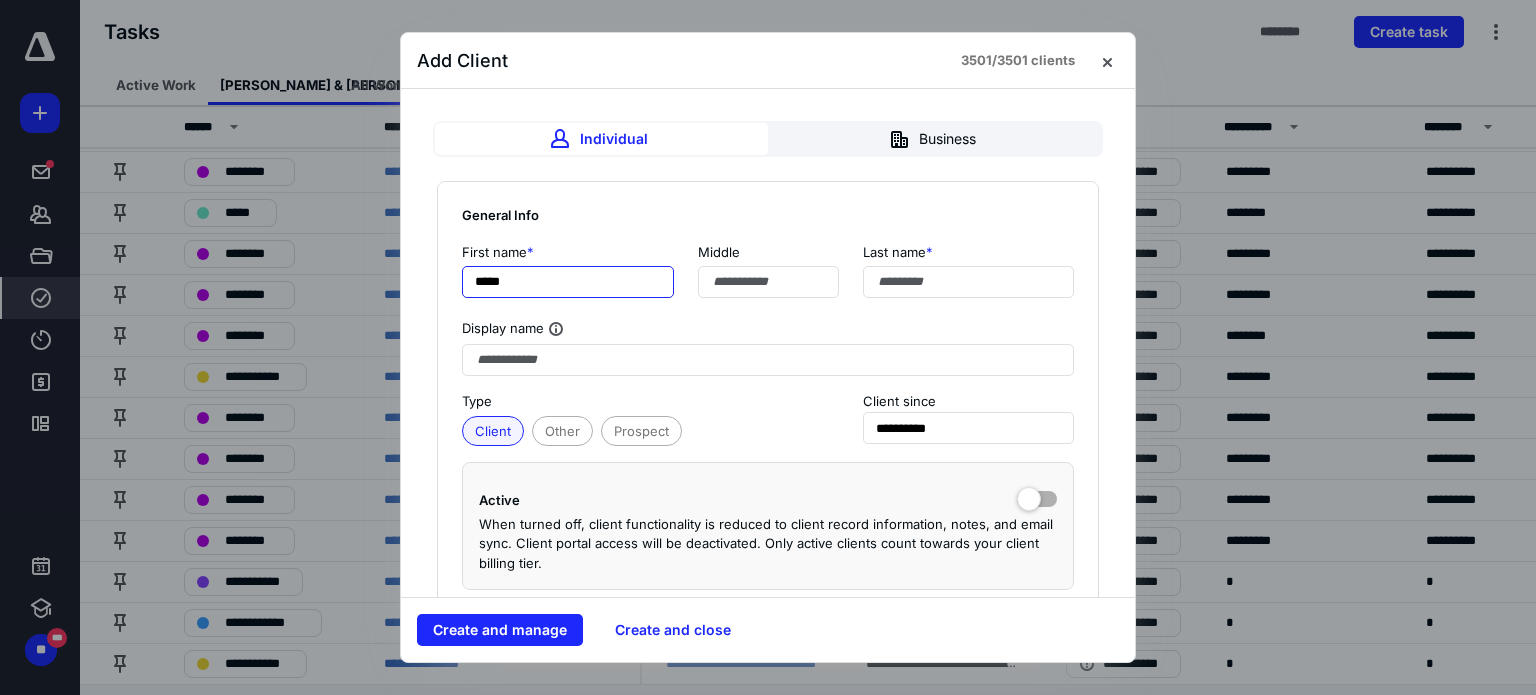 type on "*****" 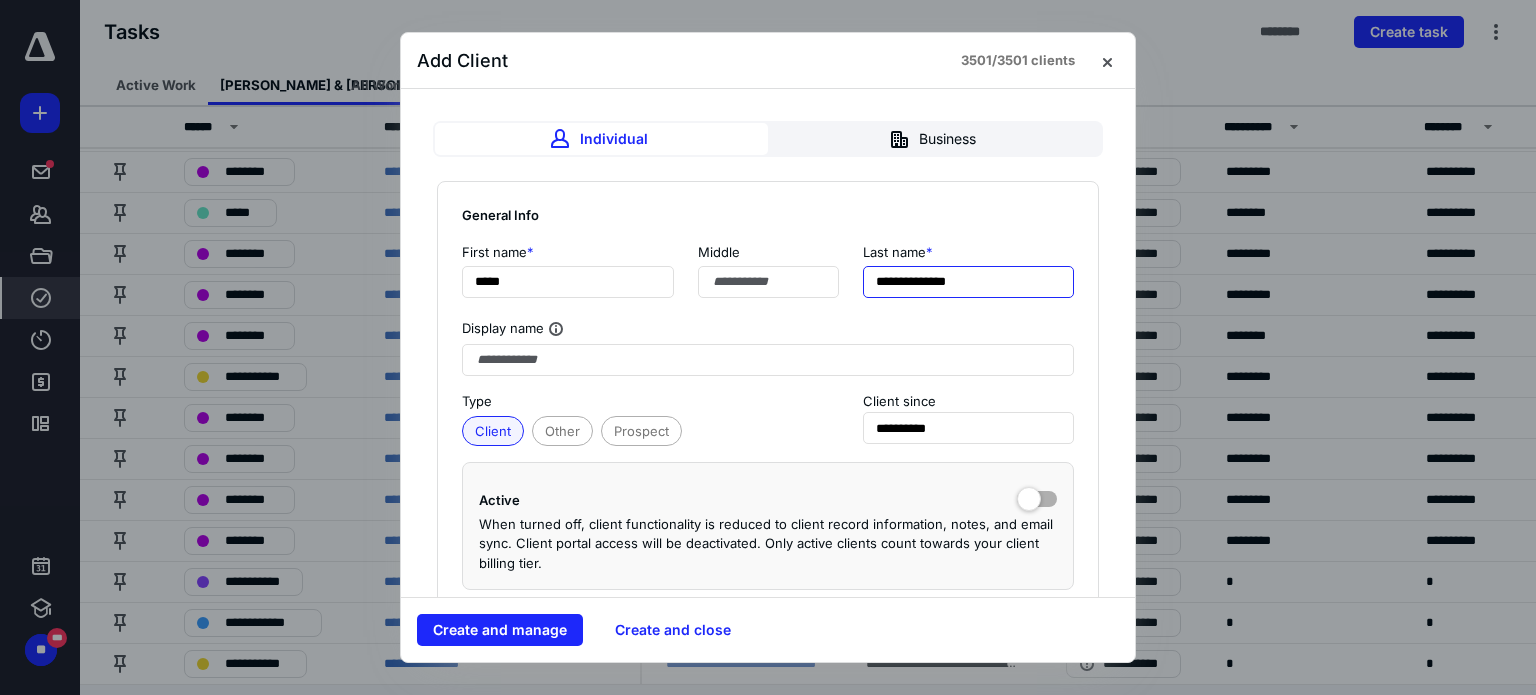 type on "**********" 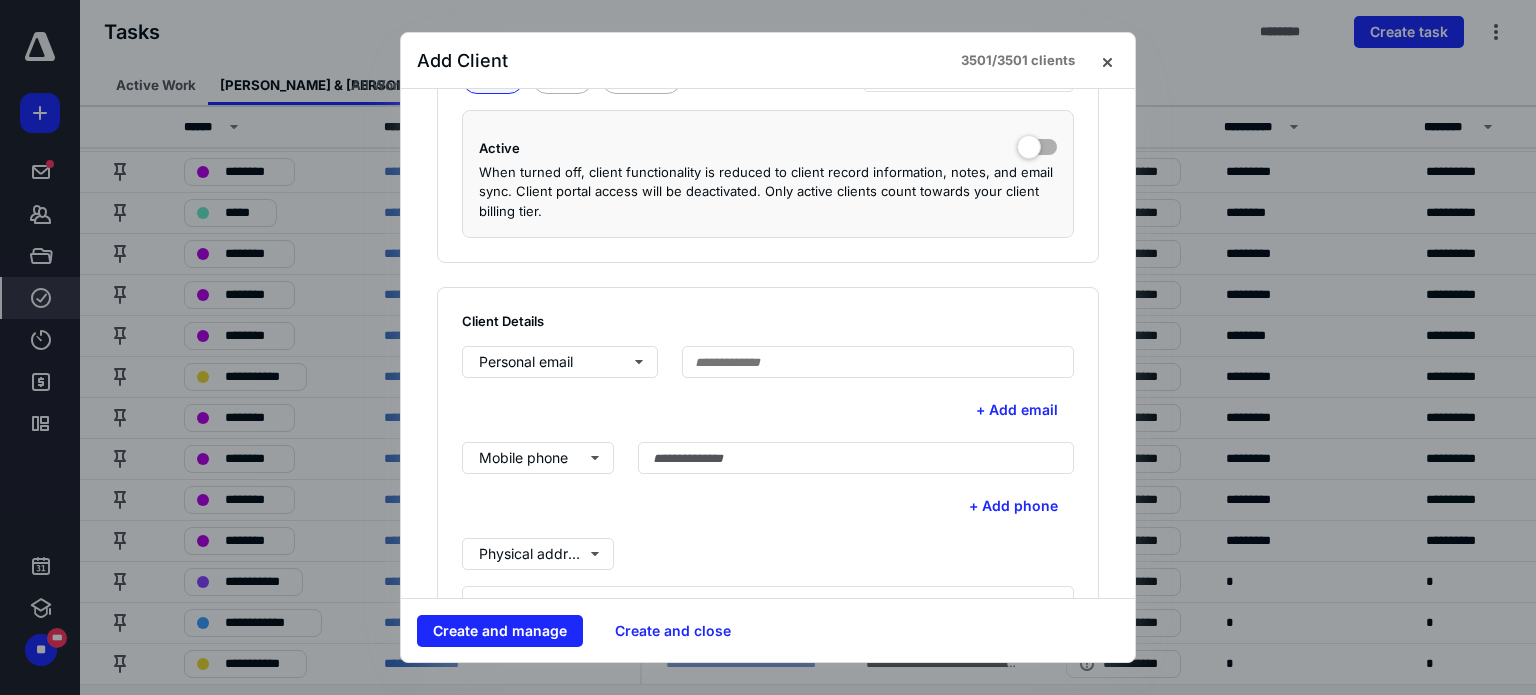 scroll, scrollTop: 400, scrollLeft: 0, axis: vertical 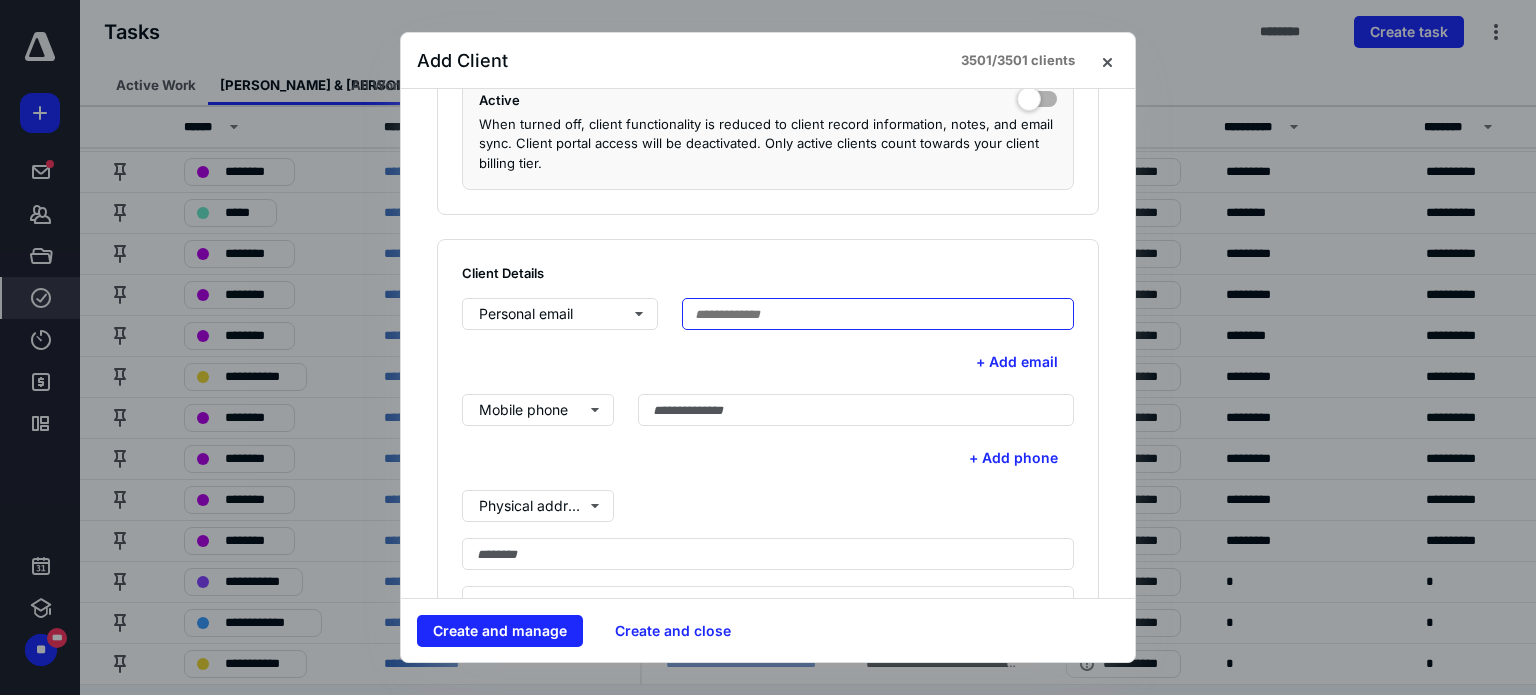 click at bounding box center [878, 314] 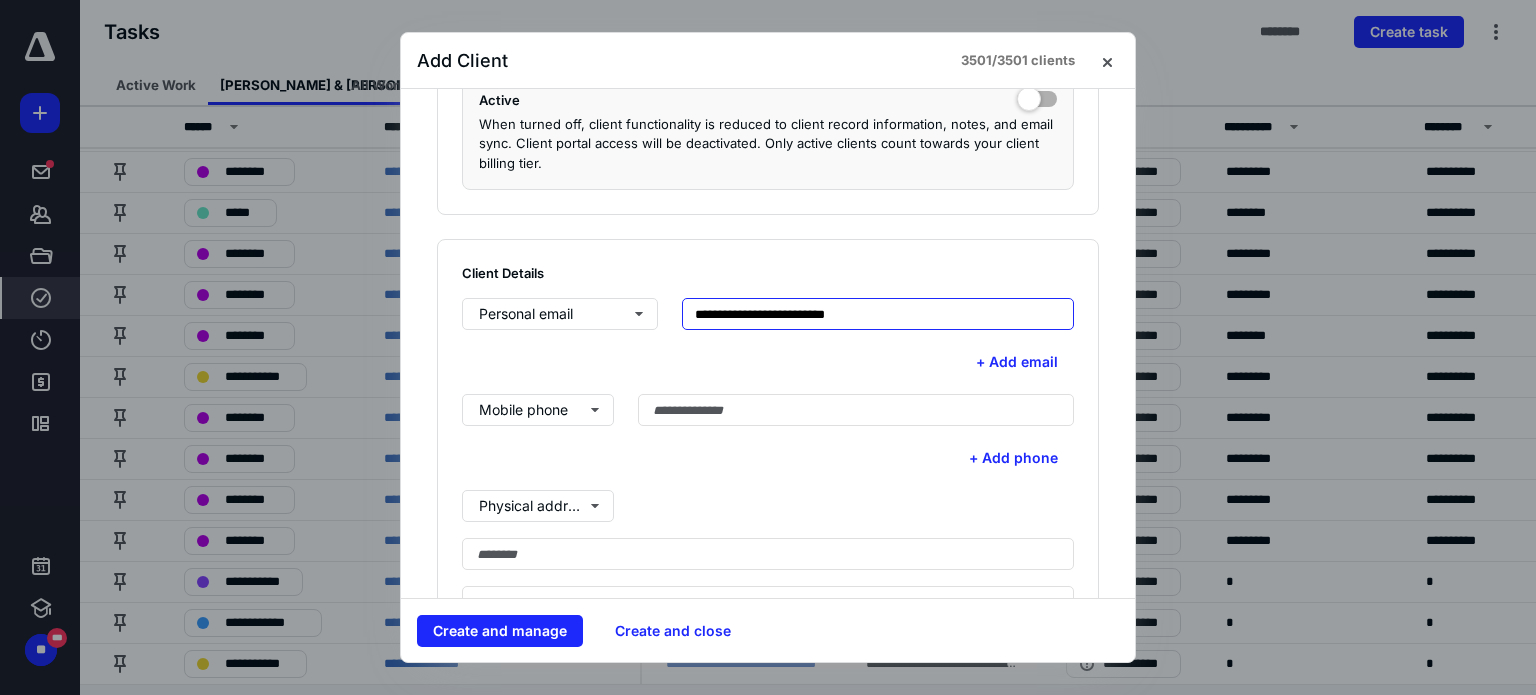 type on "**********" 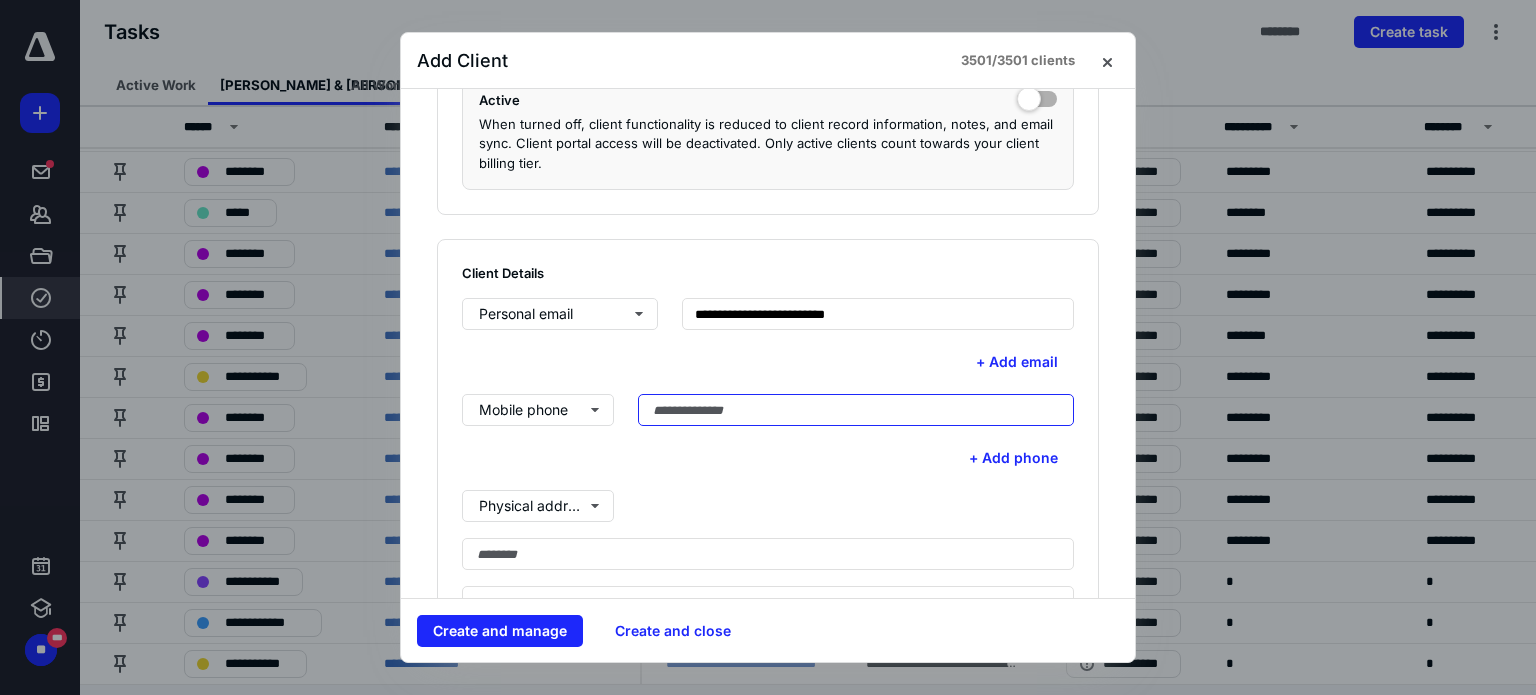 click at bounding box center (856, 410) 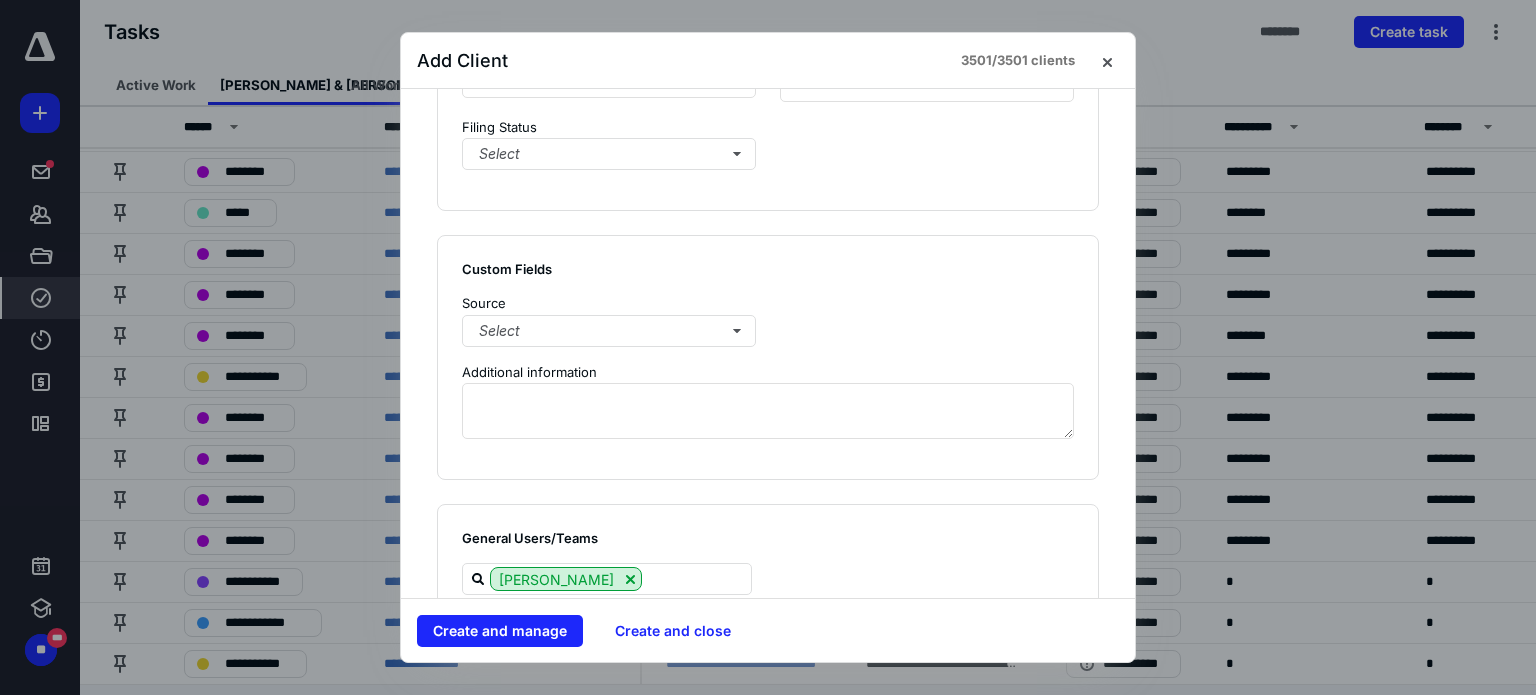 scroll, scrollTop: 1558, scrollLeft: 0, axis: vertical 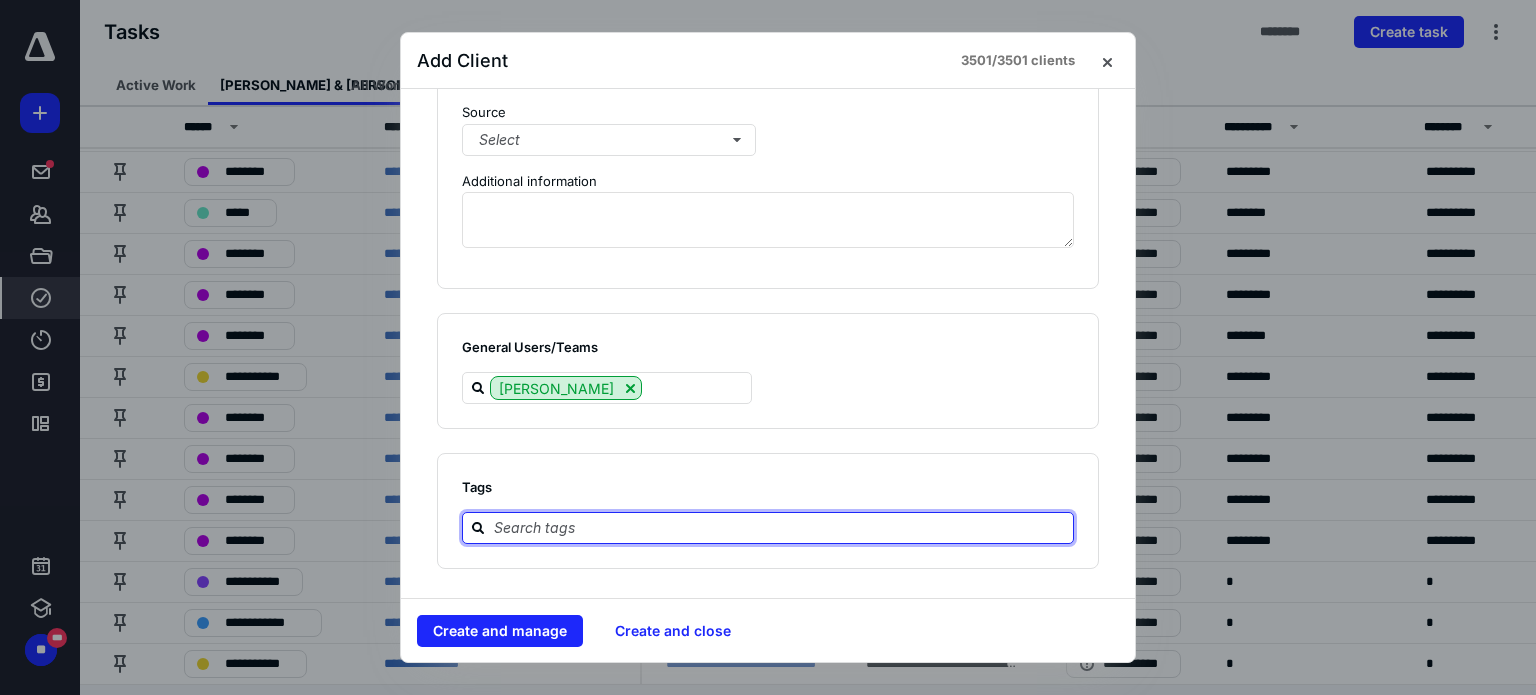 click at bounding box center [780, 527] 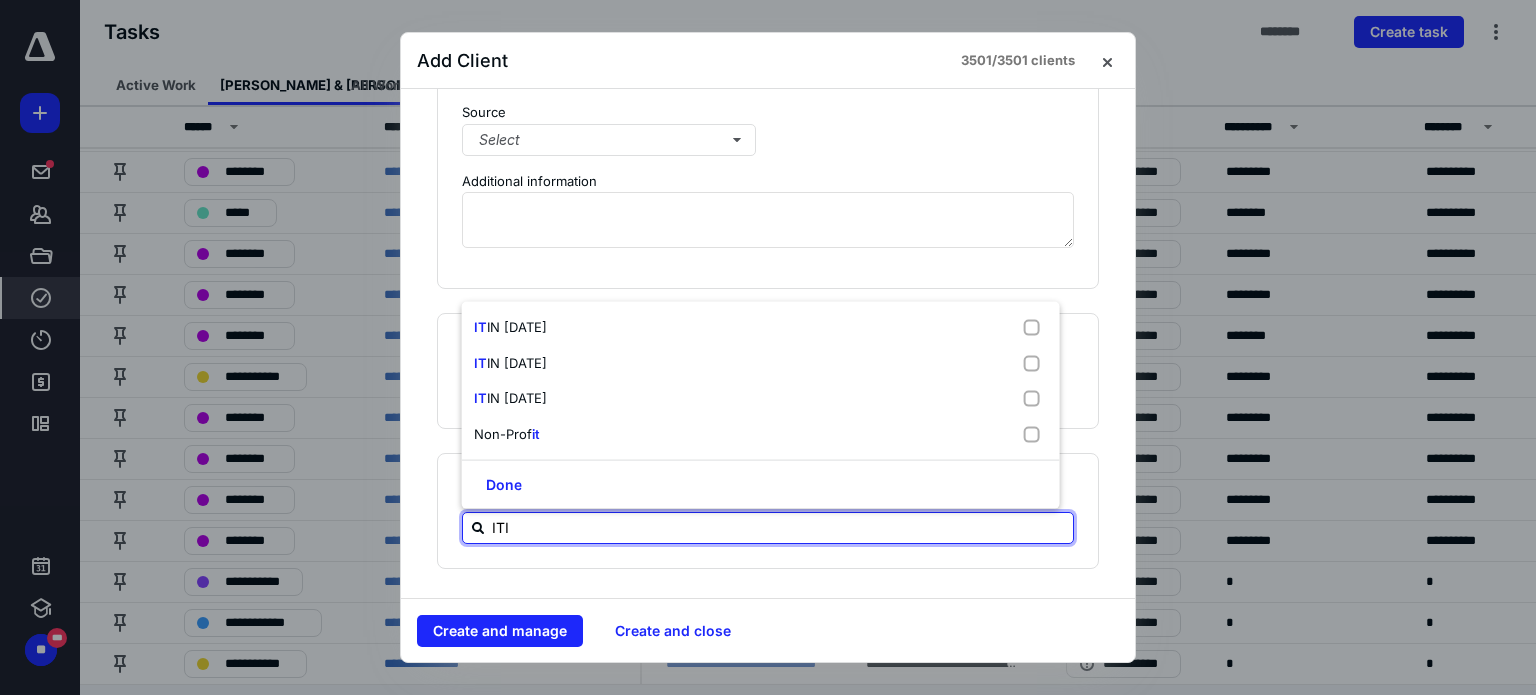 type on "ITIN" 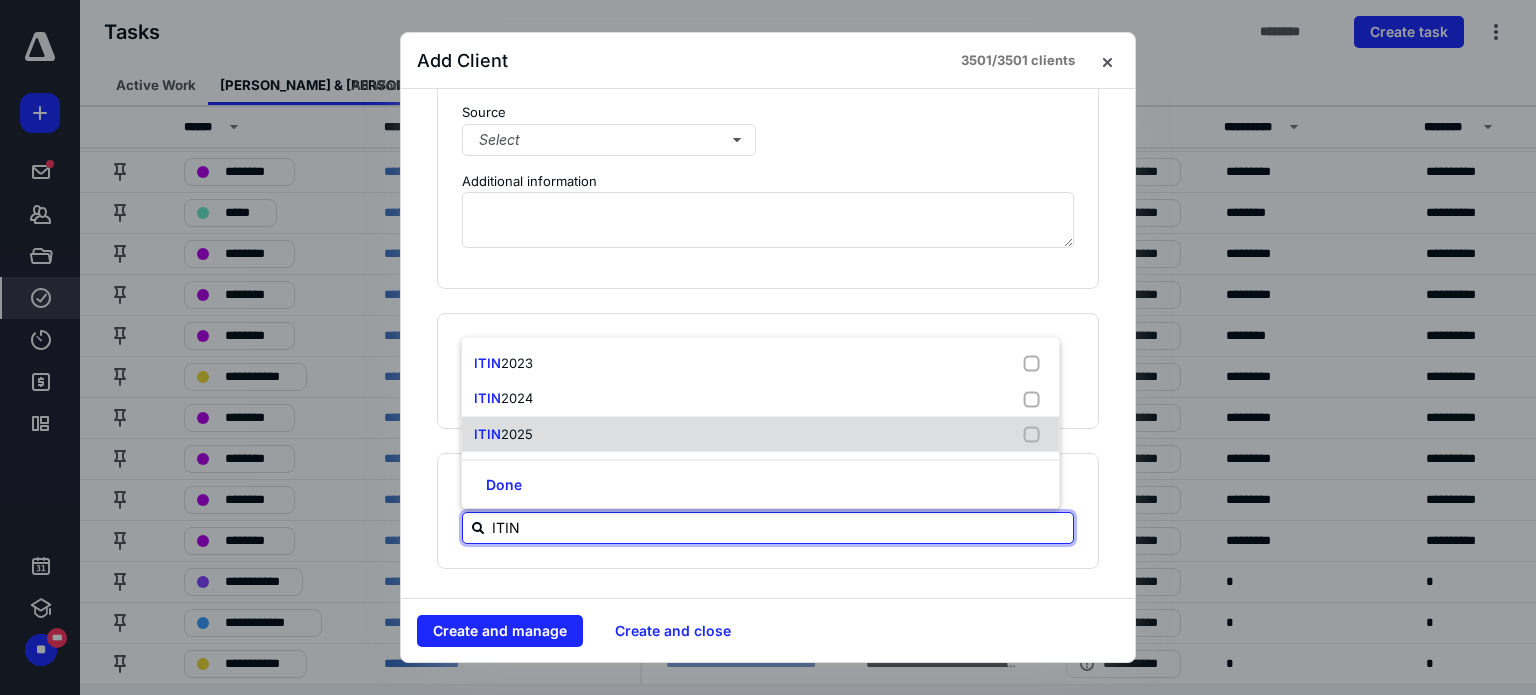 click on "ITIN  2025" at bounding box center [761, 434] 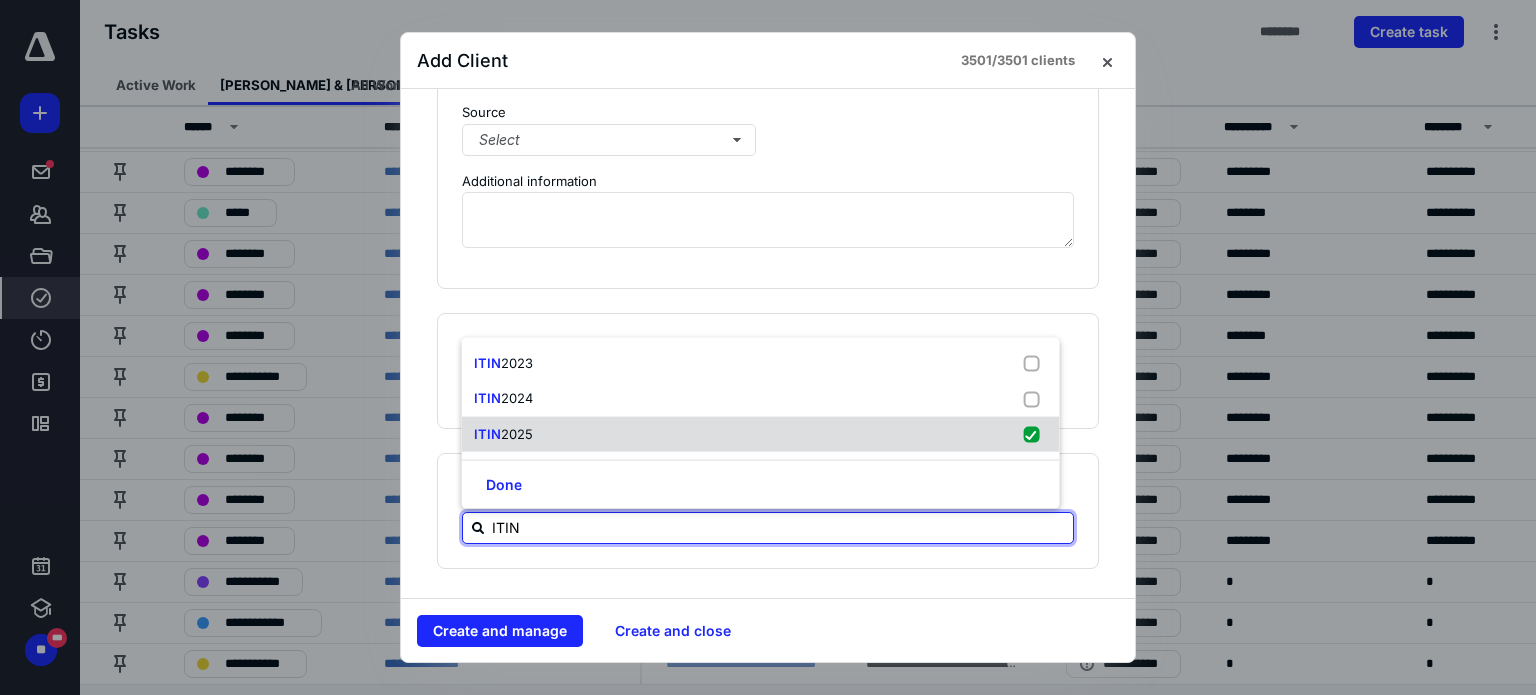 checkbox on "true" 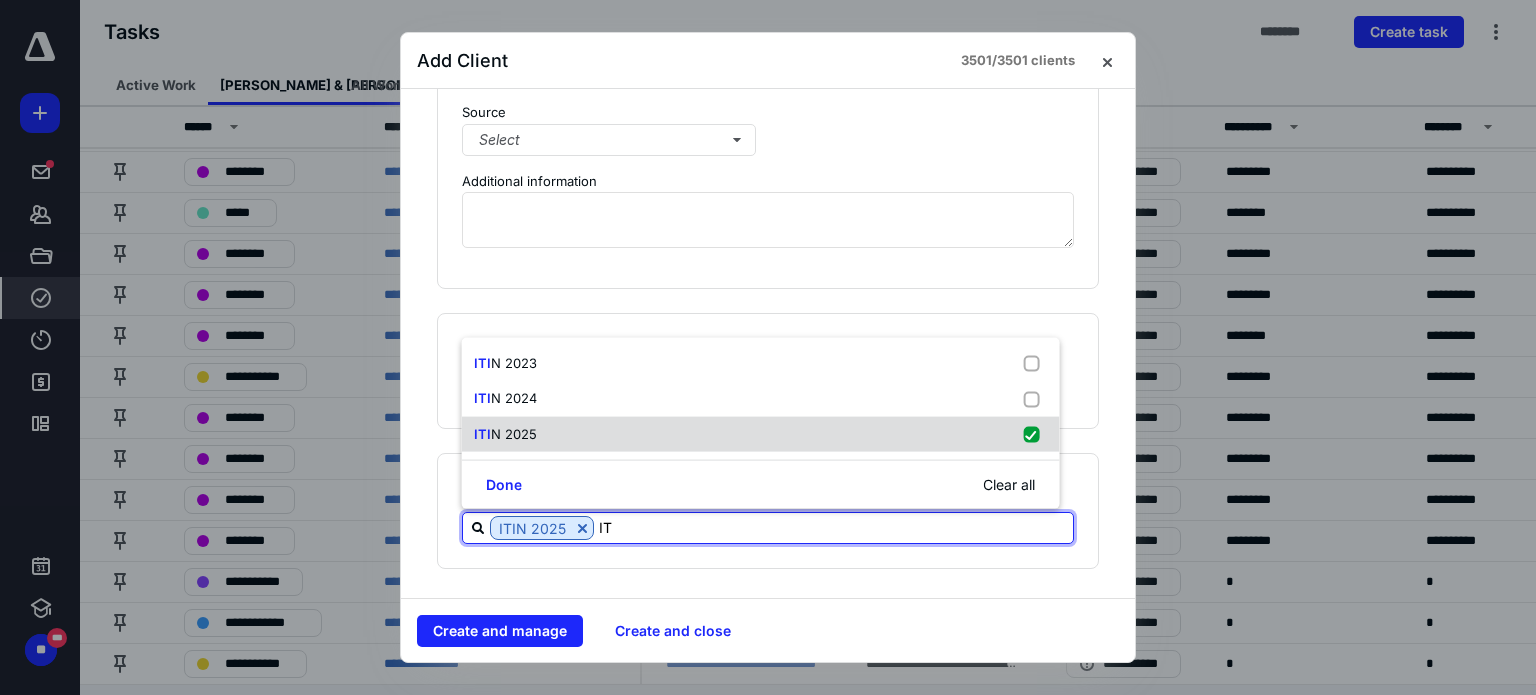 type on "I" 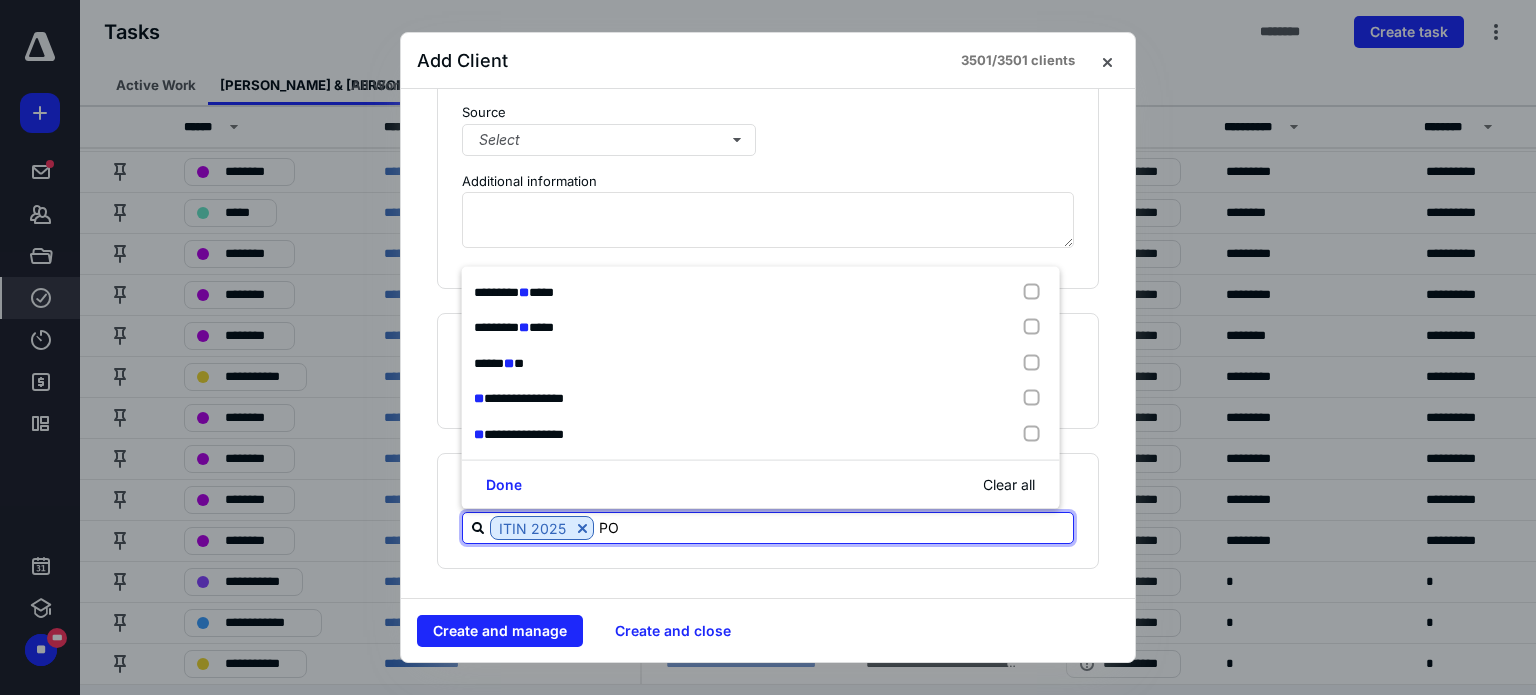 type on "POR" 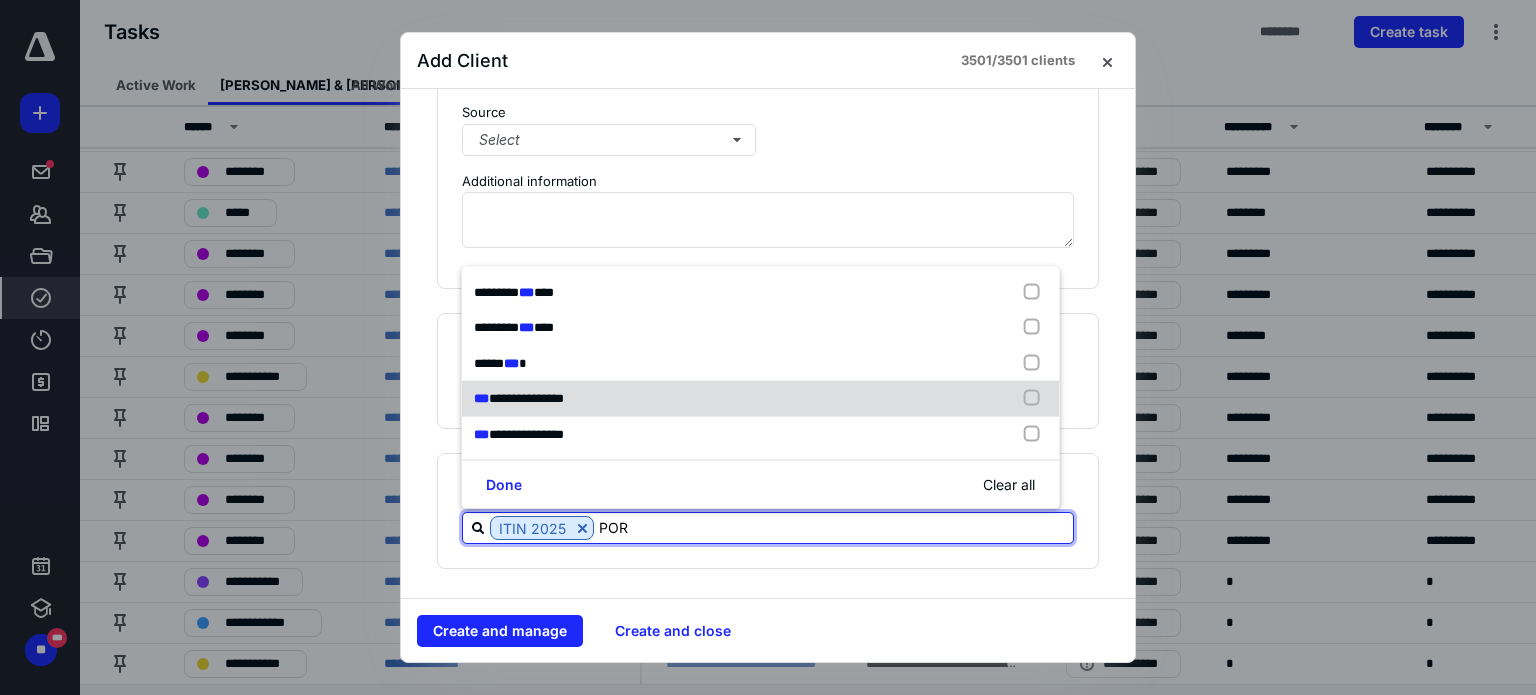 click on "**********" at bounding box center (761, 399) 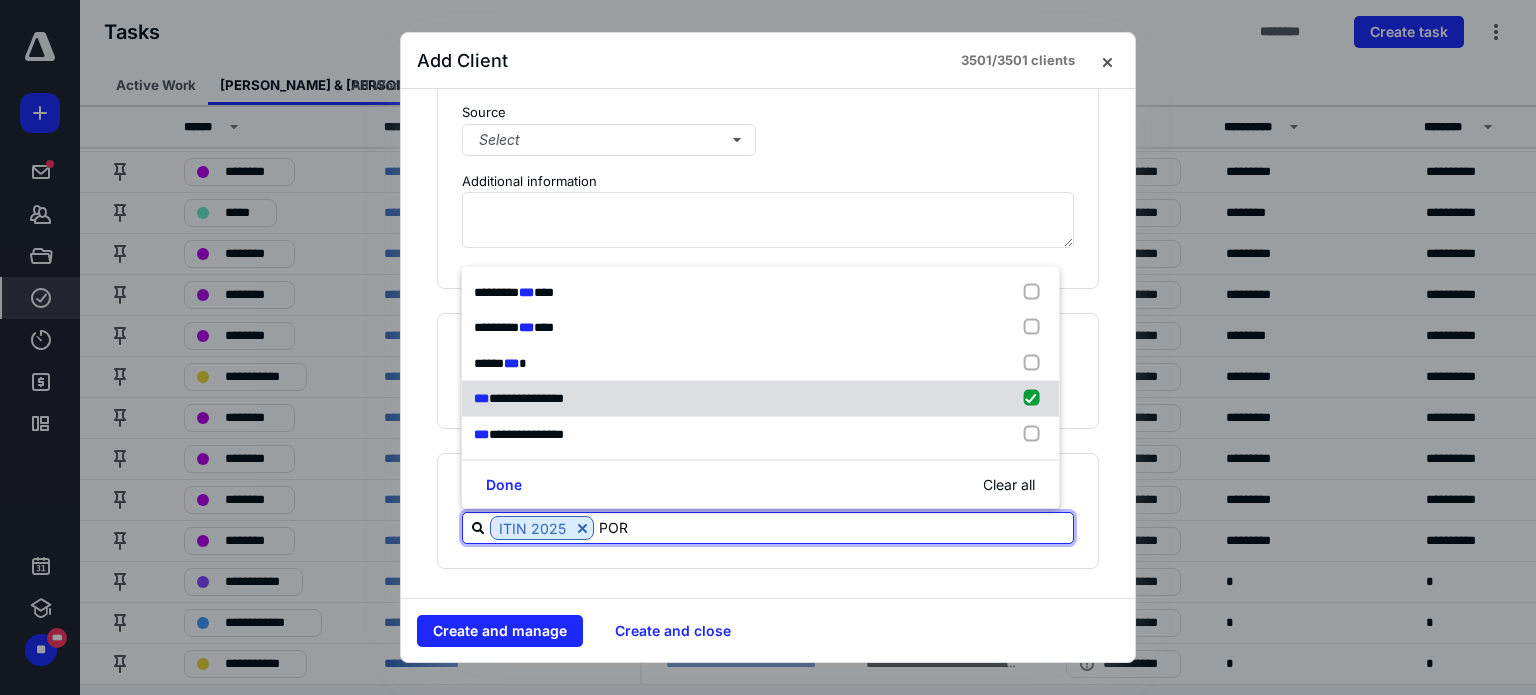 checkbox on "true" 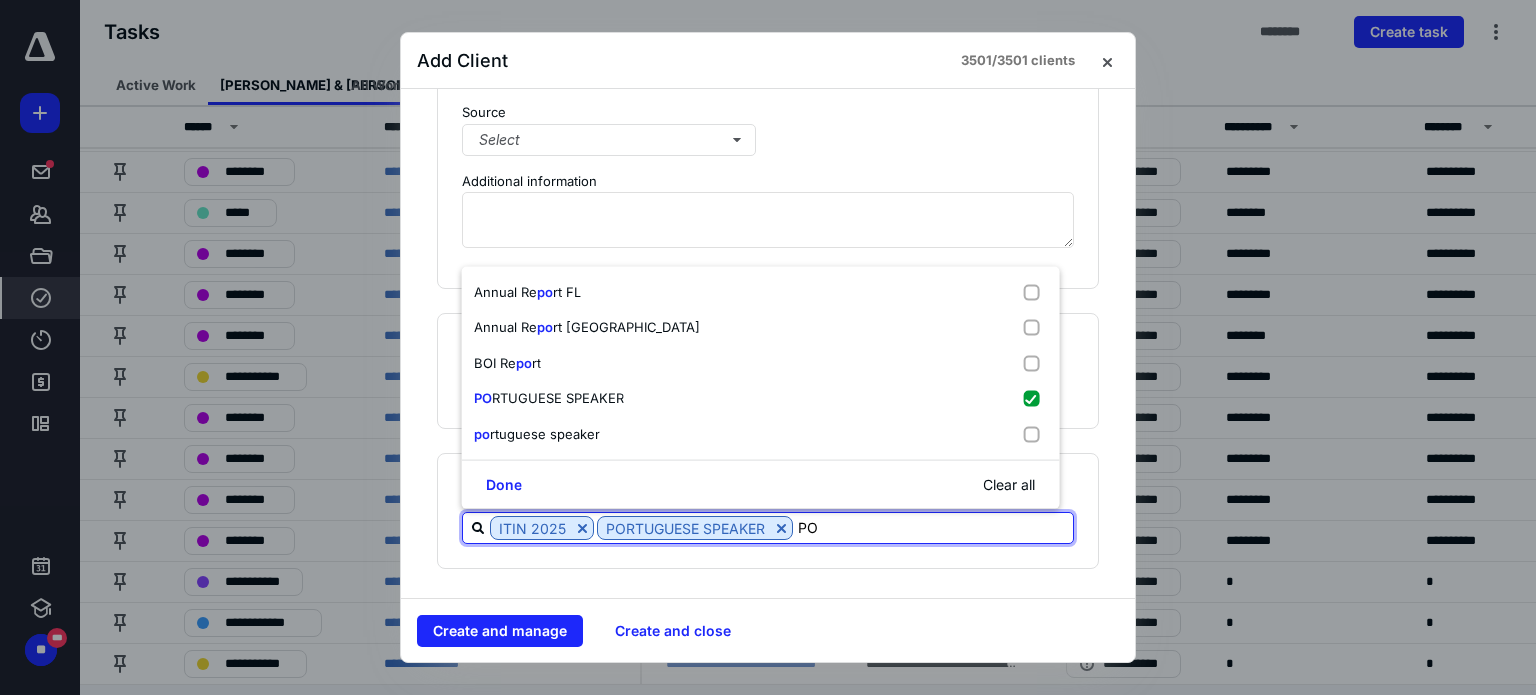 type on "P" 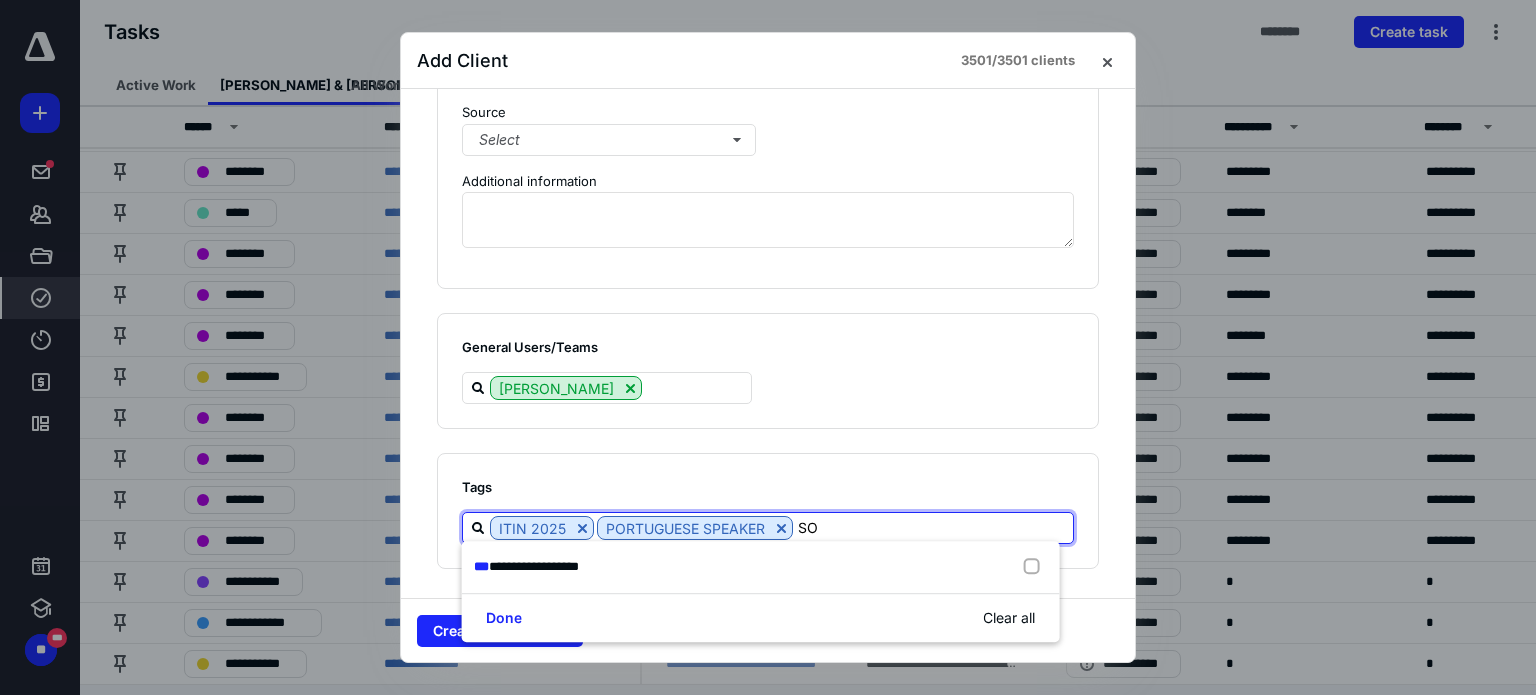 type on "SOU" 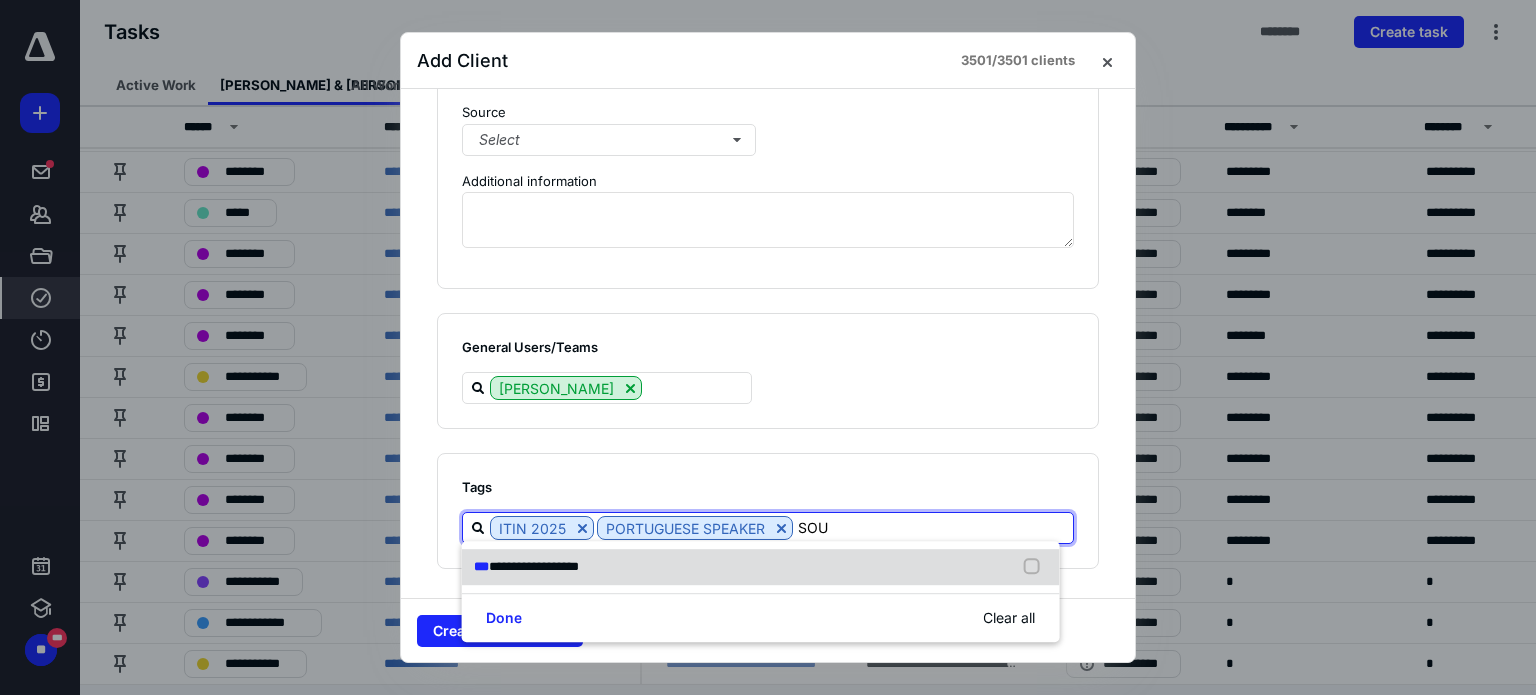 click on "**********" at bounding box center (761, 567) 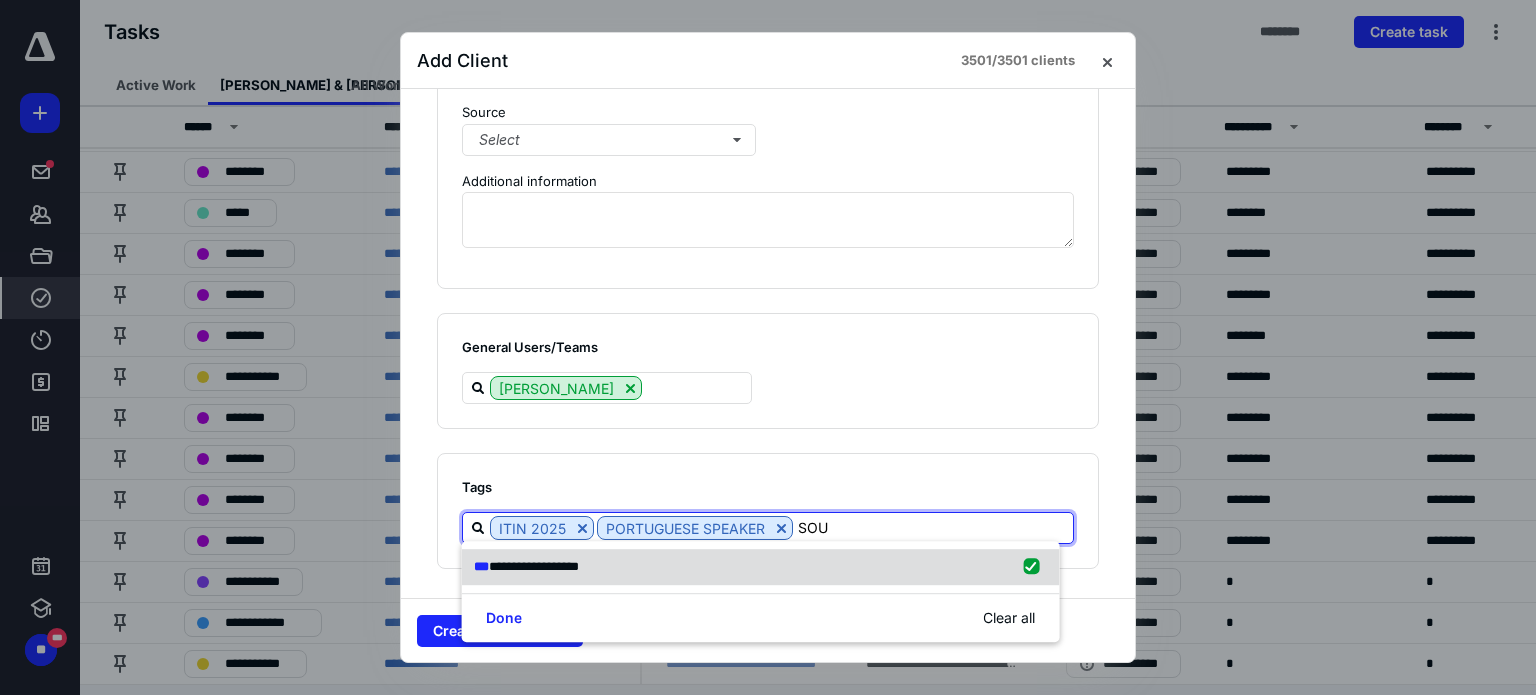checkbox on "true" 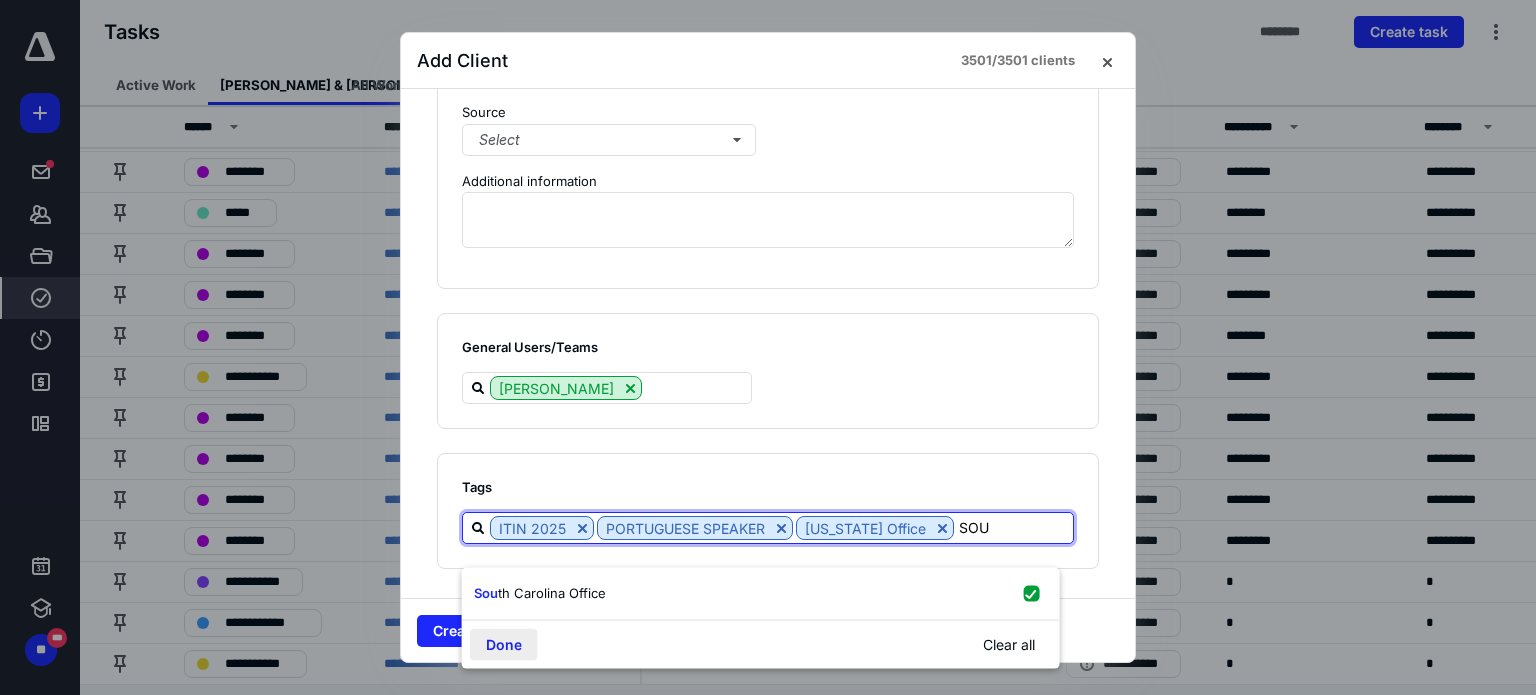type on "SOU" 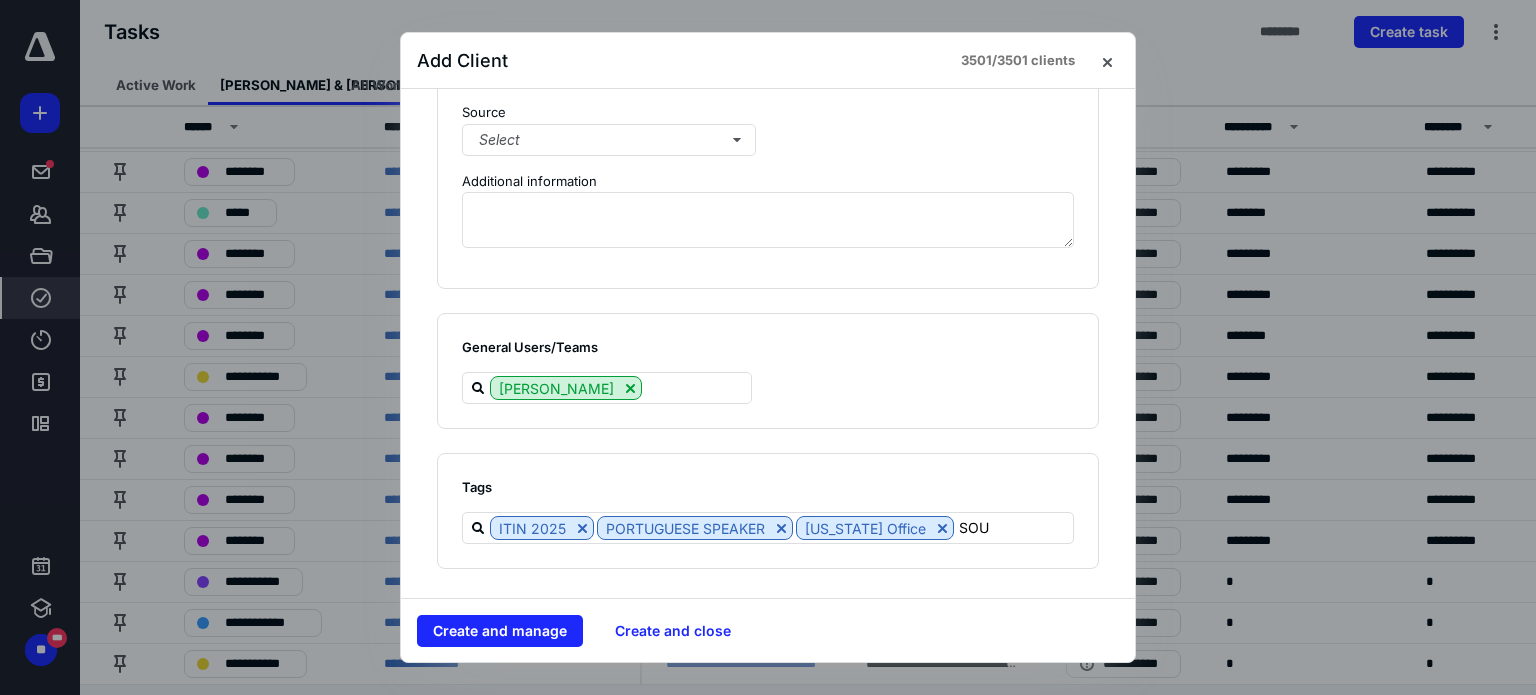 type 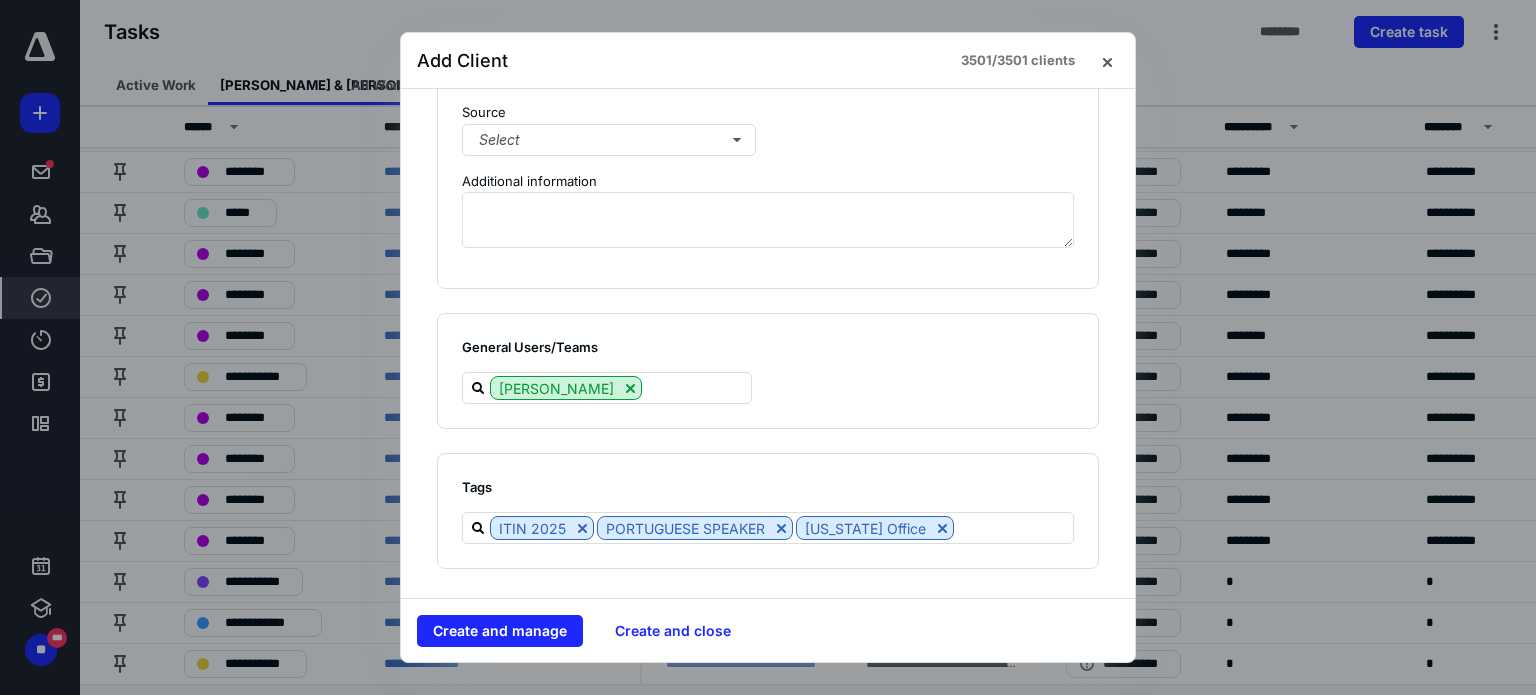 click on "Create and manage" at bounding box center [500, 631] 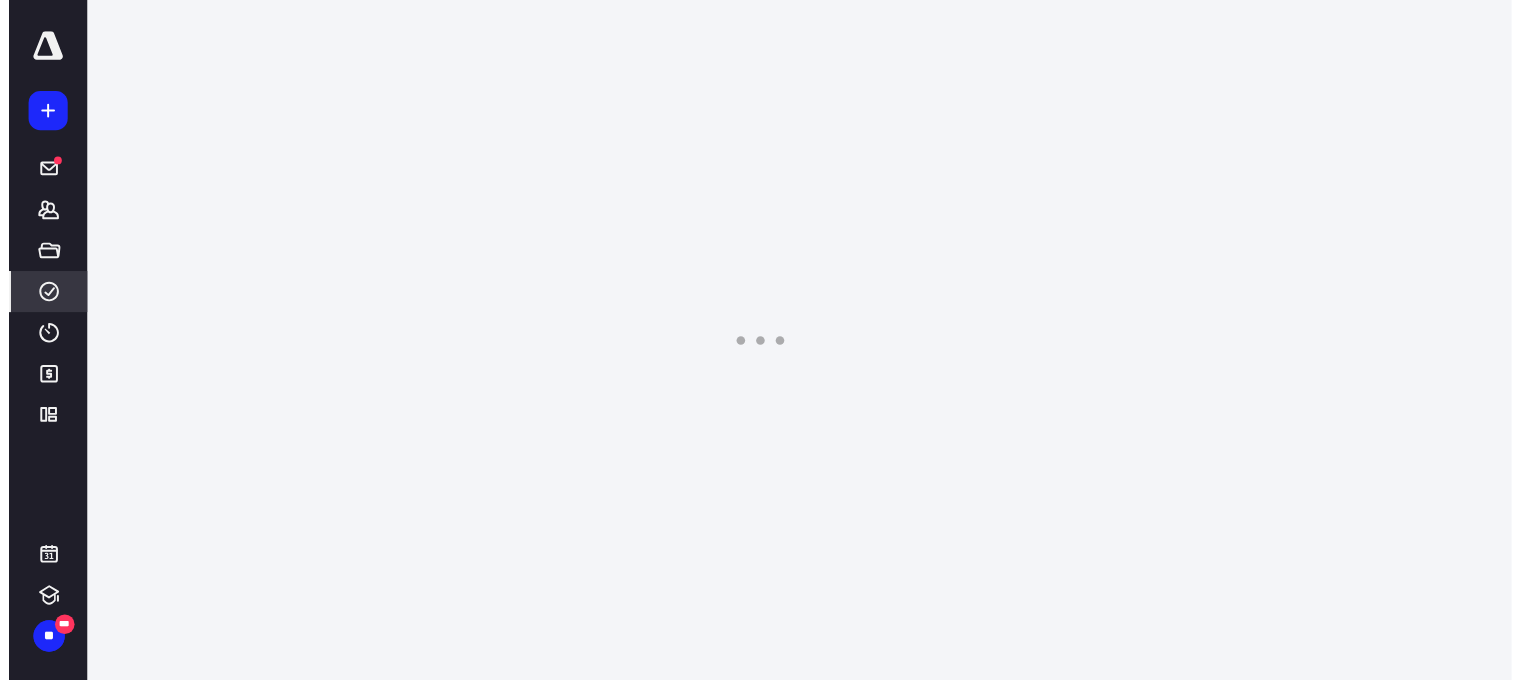 scroll, scrollTop: 0, scrollLeft: 0, axis: both 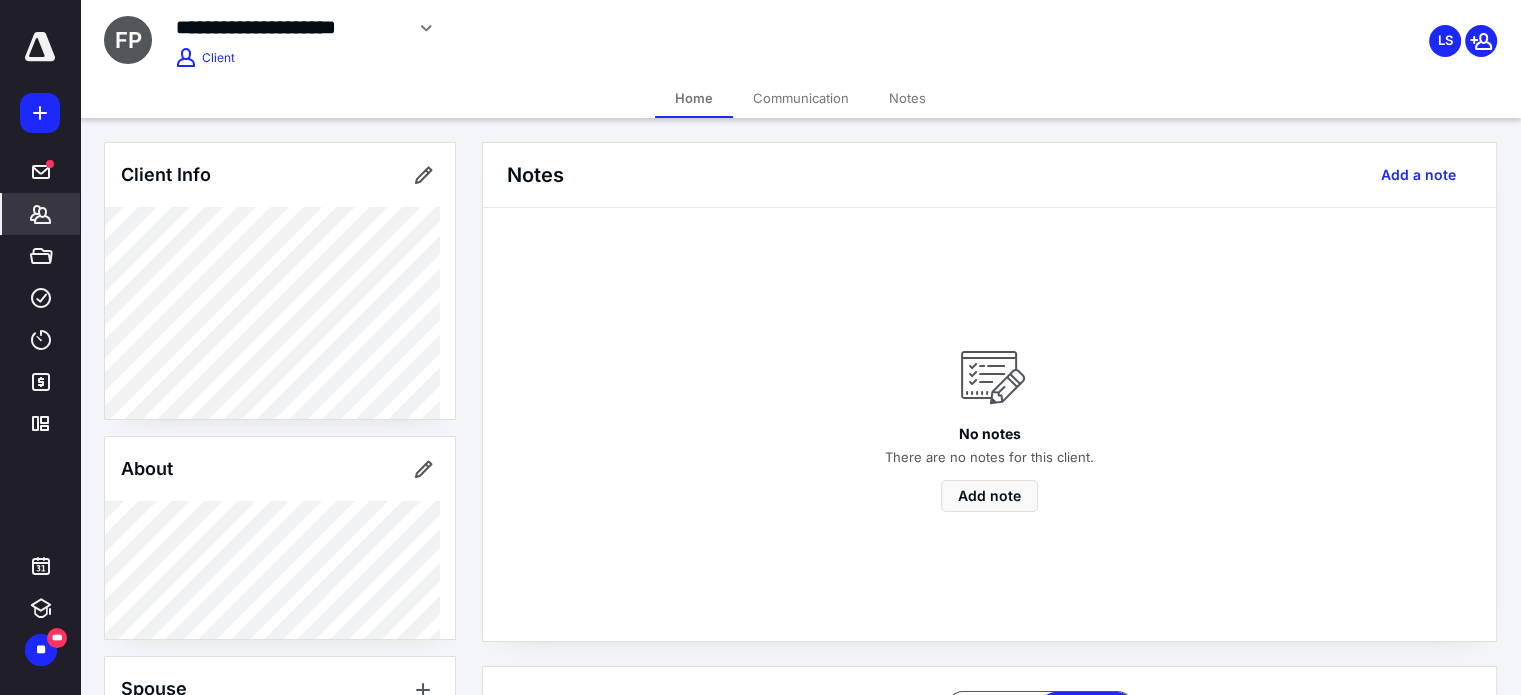 click at bounding box center [40, 47] 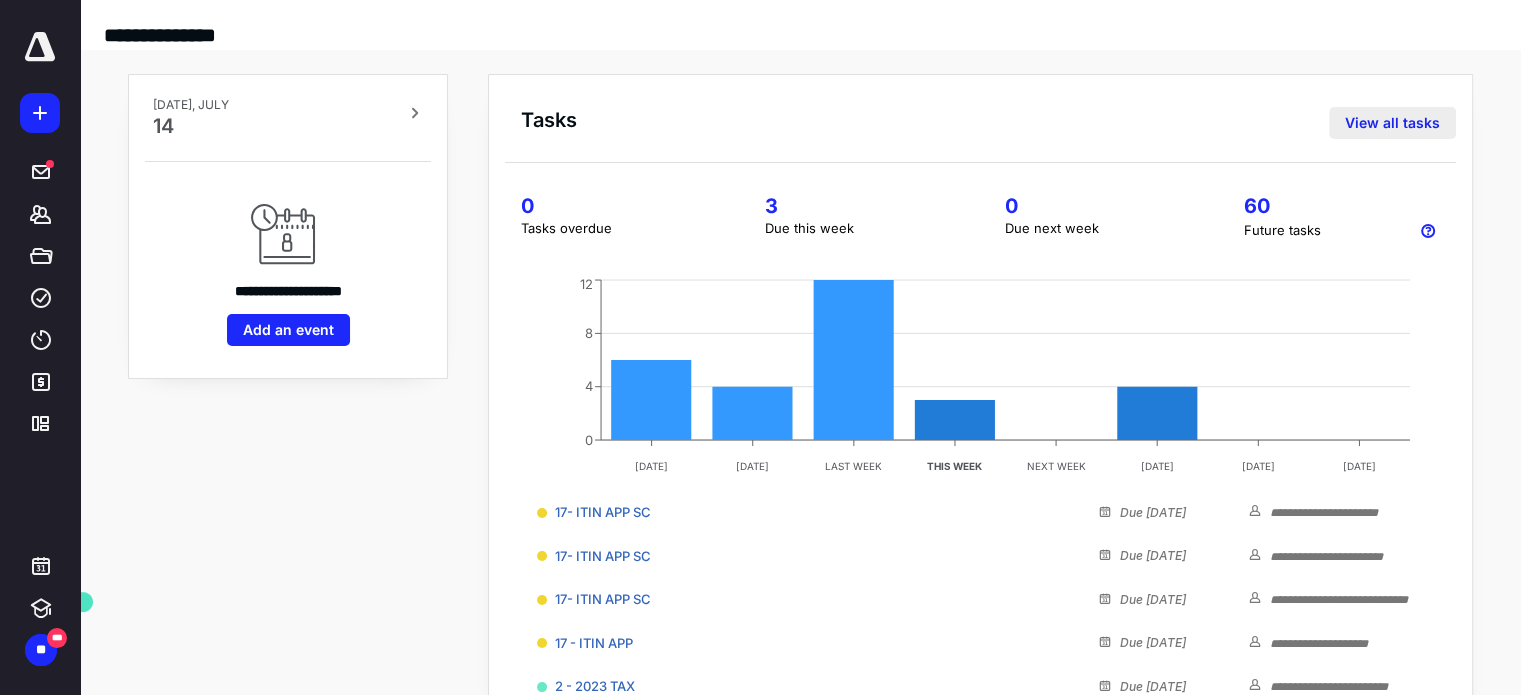 click on "View all tasks" at bounding box center (1392, 123) 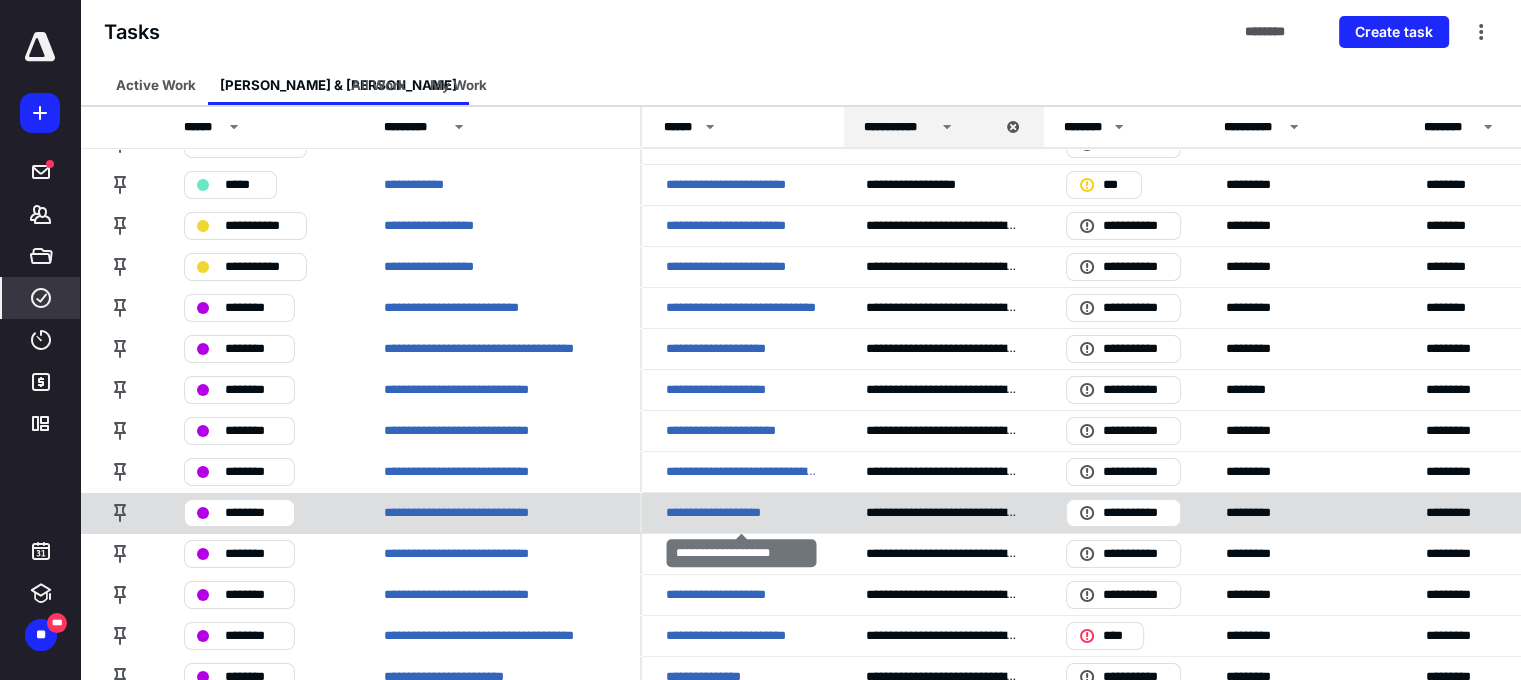 scroll, scrollTop: 300, scrollLeft: 0, axis: vertical 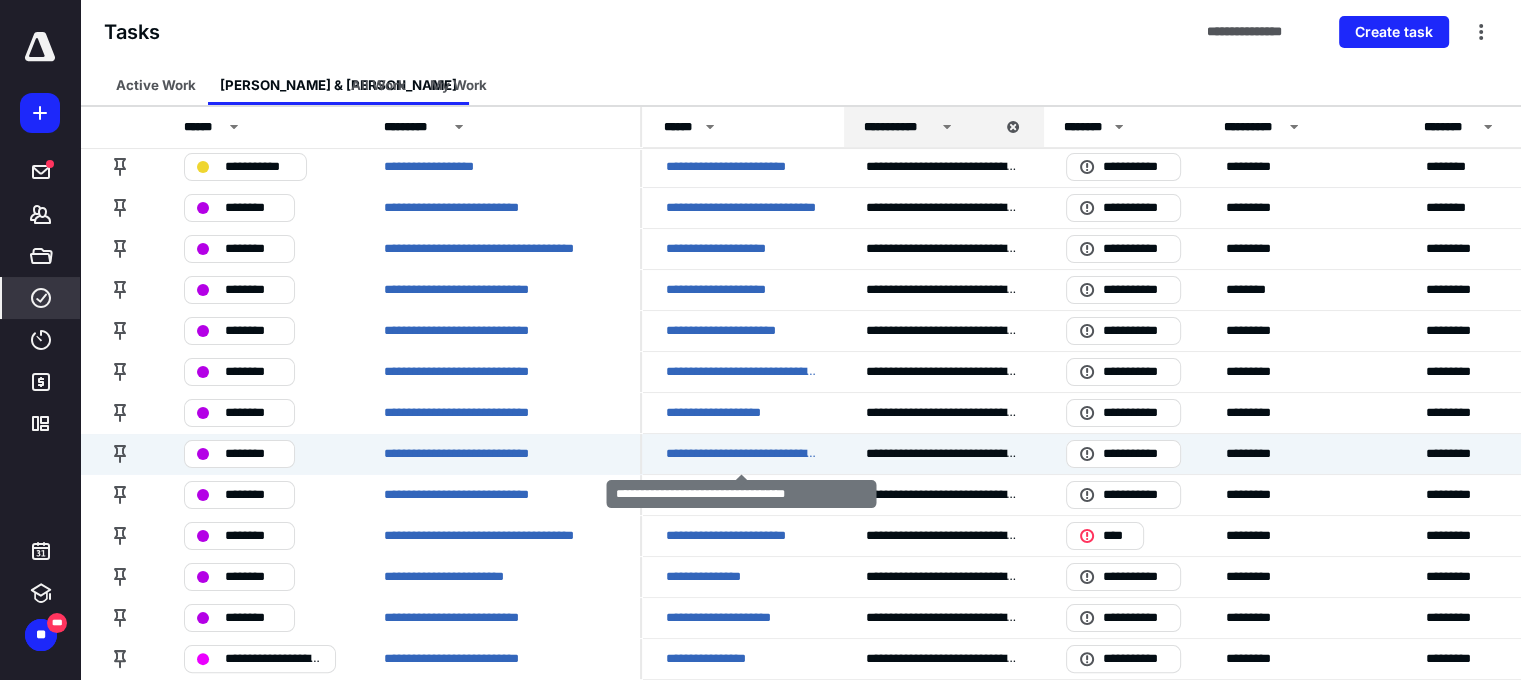 click on "**********" at bounding box center (742, 454) 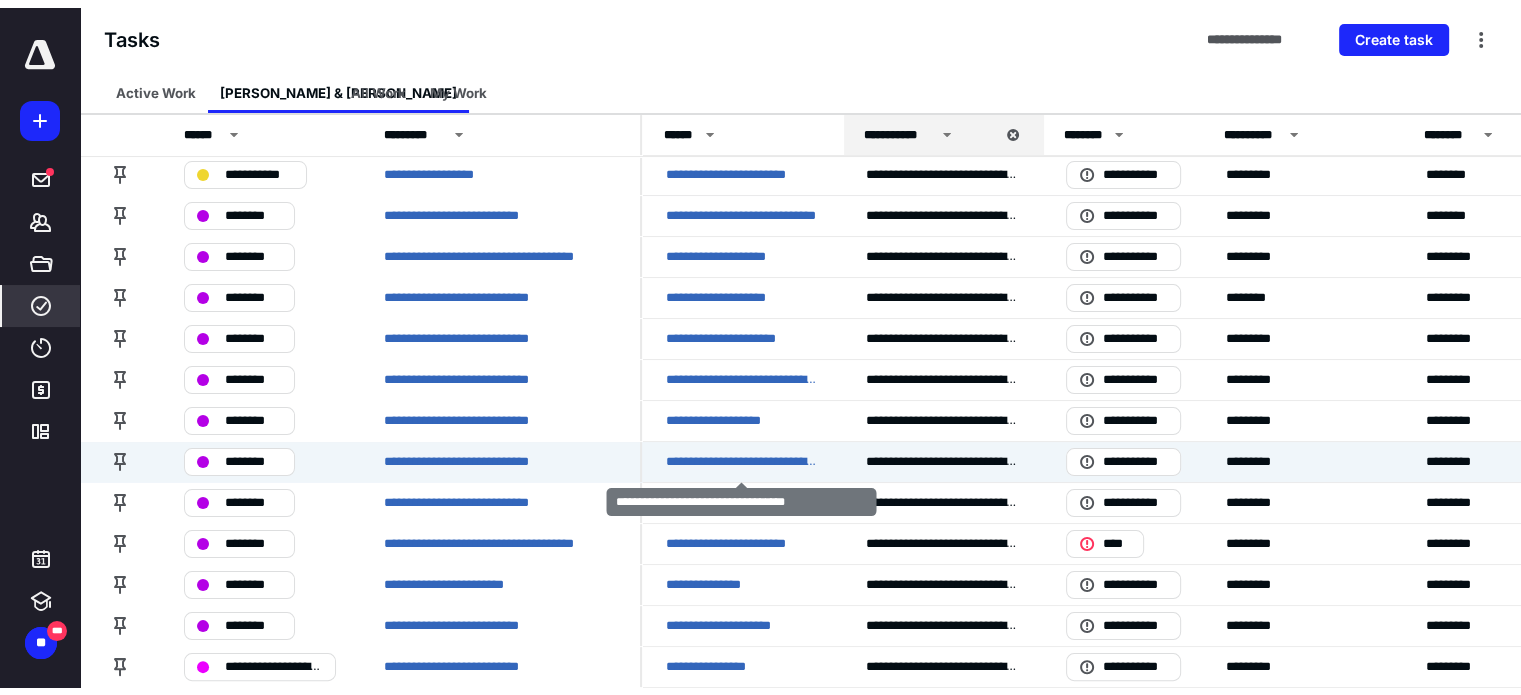 scroll, scrollTop: 0, scrollLeft: 0, axis: both 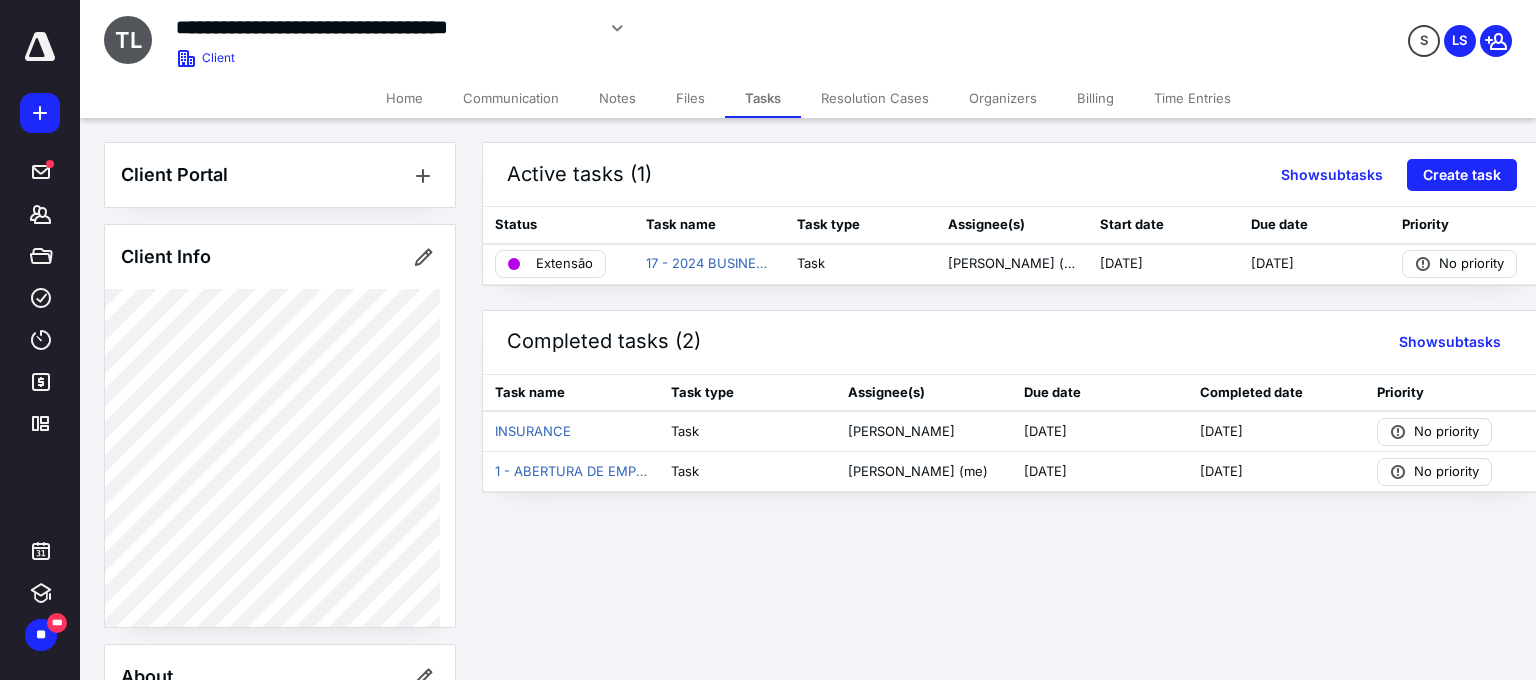 click on "Billing" at bounding box center (1095, 98) 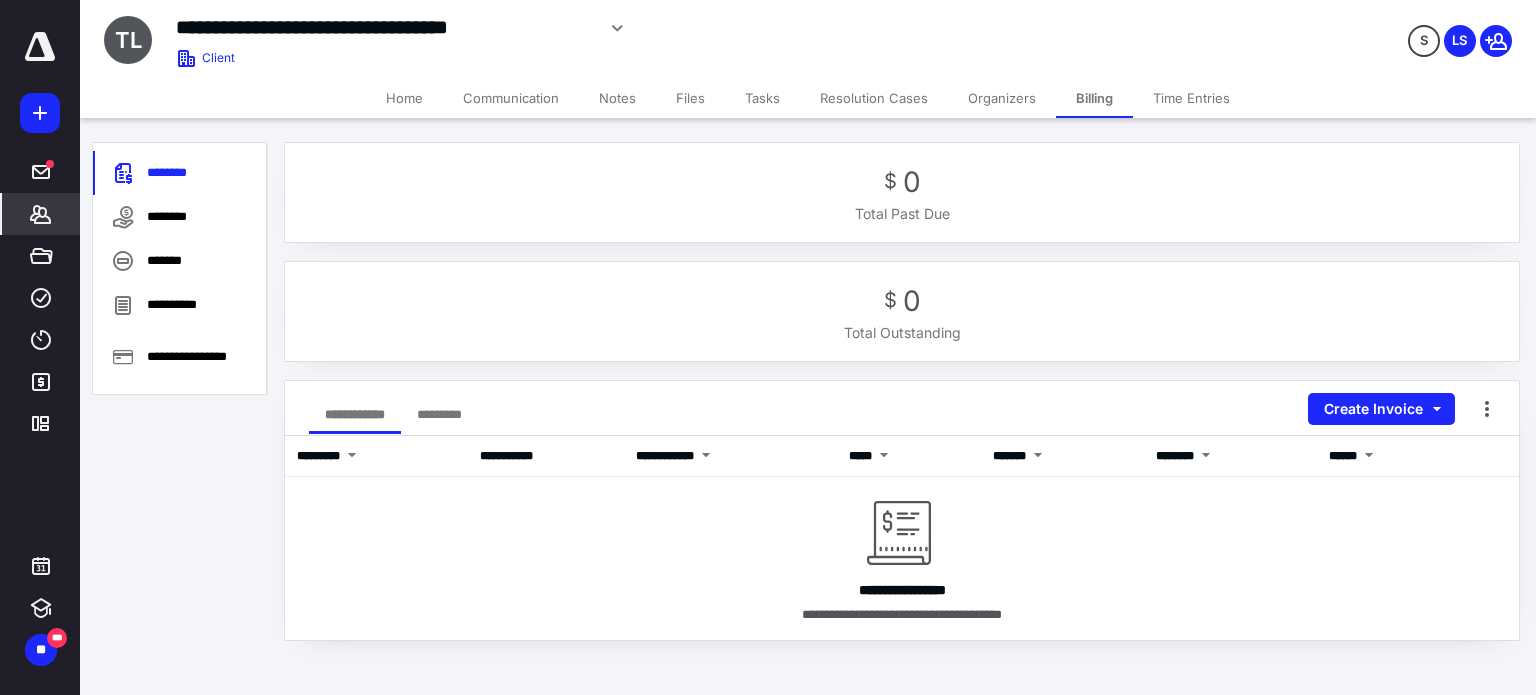 click on "Tasks" at bounding box center [762, 98] 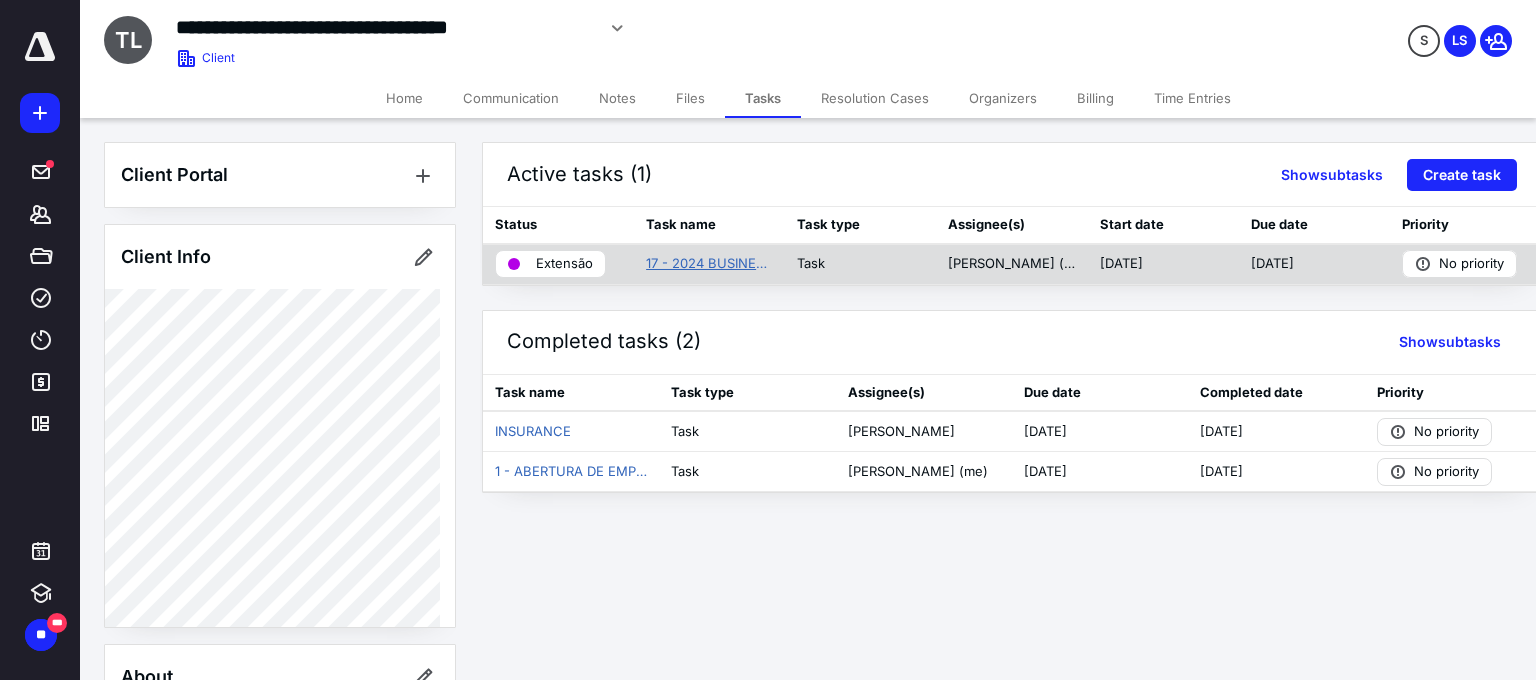 click on "17 - 2024 BUSINESS INCOME TAX" at bounding box center (709, 264) 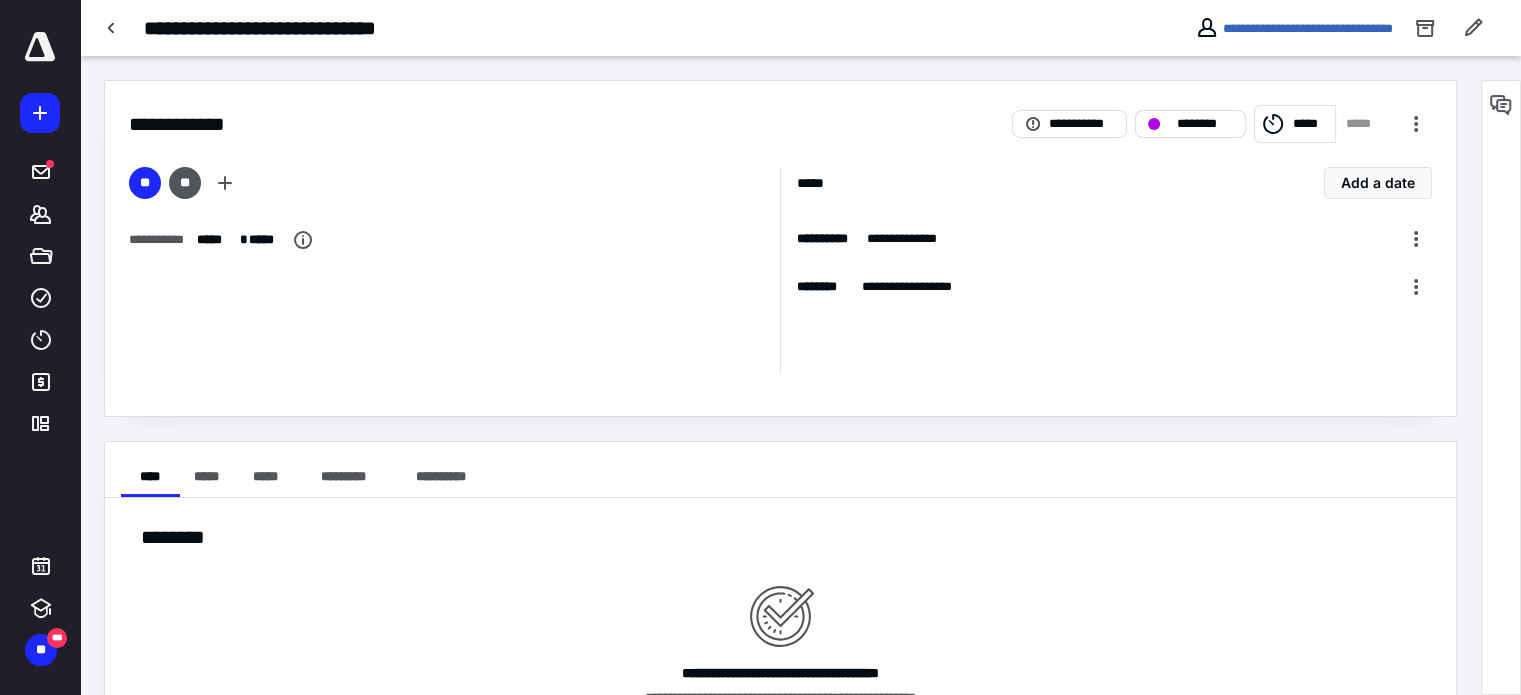 click on "********" at bounding box center (1190, 124) 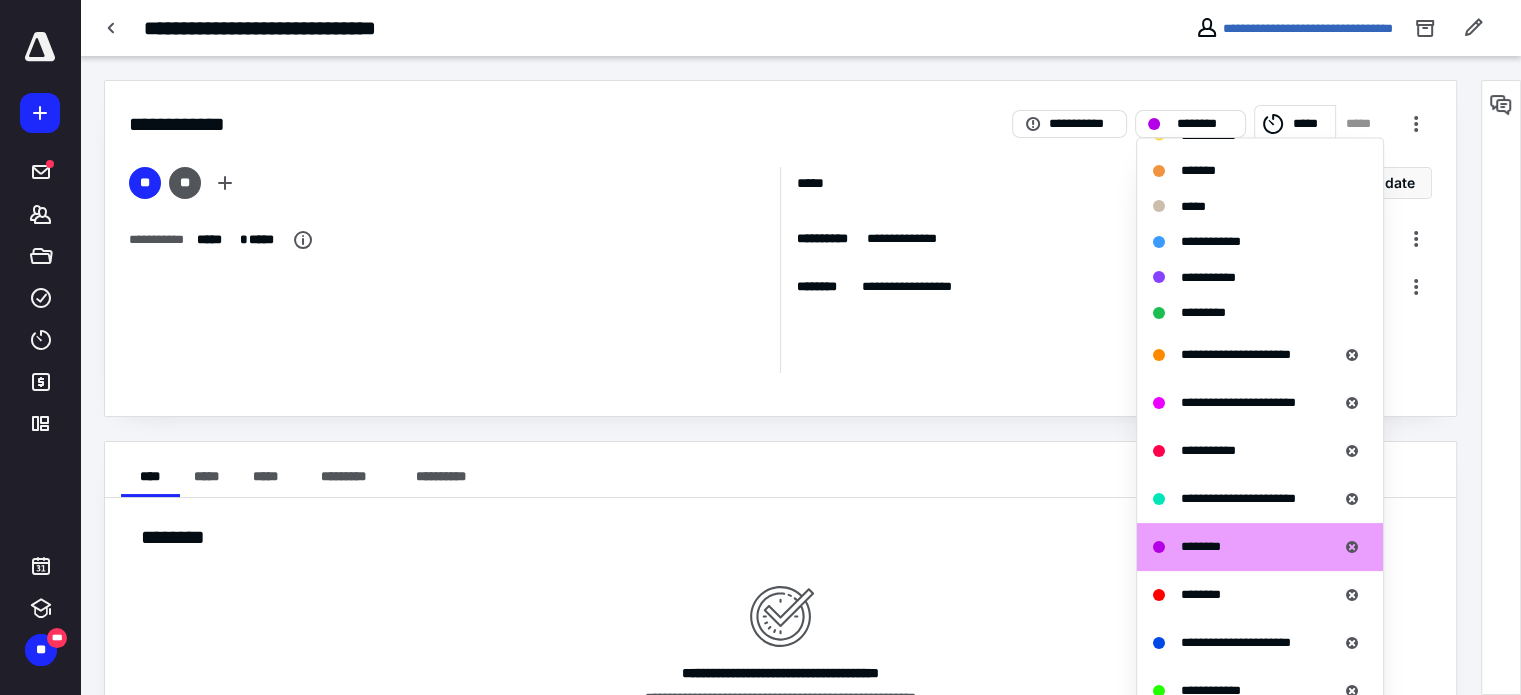 scroll, scrollTop: 184, scrollLeft: 0, axis: vertical 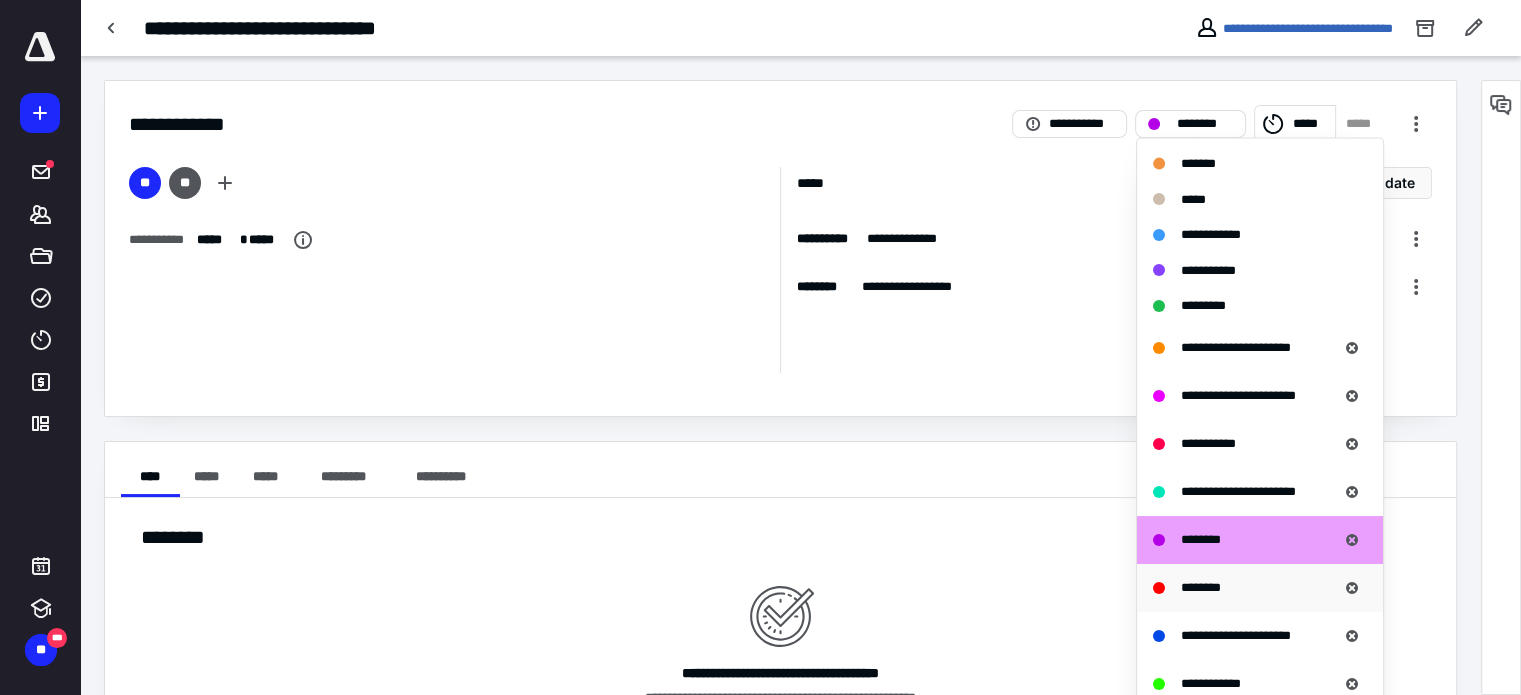 click on "********" at bounding box center (1201, 586) 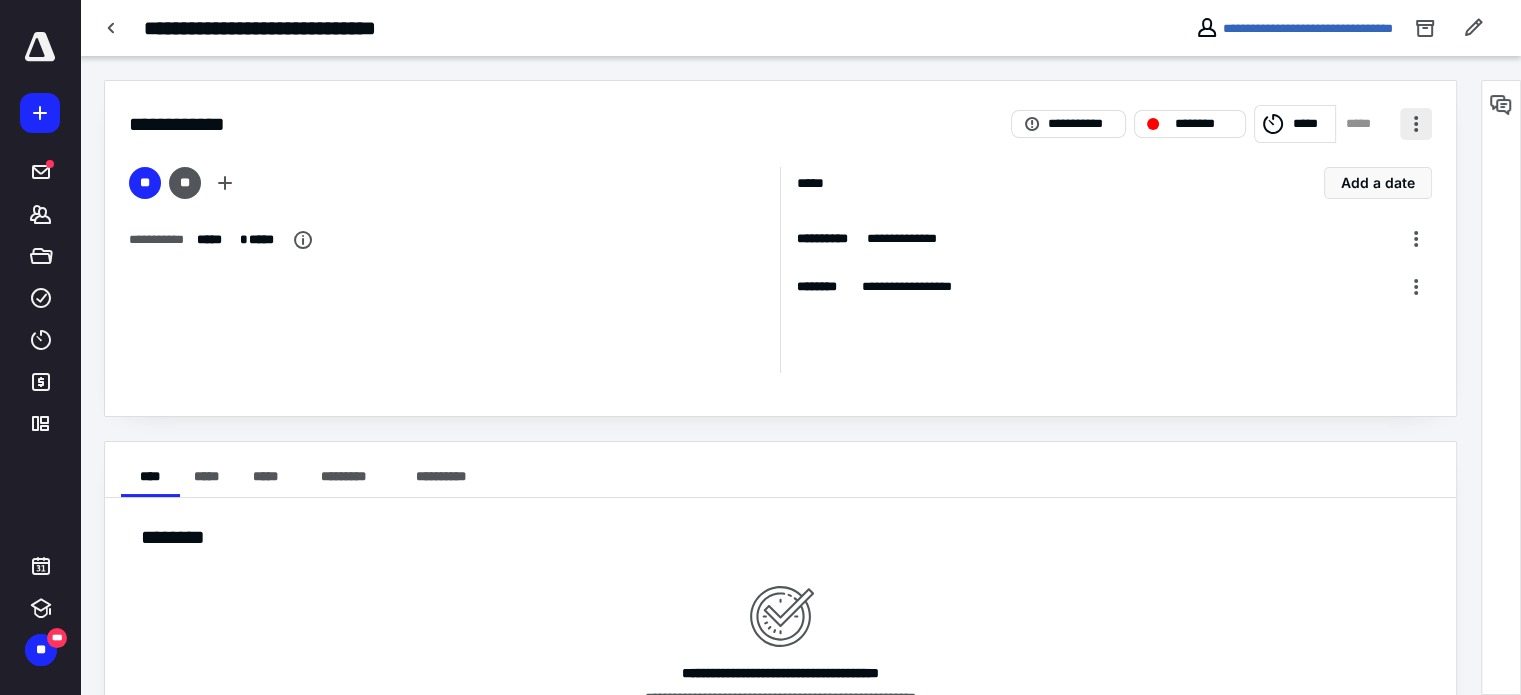 click at bounding box center [1416, 124] 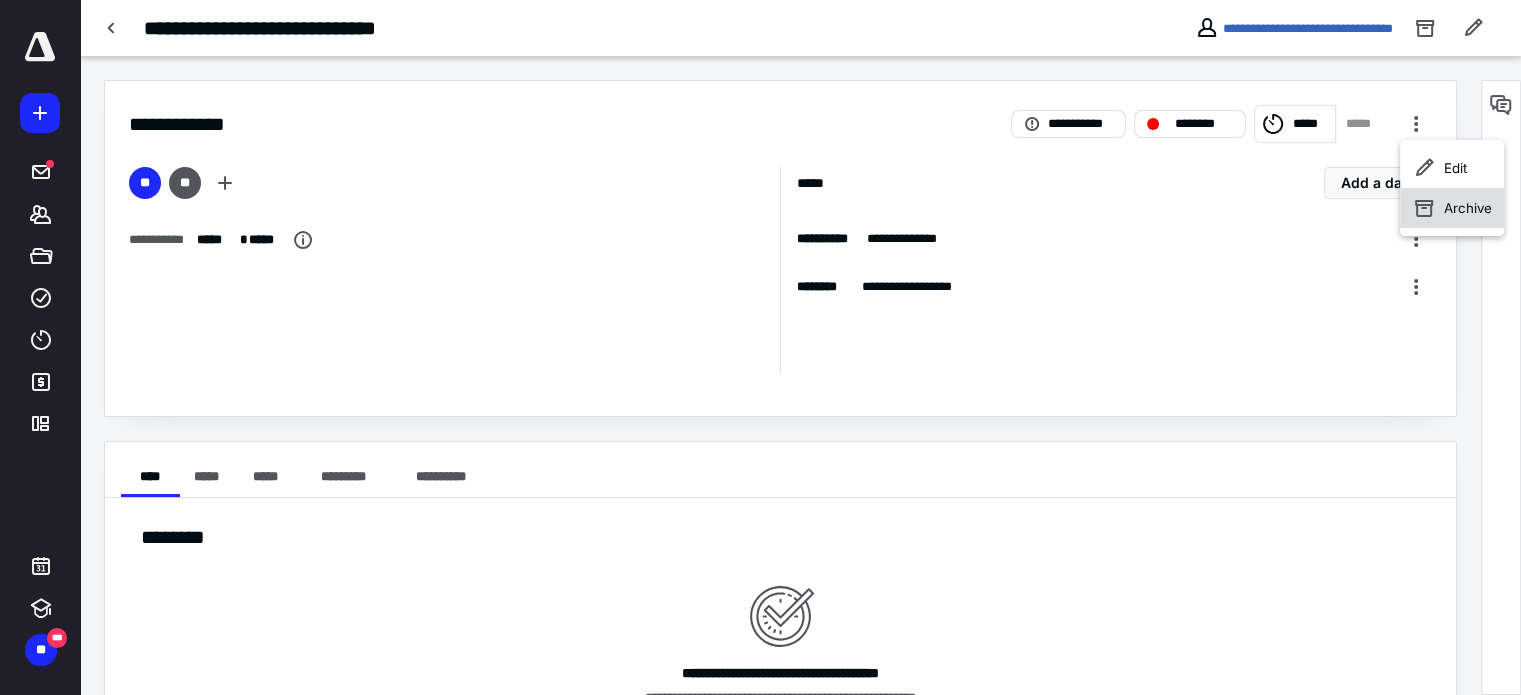 click 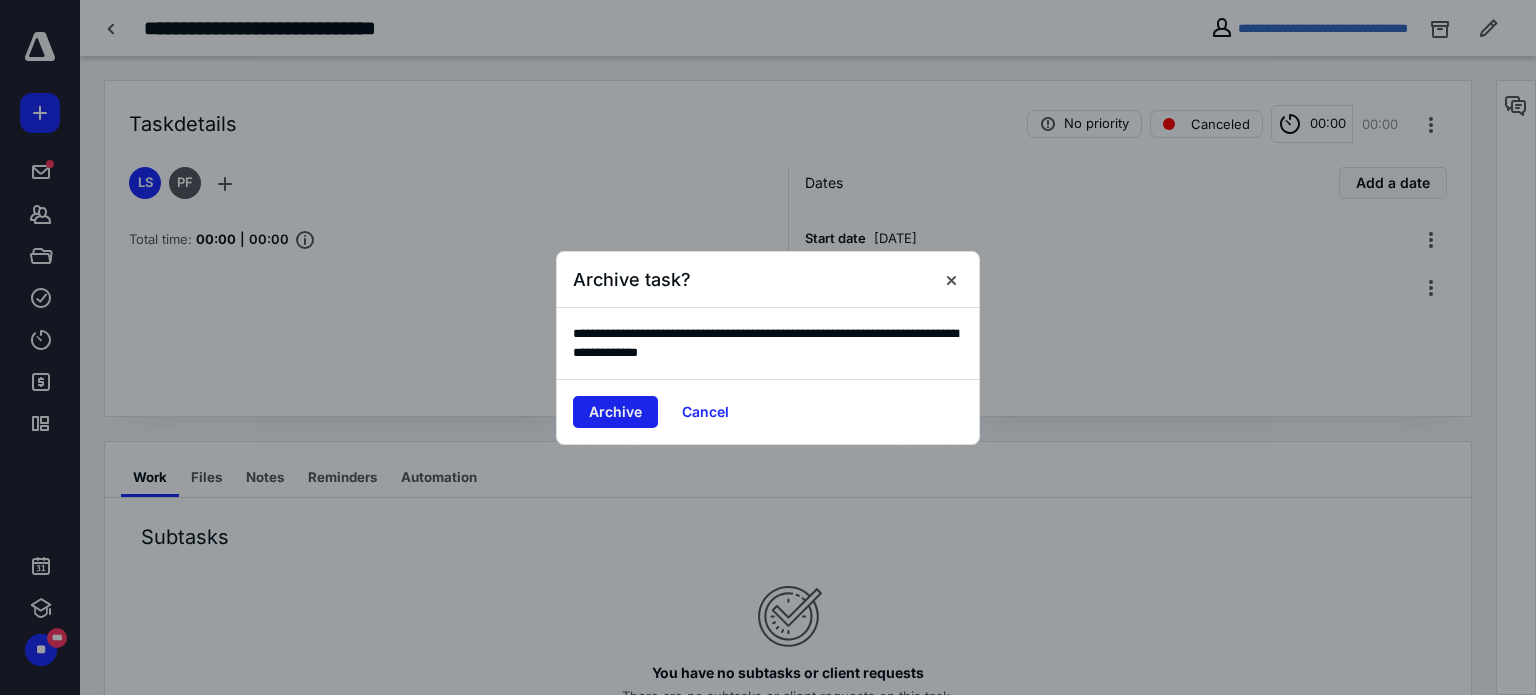click on "Archive" at bounding box center (615, 412) 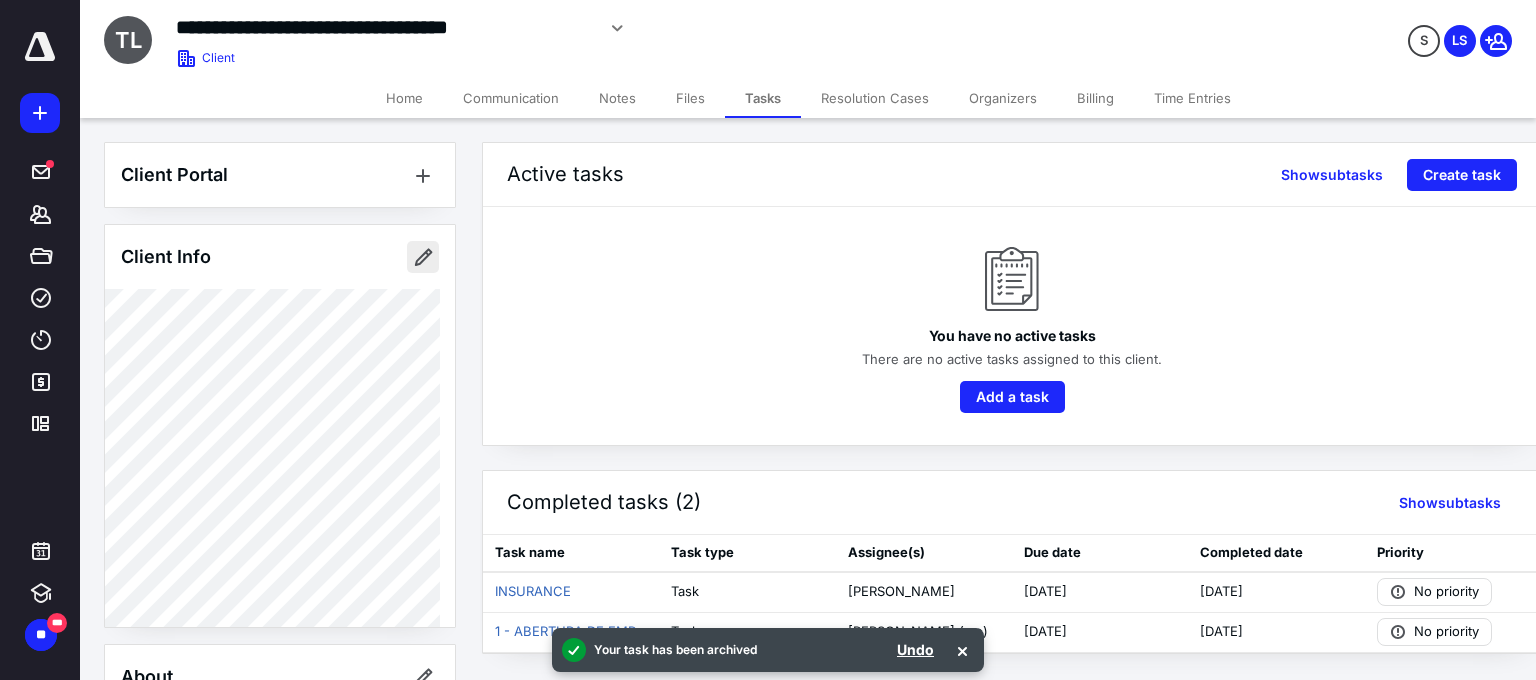 click at bounding box center [423, 257] 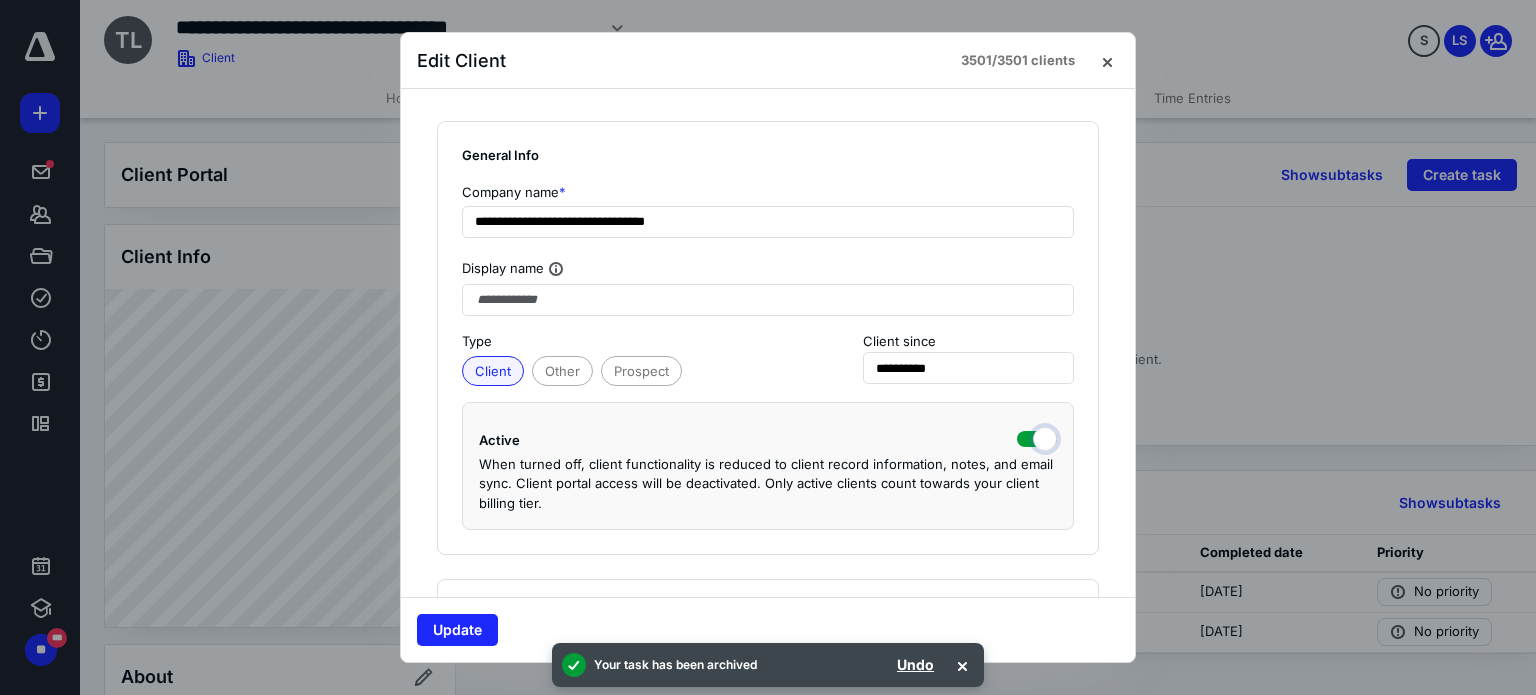 click at bounding box center [1037, 437] 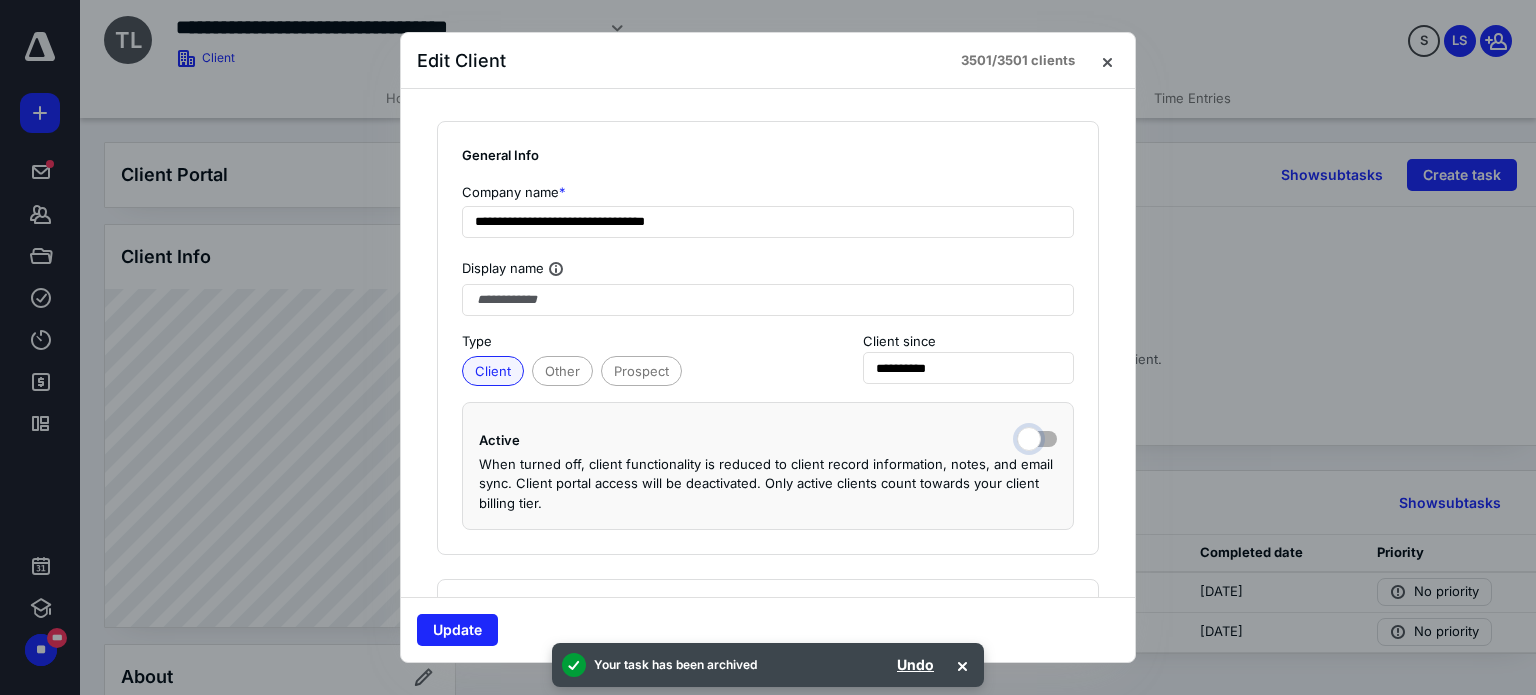 checkbox on "false" 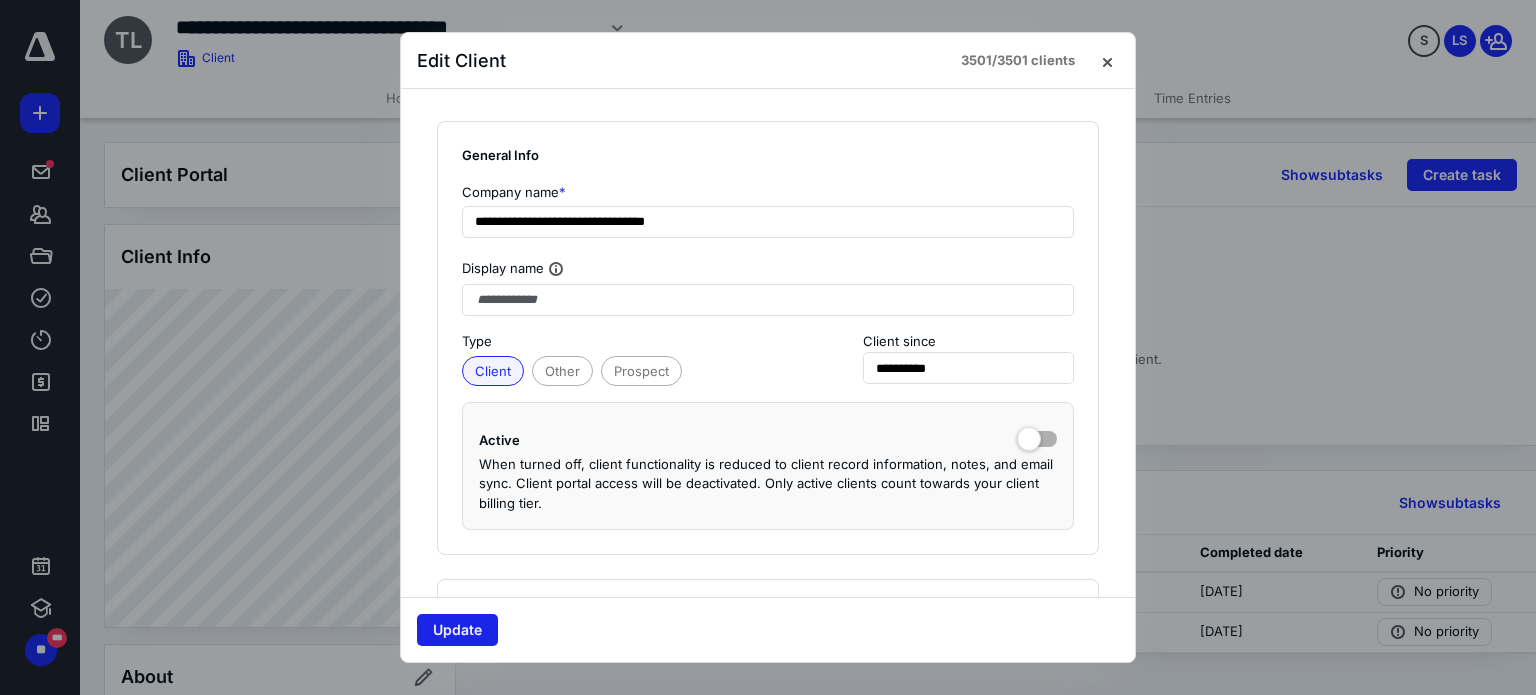 click on "Update" at bounding box center (457, 630) 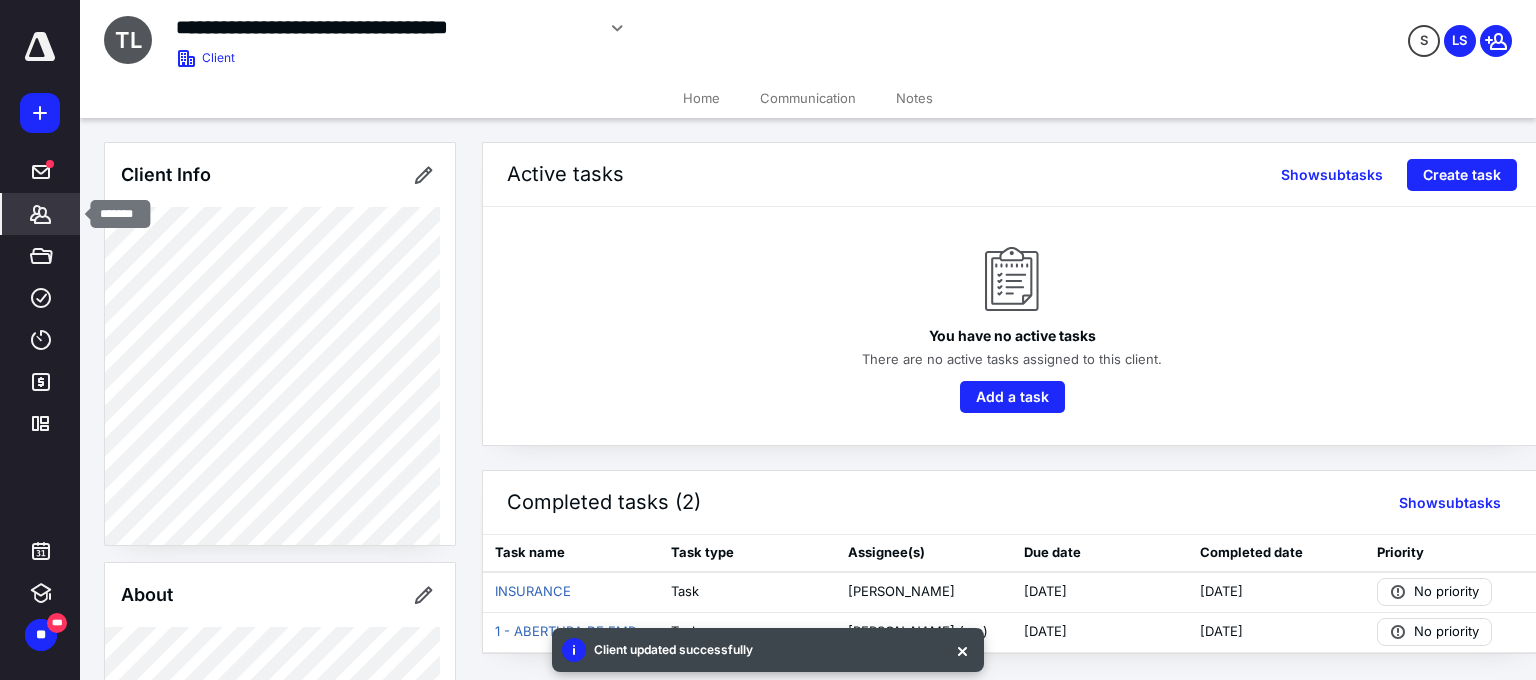 click on "*******" at bounding box center [41, 214] 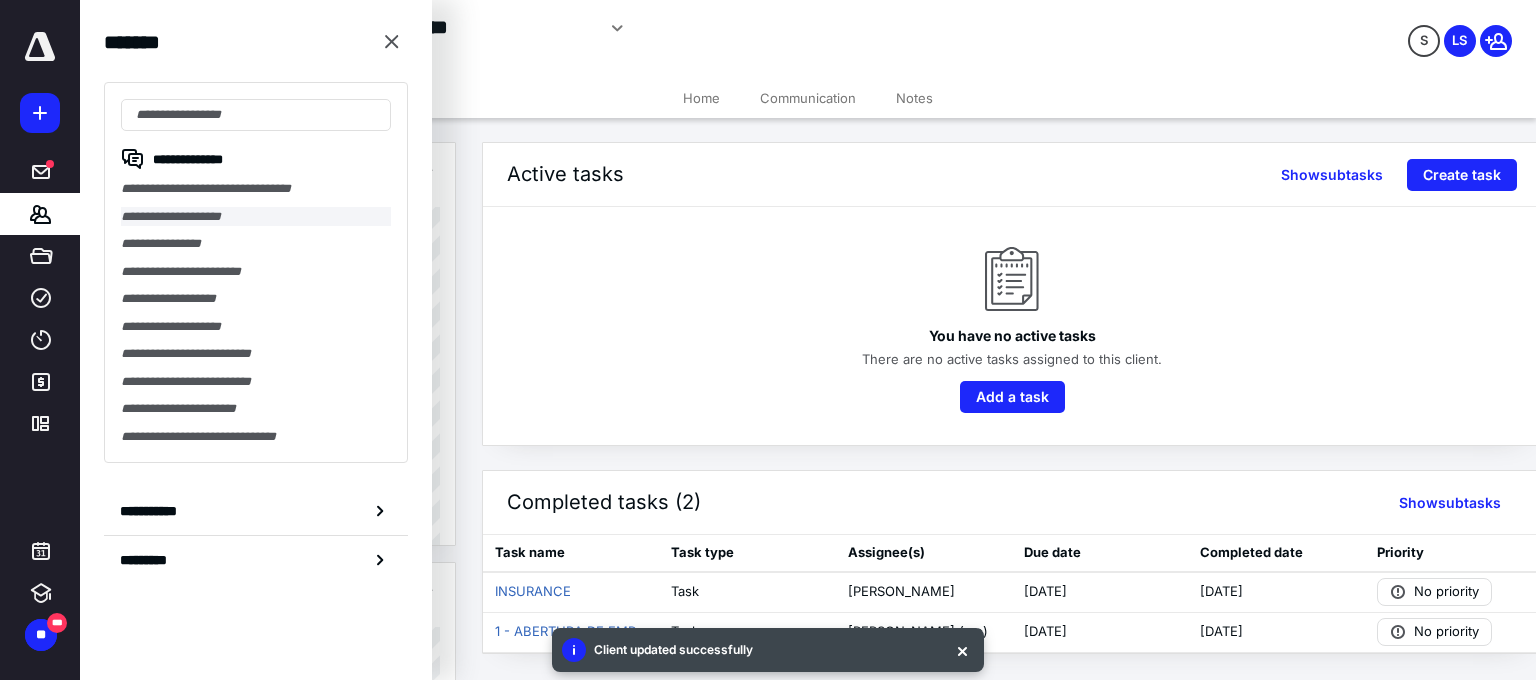 click on "**********" at bounding box center [256, 217] 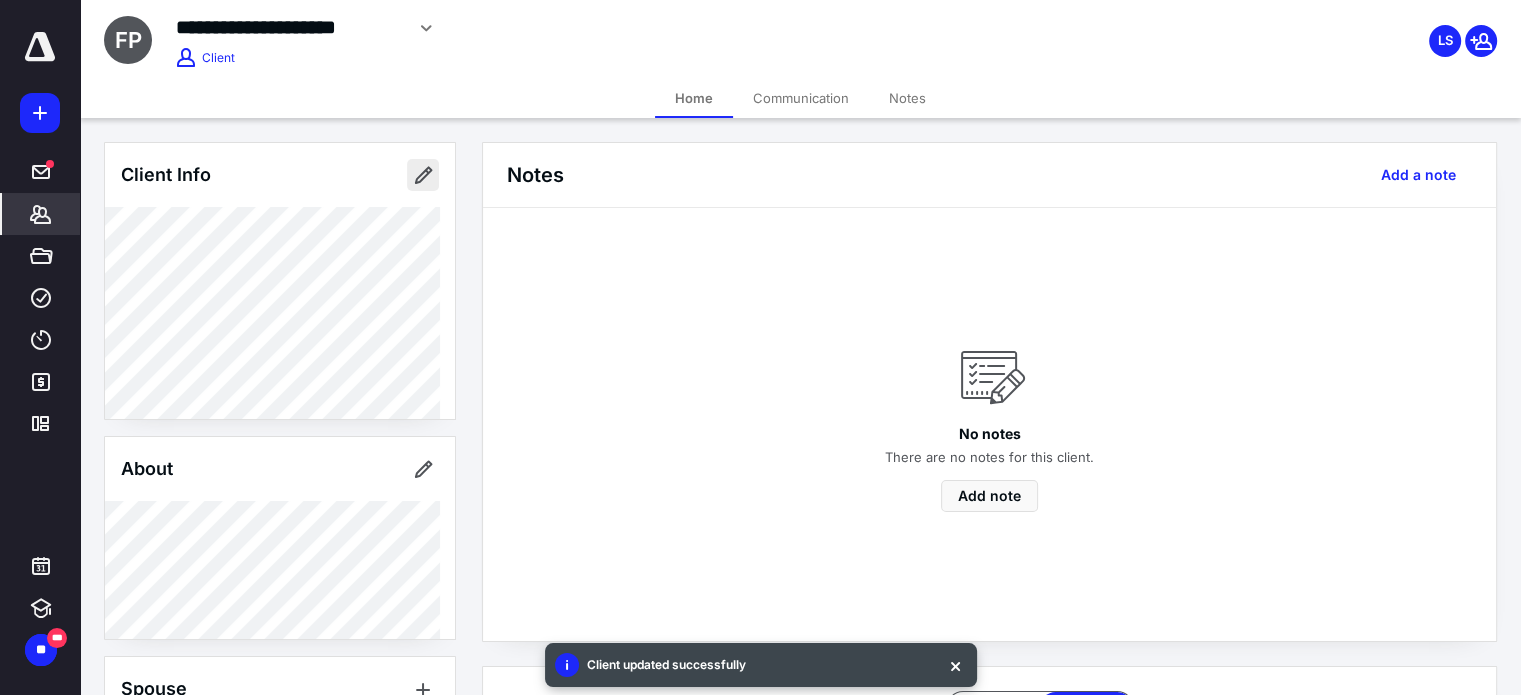 click at bounding box center (423, 175) 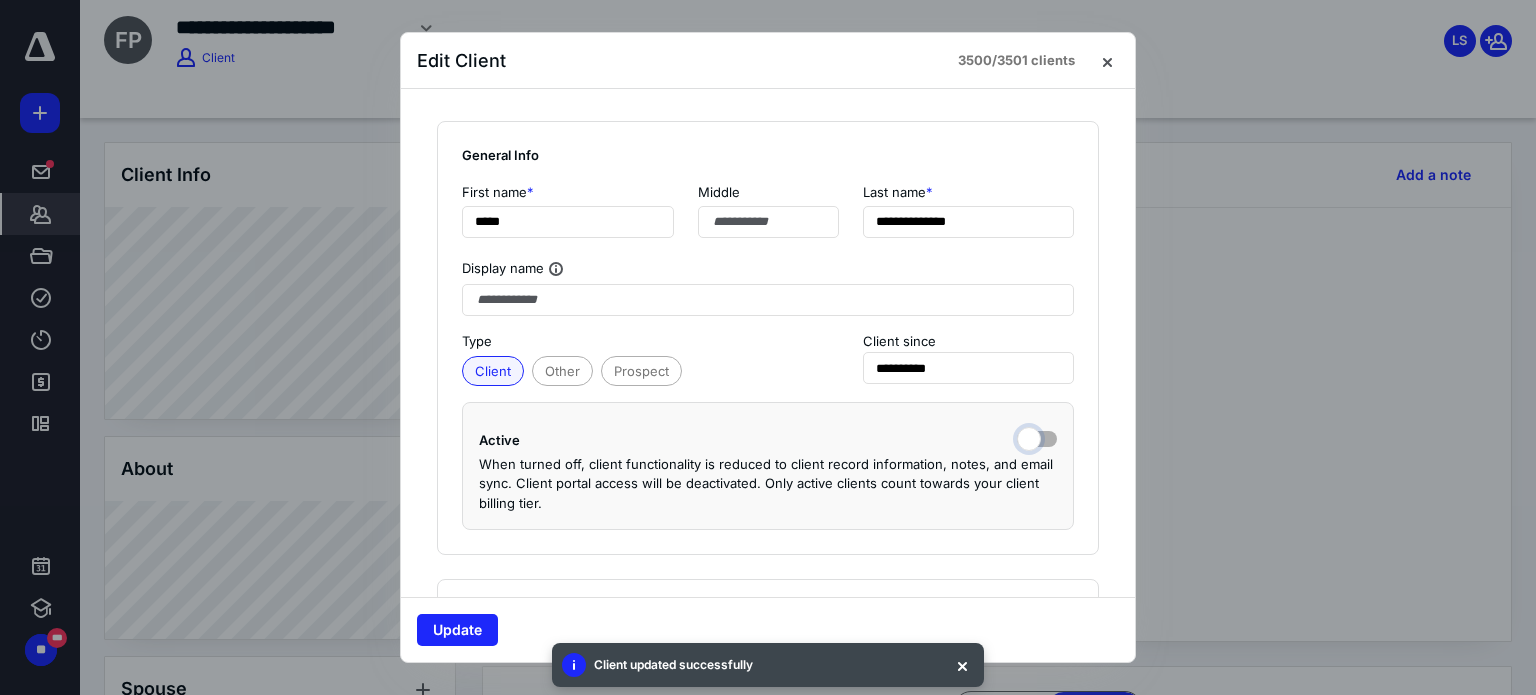 click at bounding box center (1037, 437) 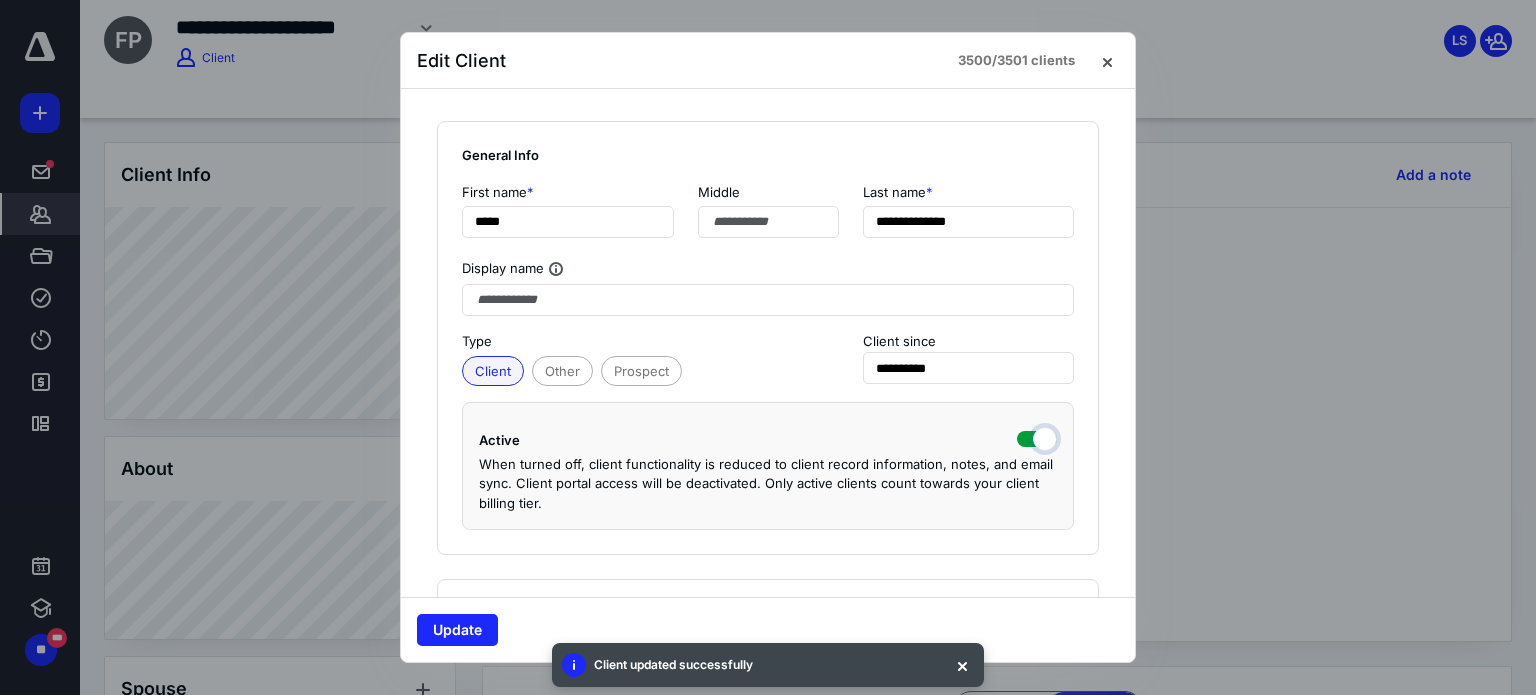 checkbox on "true" 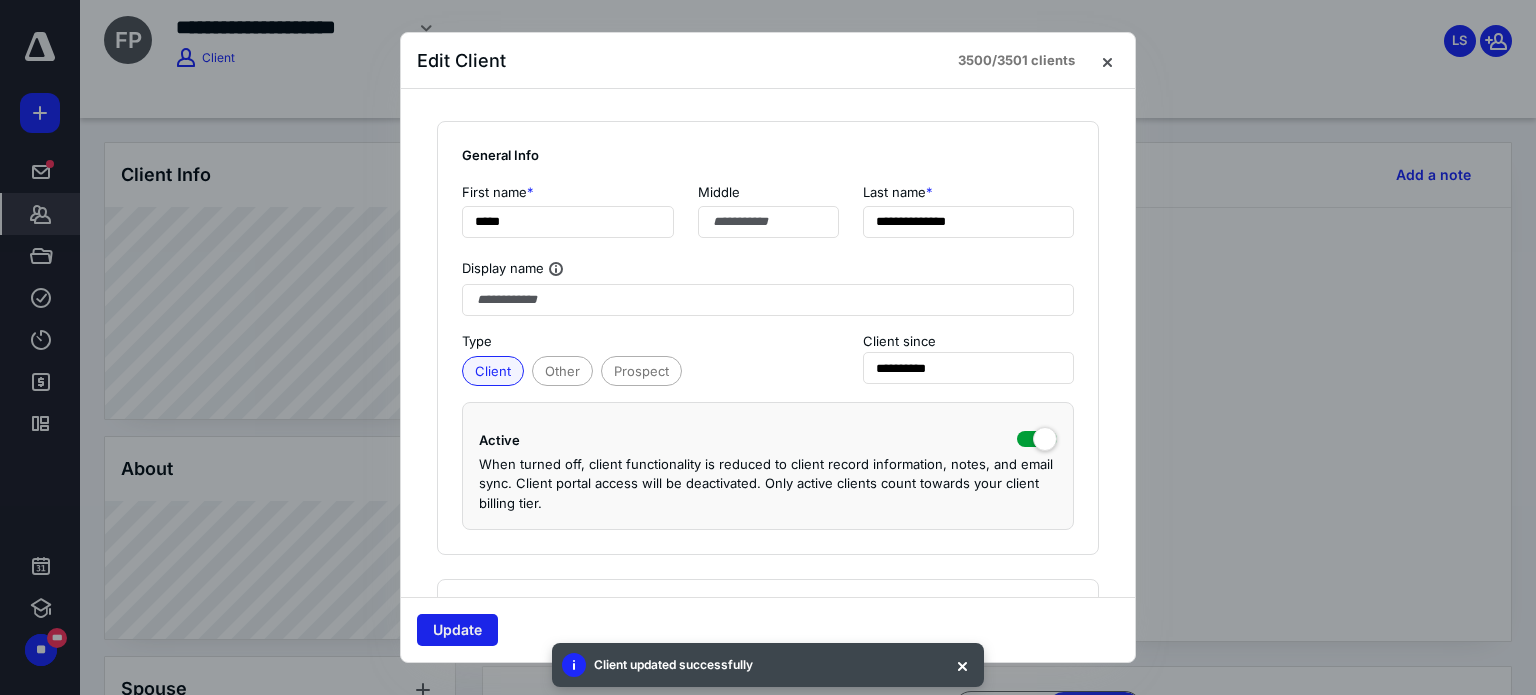 click on "Update" at bounding box center (457, 630) 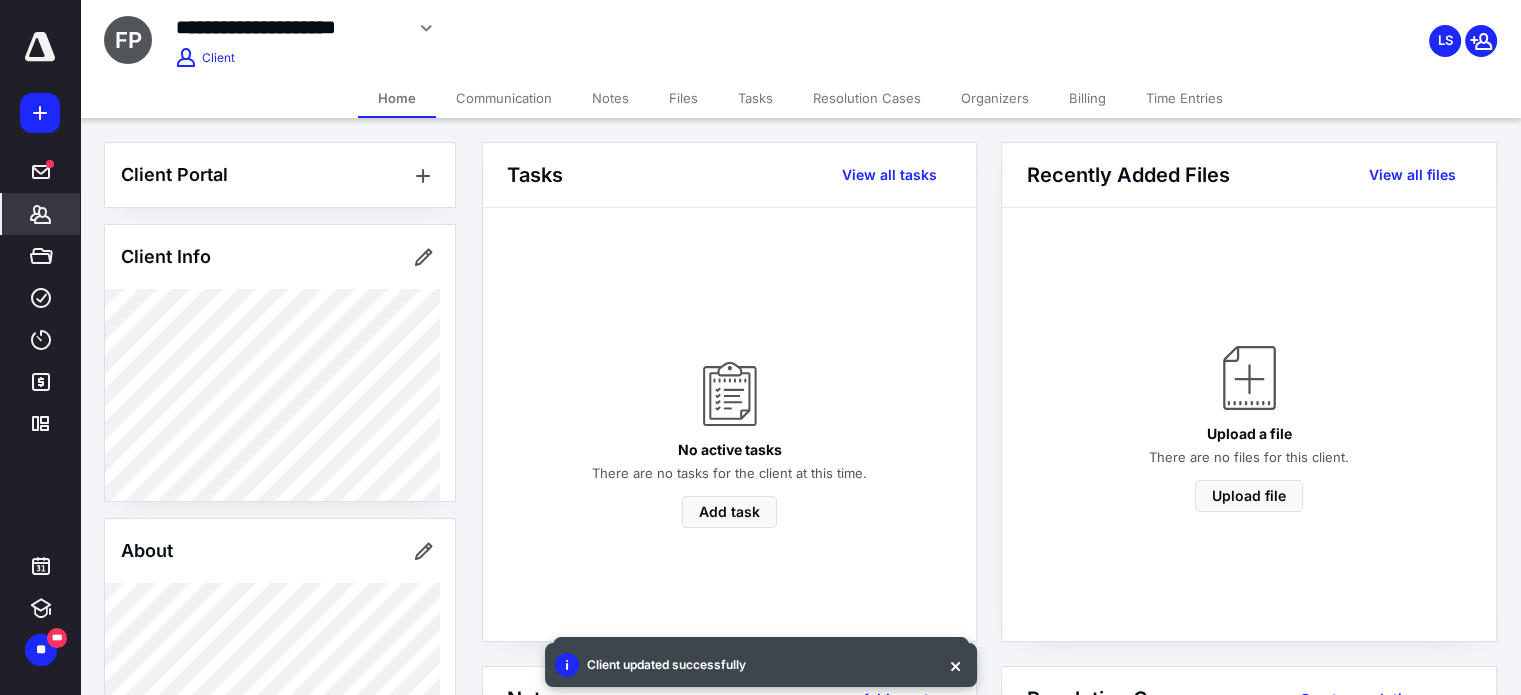 click on "Billing" at bounding box center (1087, 98) 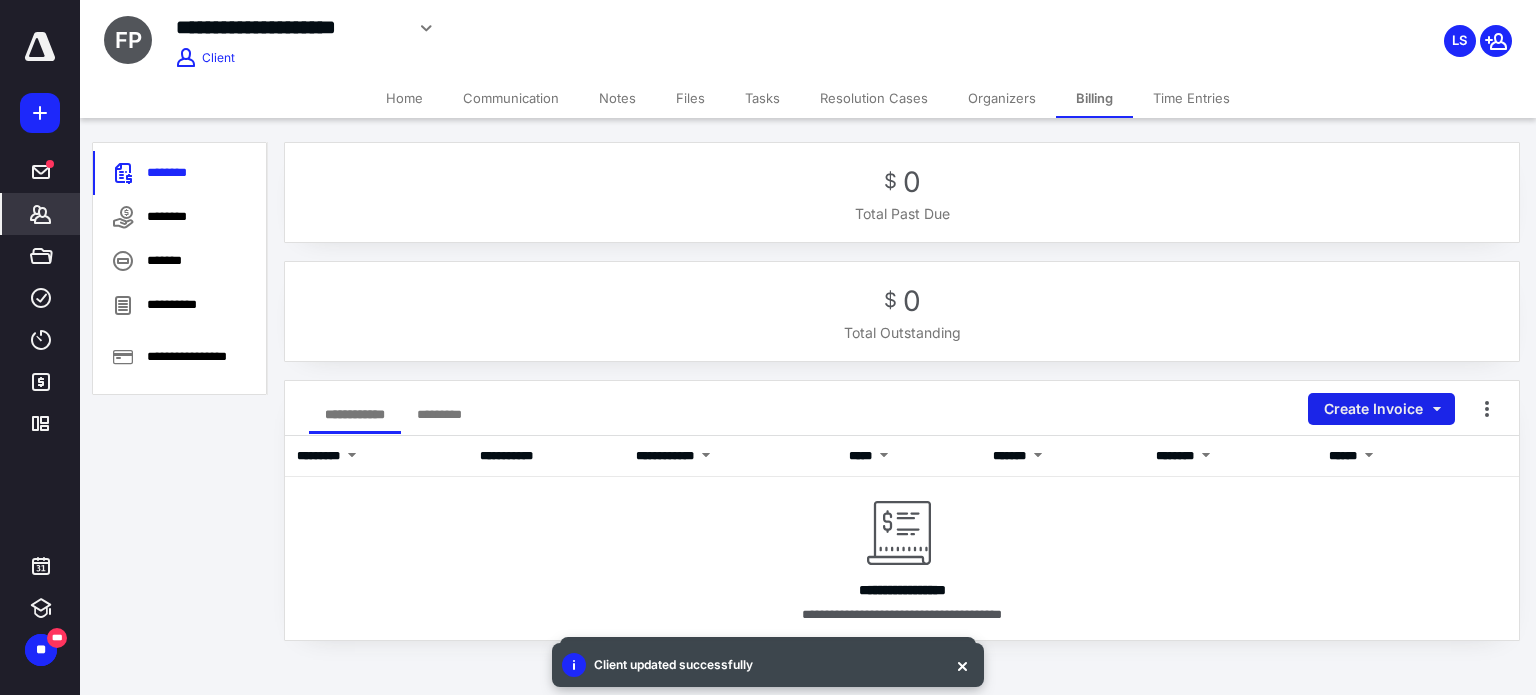 click on "Create Invoice" at bounding box center [1381, 409] 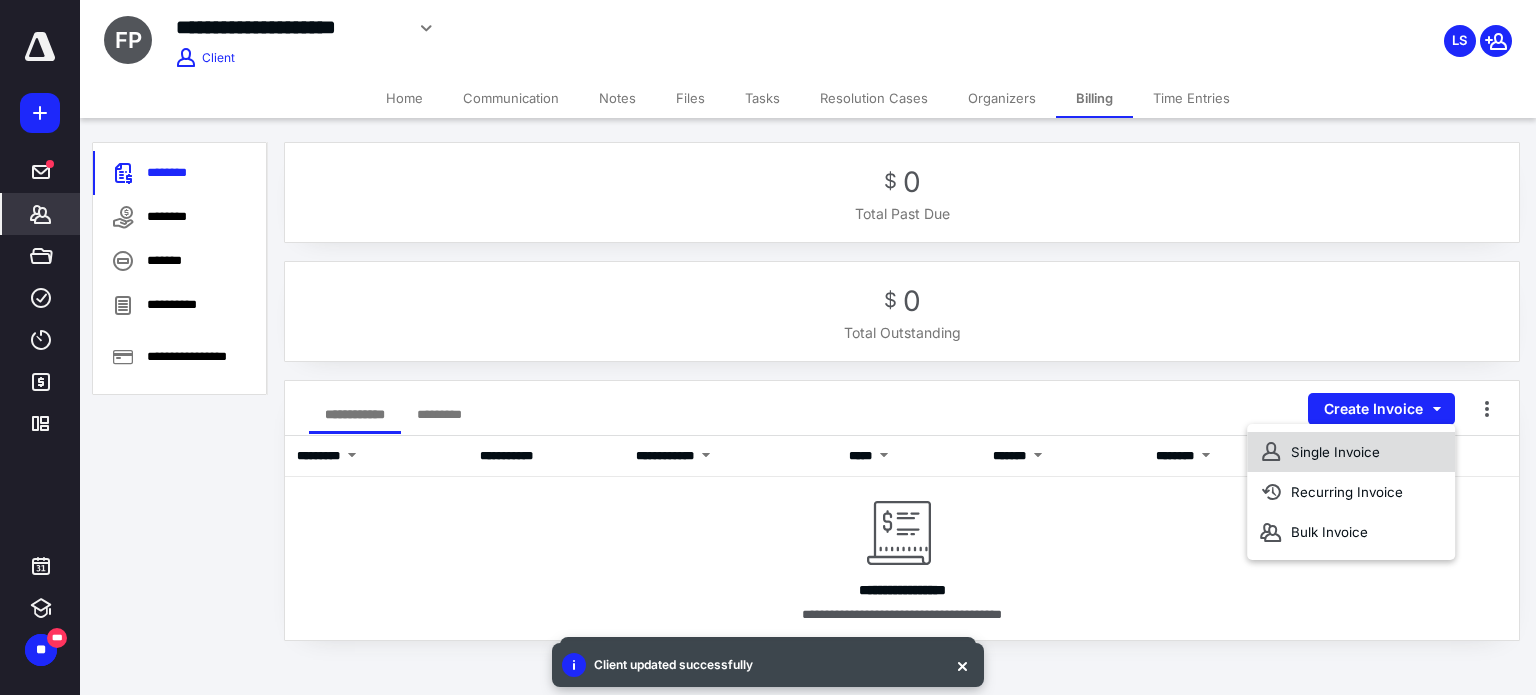 click on "Single Invoice" at bounding box center [1351, 452] 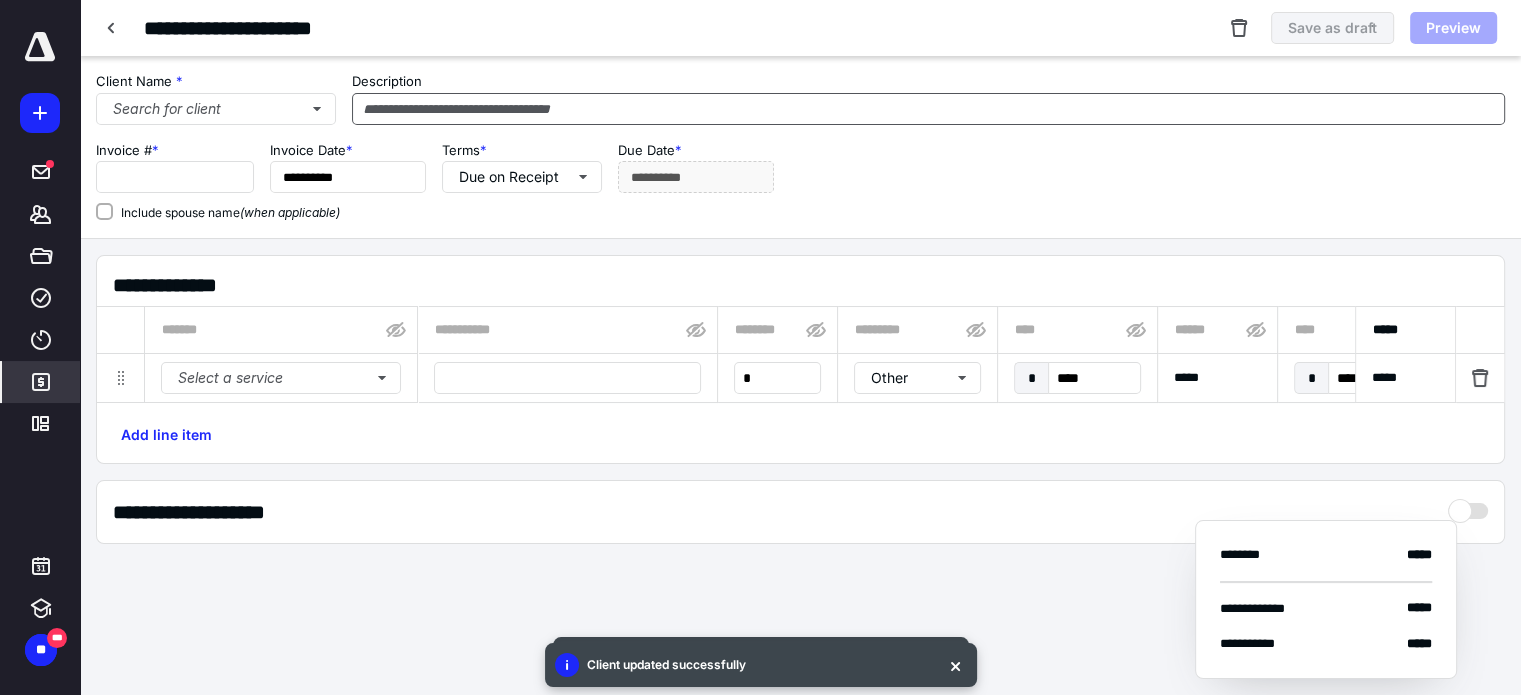 type on "****" 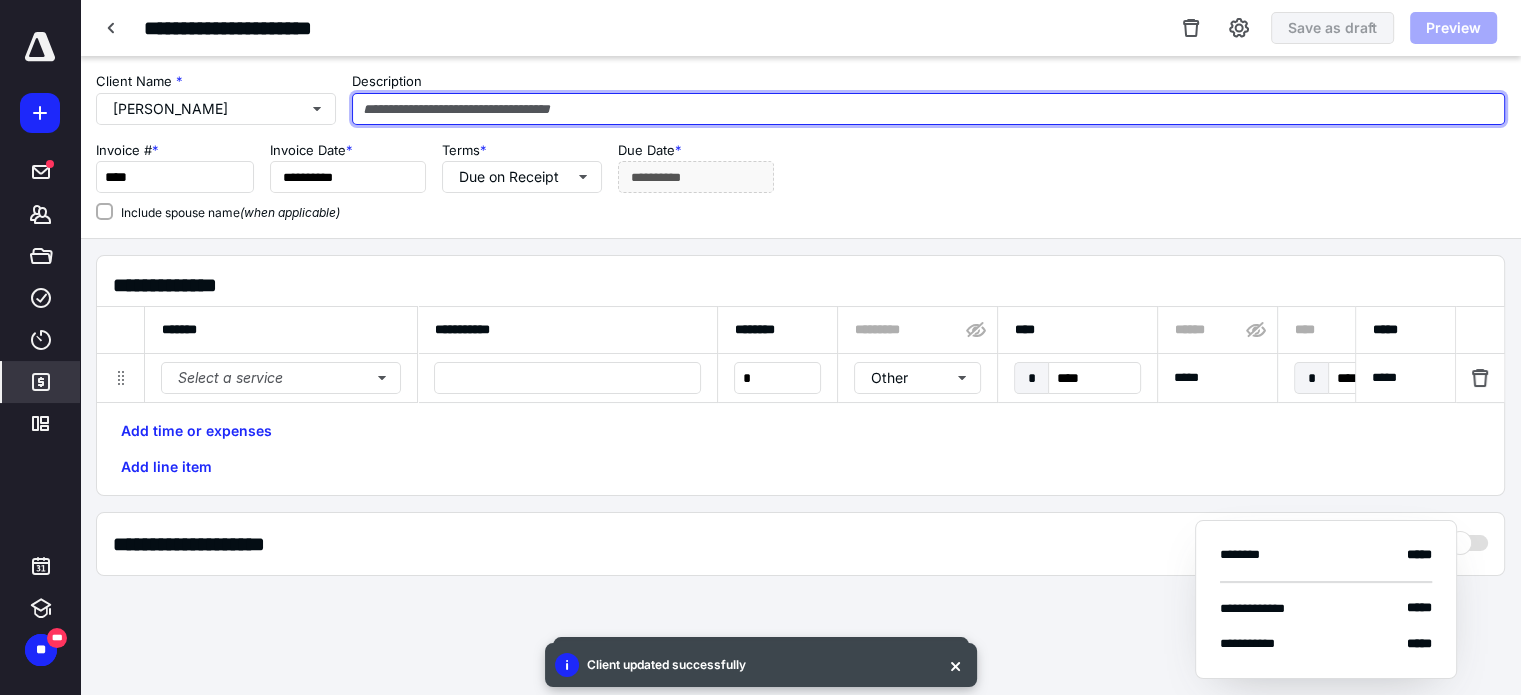 click at bounding box center (928, 109) 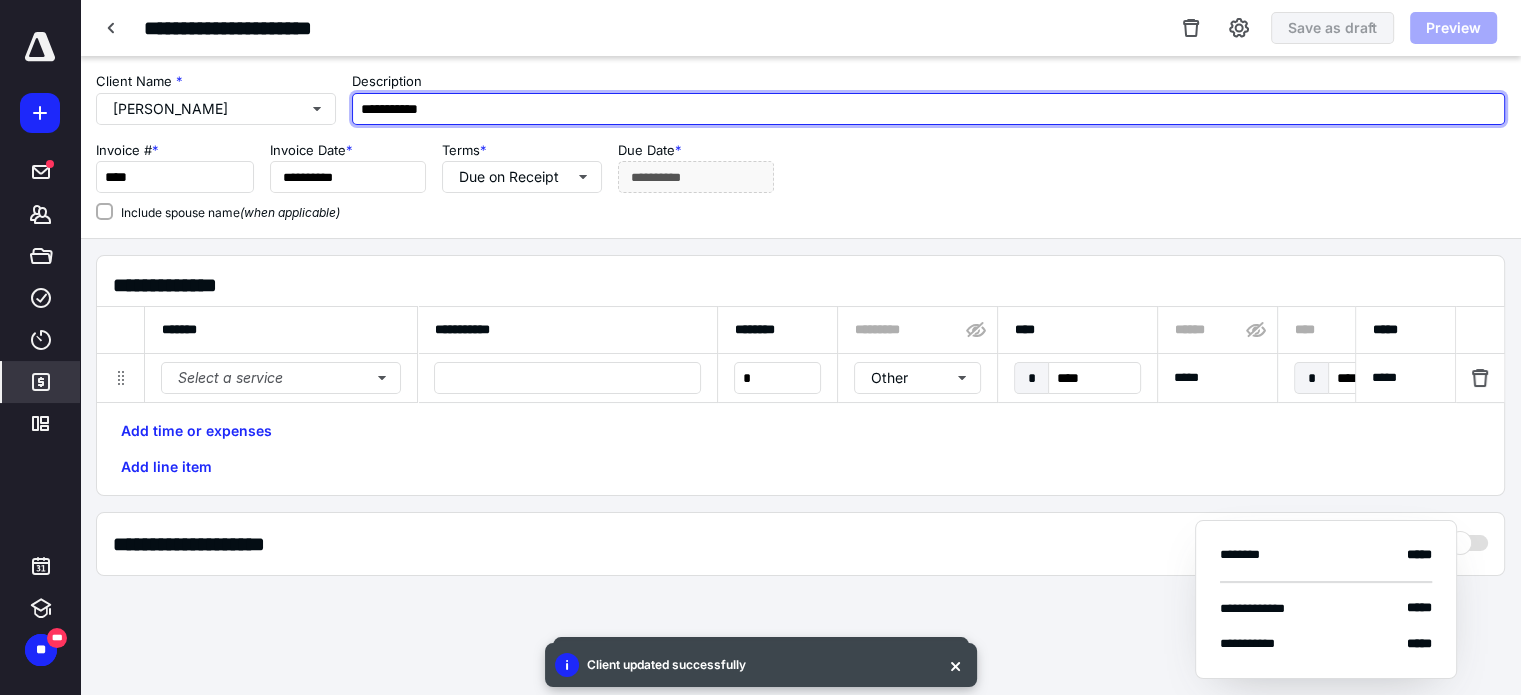 drag, startPoint x: 498, startPoint y: 115, endPoint x: 371, endPoint y: 111, distance: 127.06297 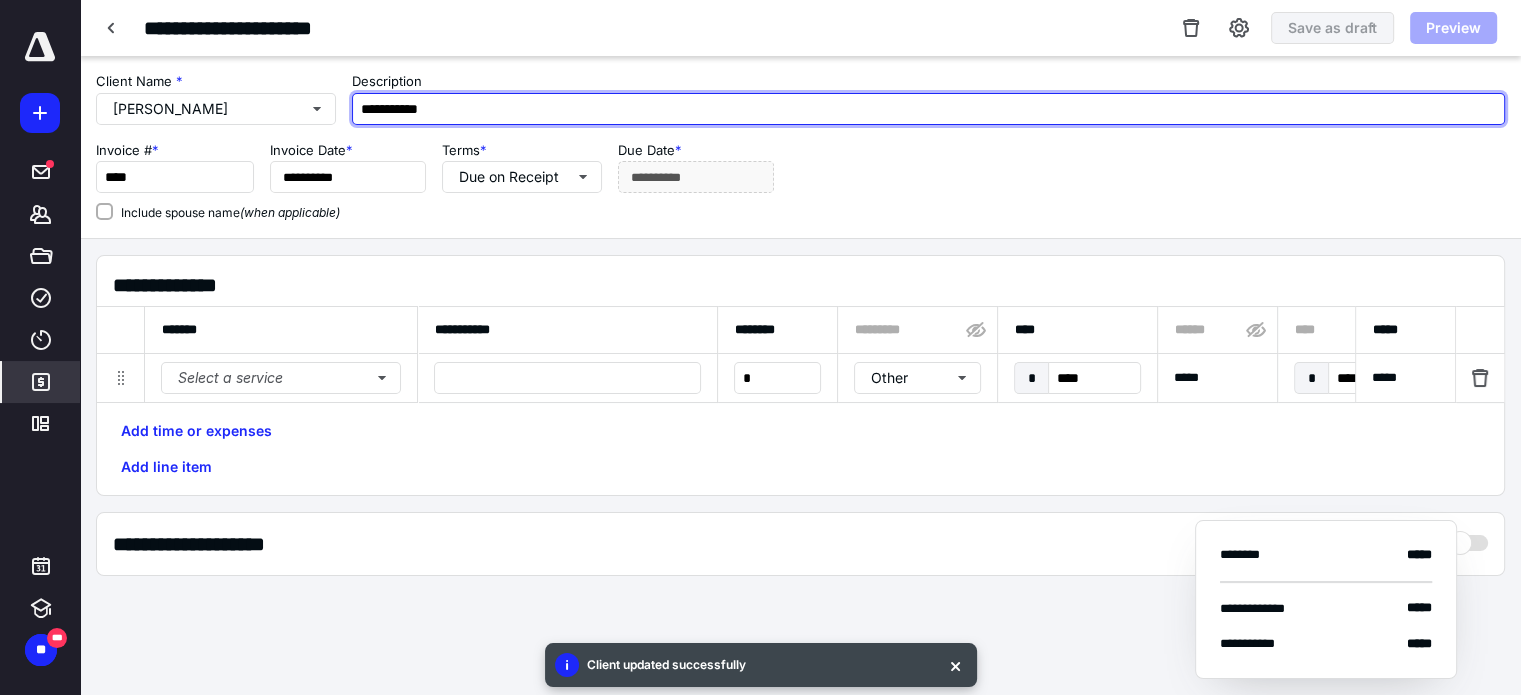 click on "**********" at bounding box center [928, 109] 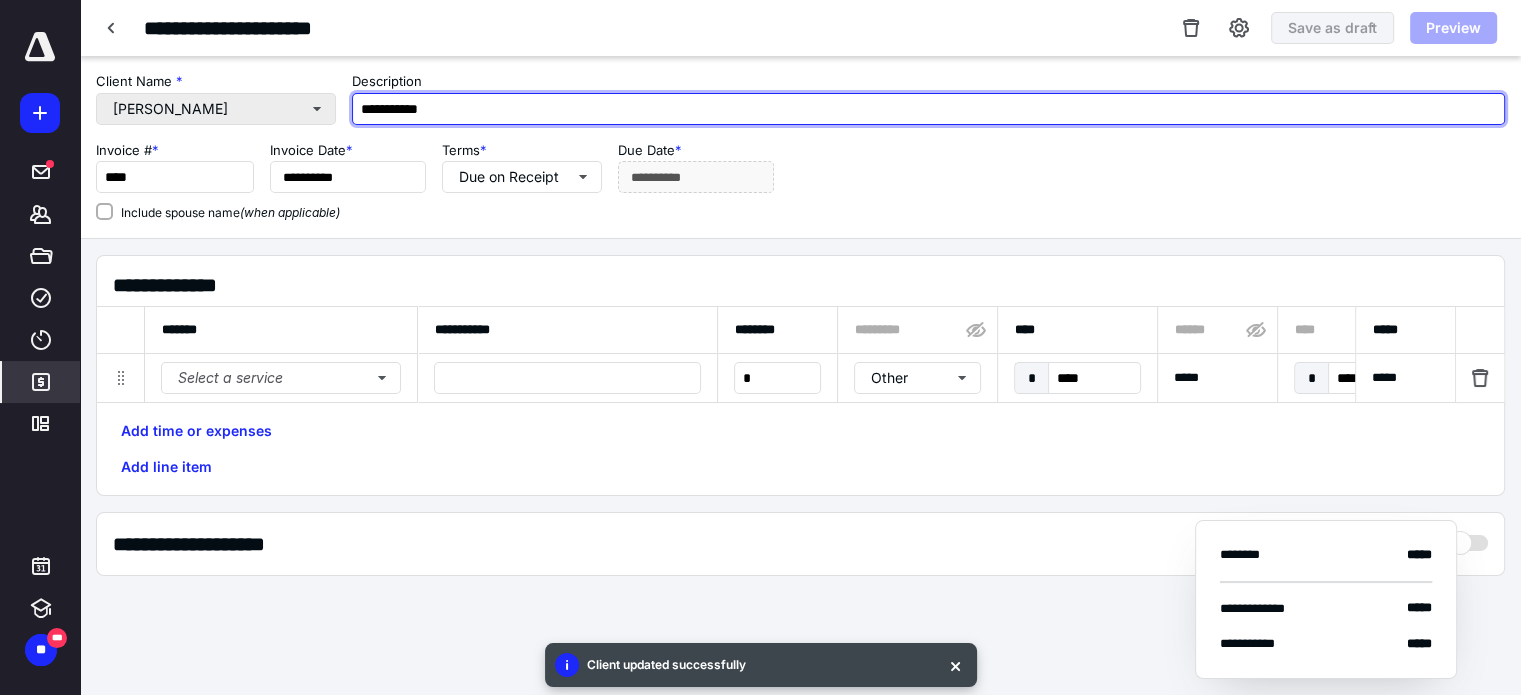 drag, startPoint x: 552, startPoint y: 110, endPoint x: 331, endPoint y: 110, distance: 221 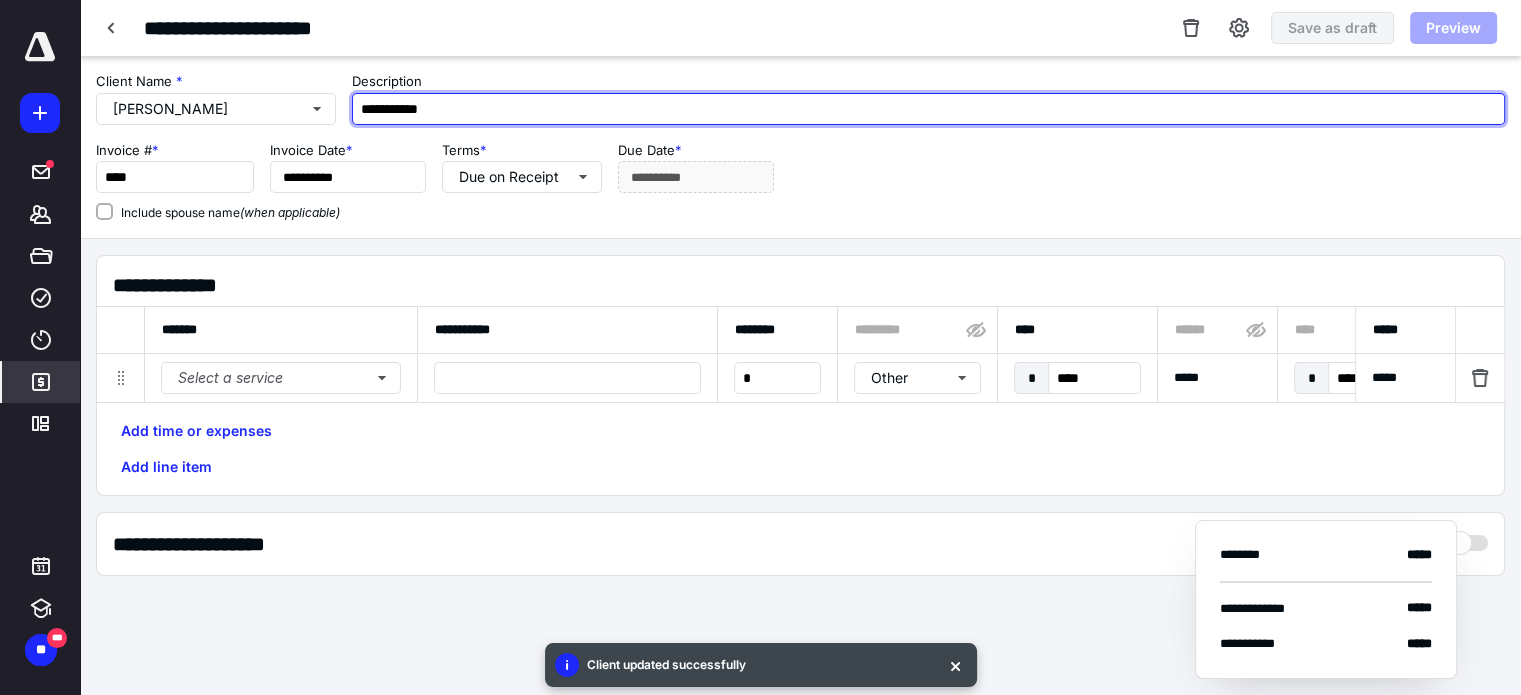 type on "**********" 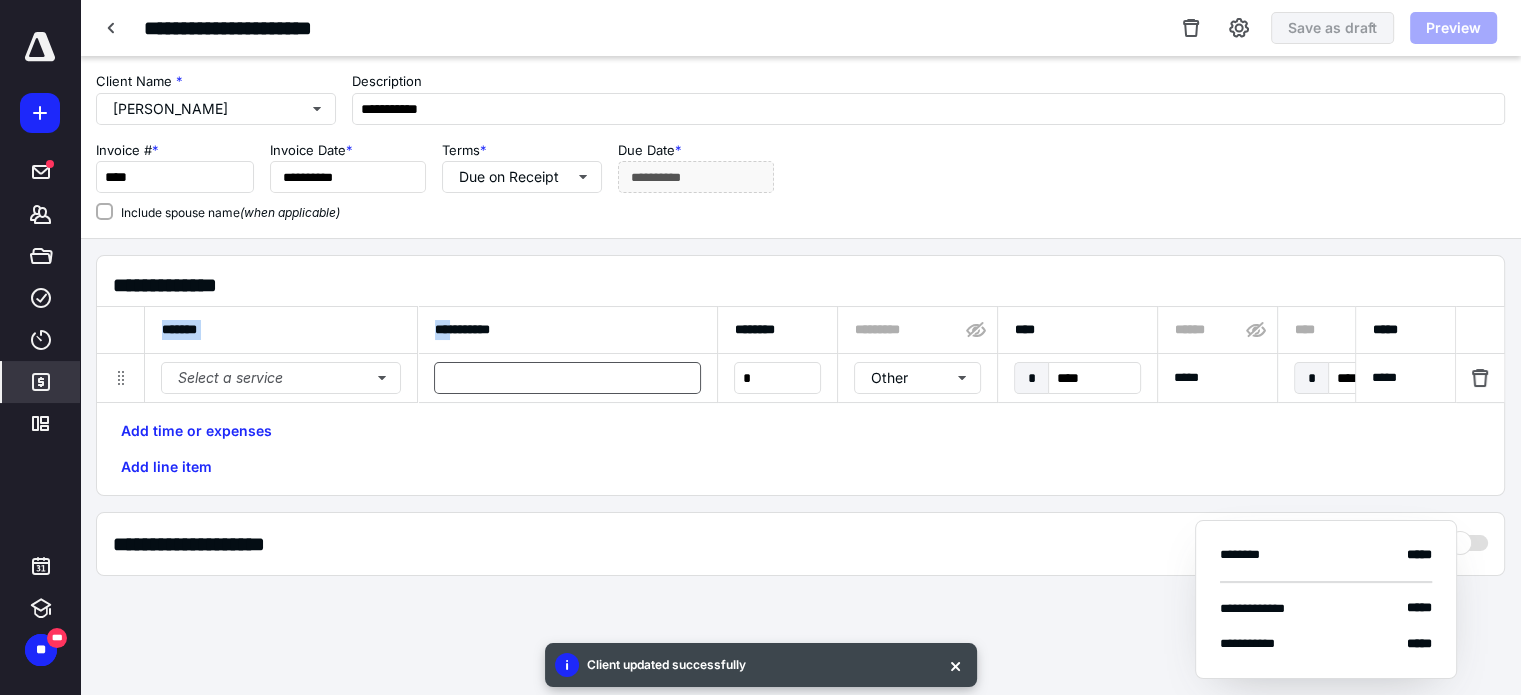 drag, startPoint x: 452, startPoint y: 312, endPoint x: 496, endPoint y: 371, distance: 73.60027 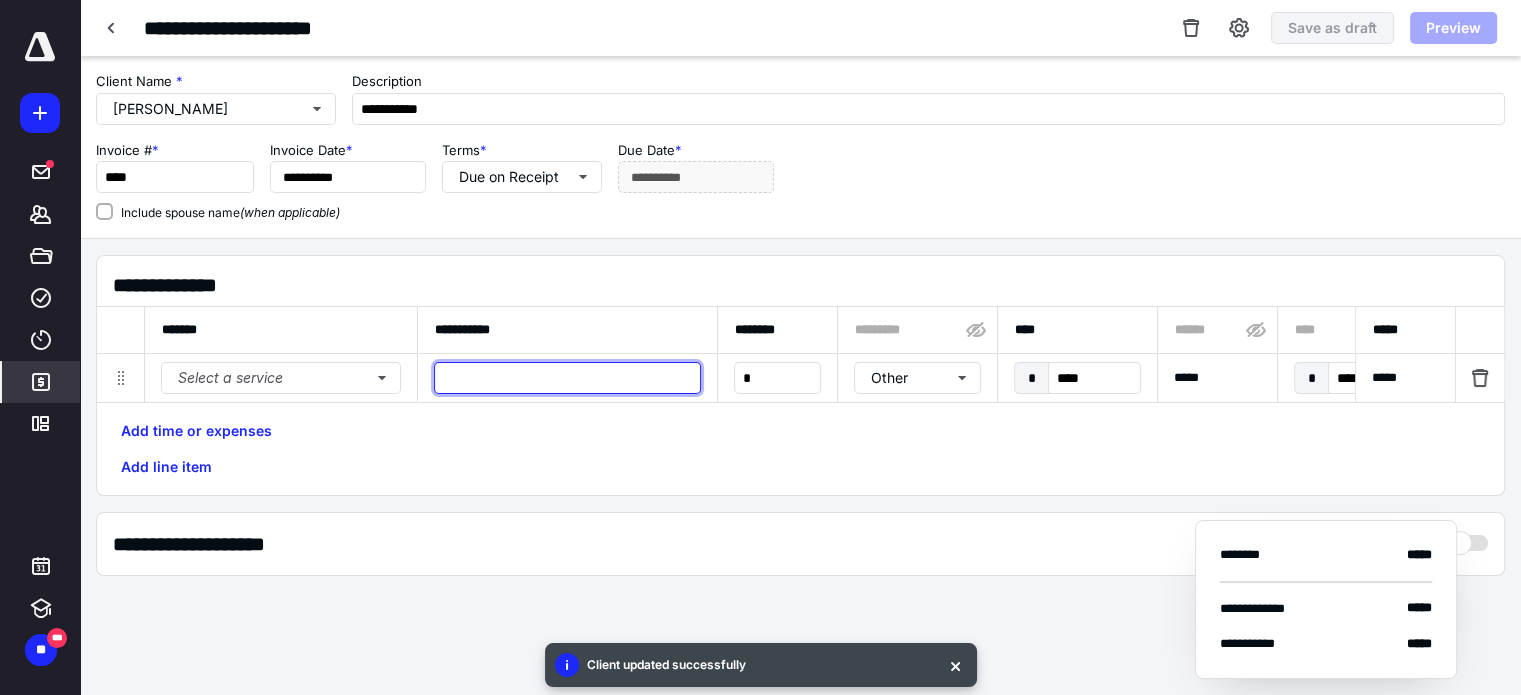 click at bounding box center (567, 378) 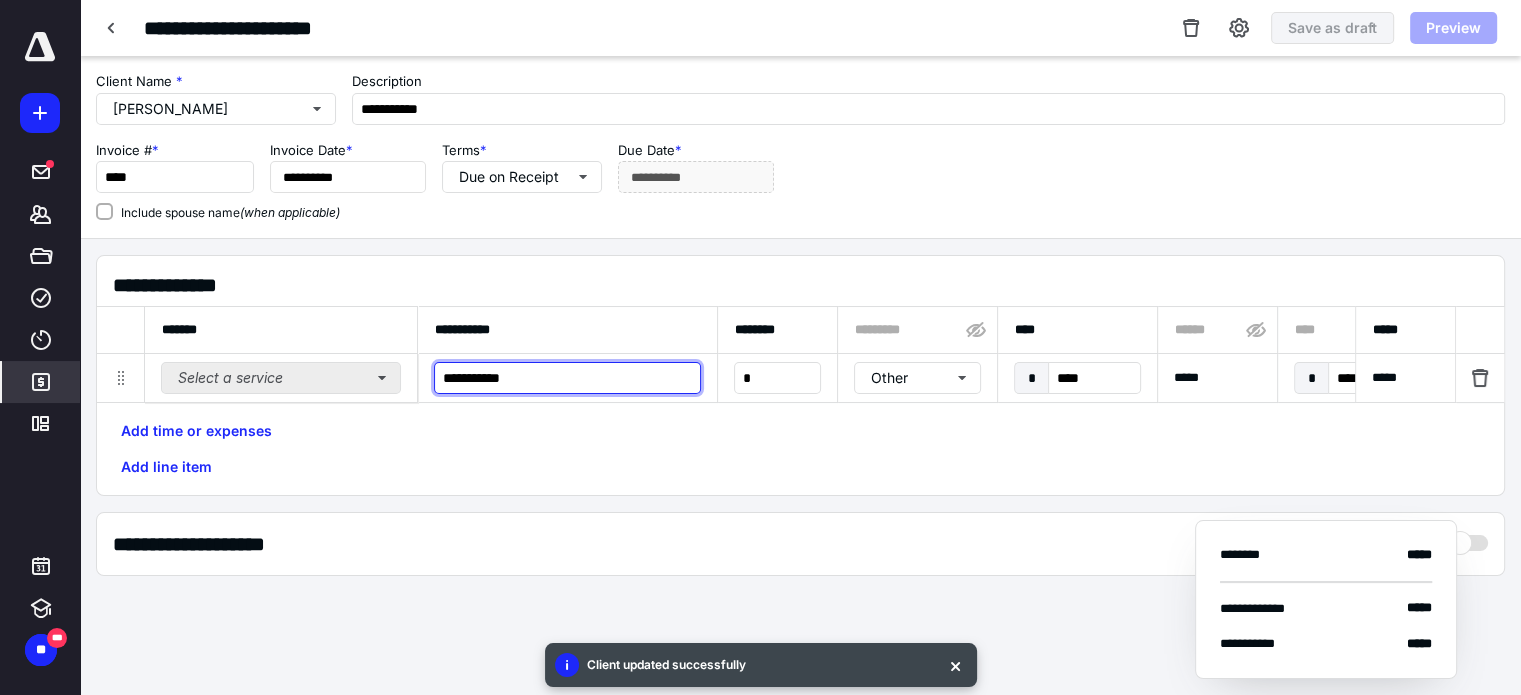 type on "**********" 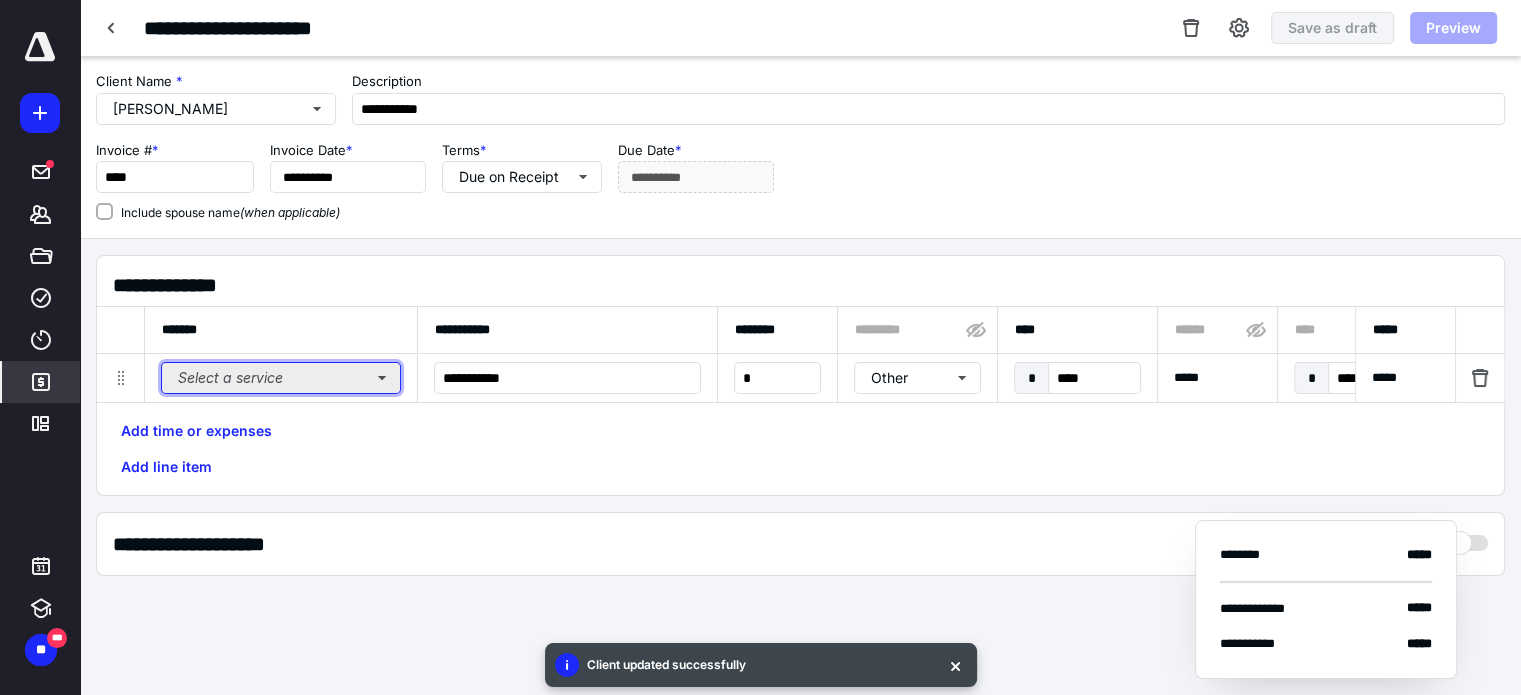 click on "Select a service" at bounding box center [281, 378] 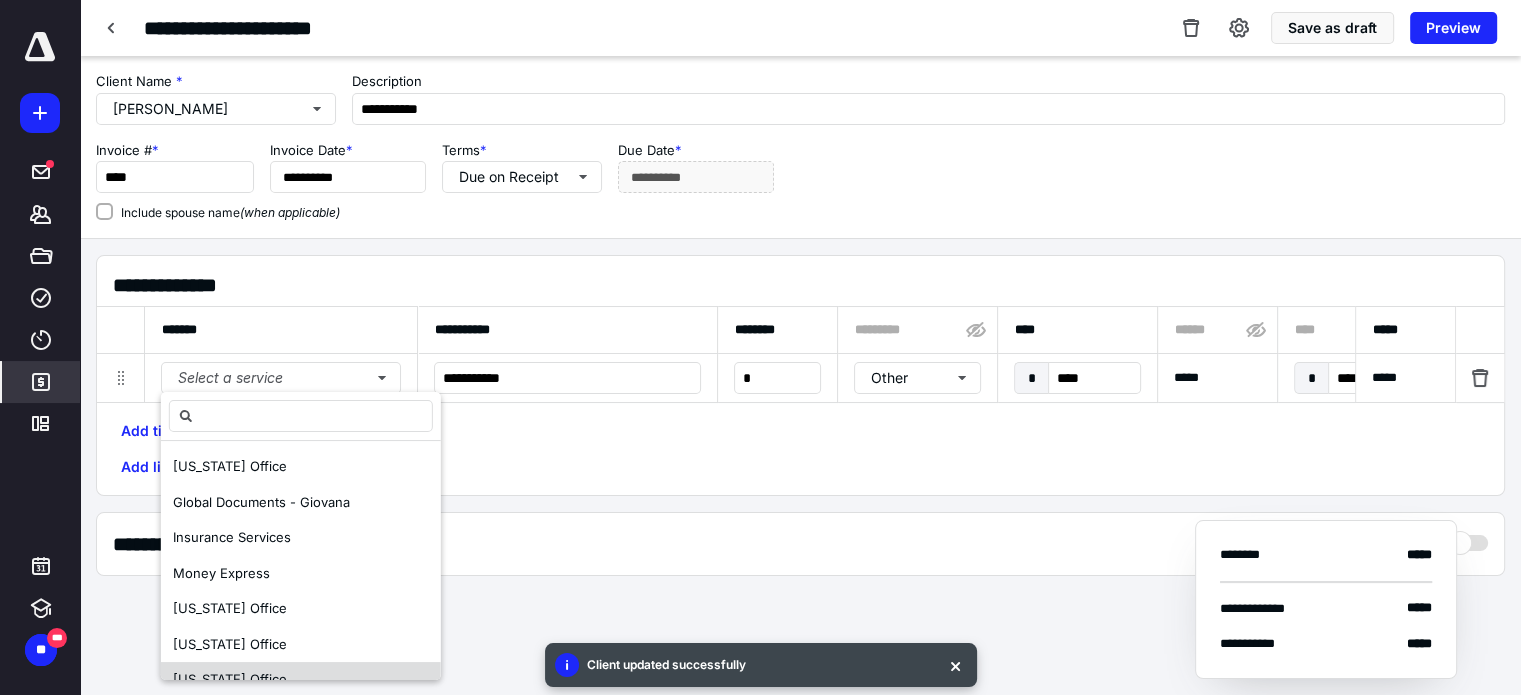 click on "[US_STATE] Office" at bounding box center [301, 680] 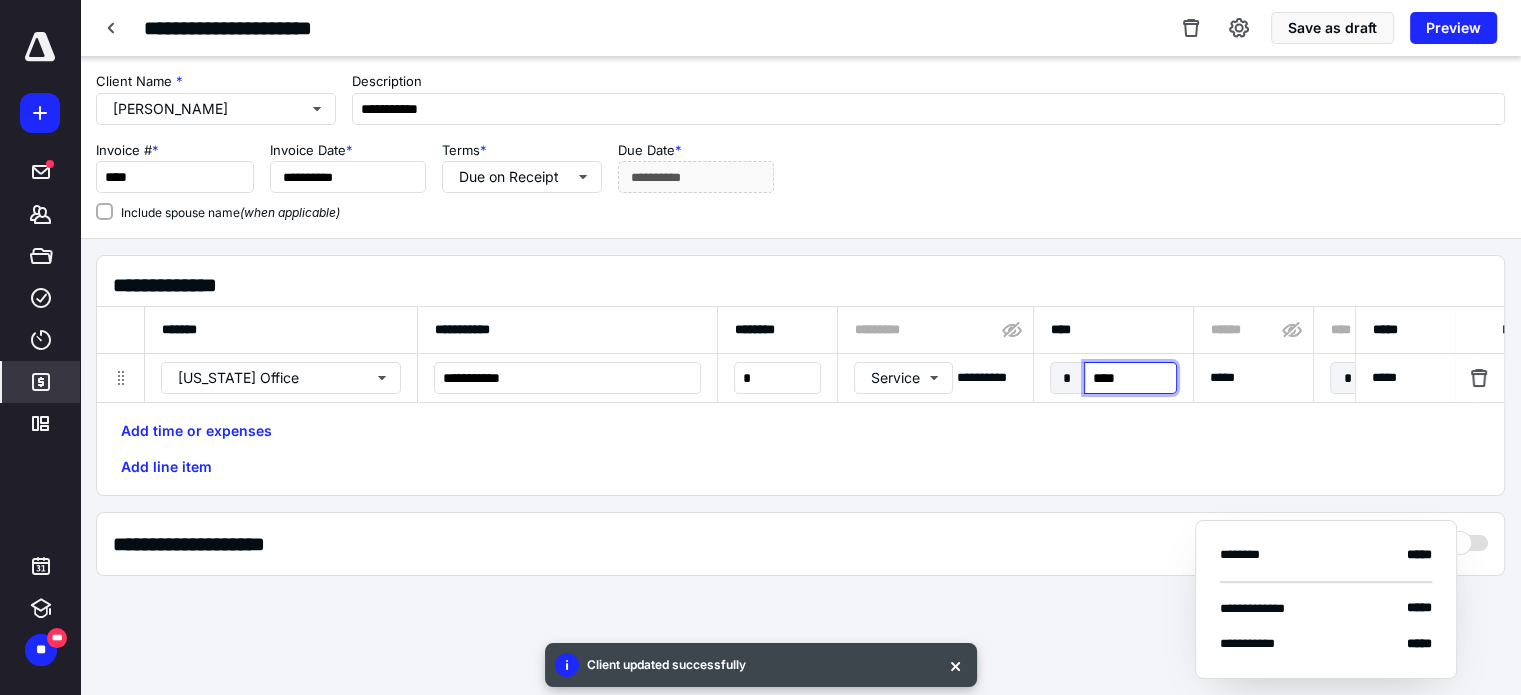 click on "****" at bounding box center [1130, 378] 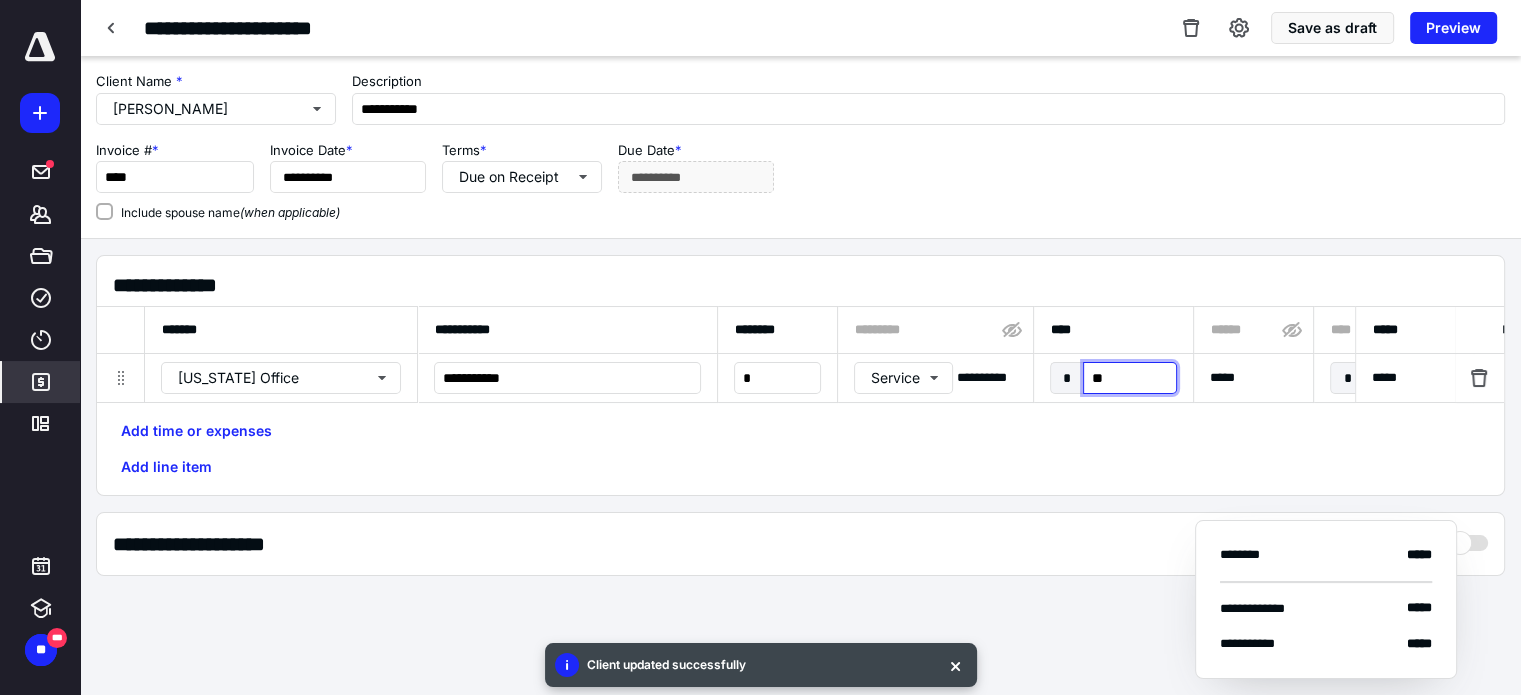 type on "***" 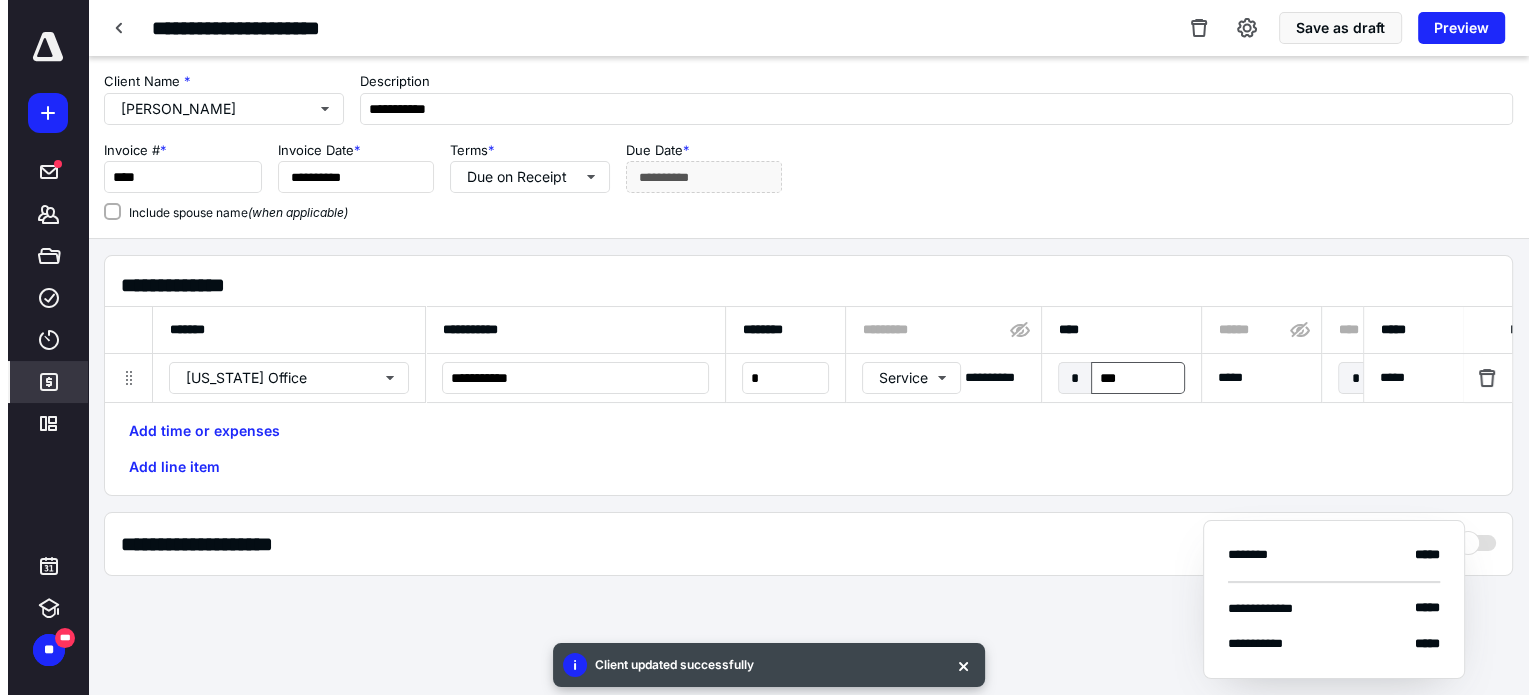 scroll, scrollTop: 0, scrollLeft: 1041, axis: horizontal 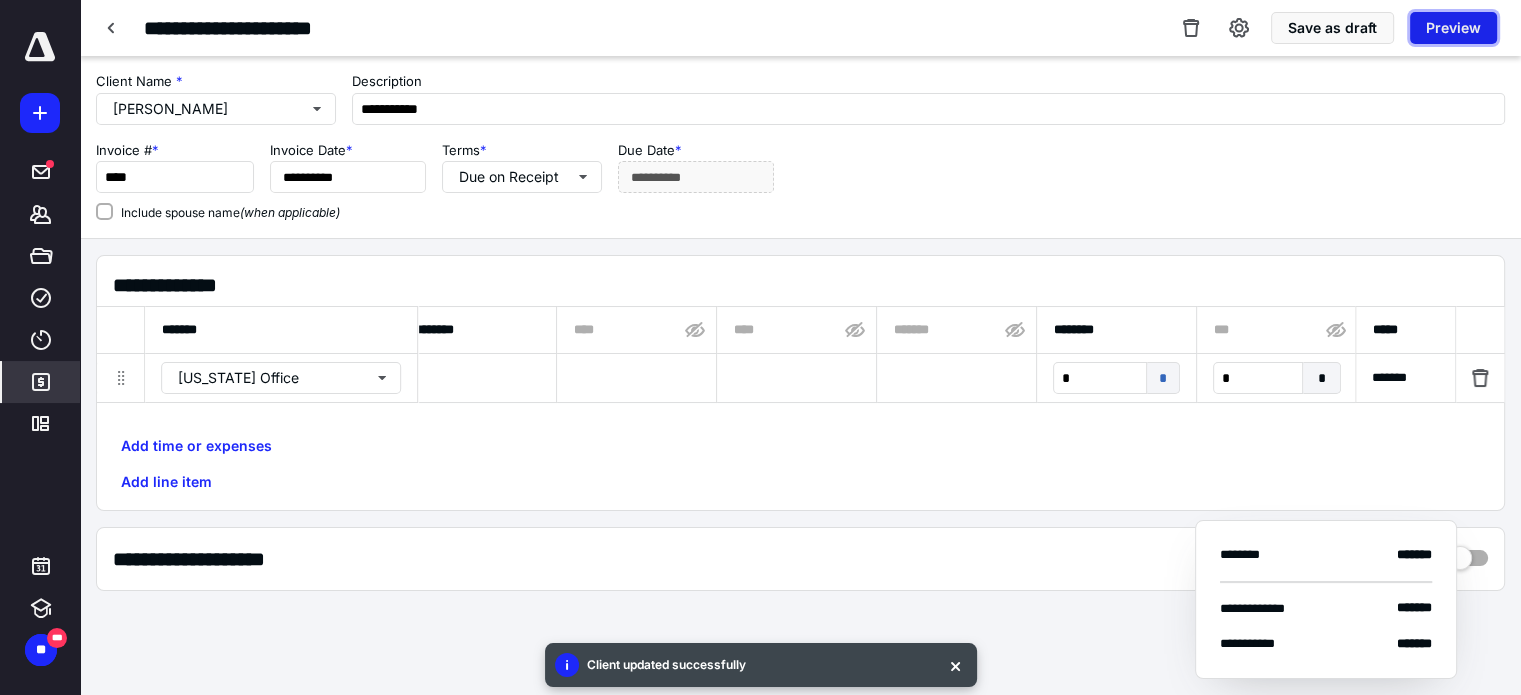 click on "Preview" at bounding box center (1453, 28) 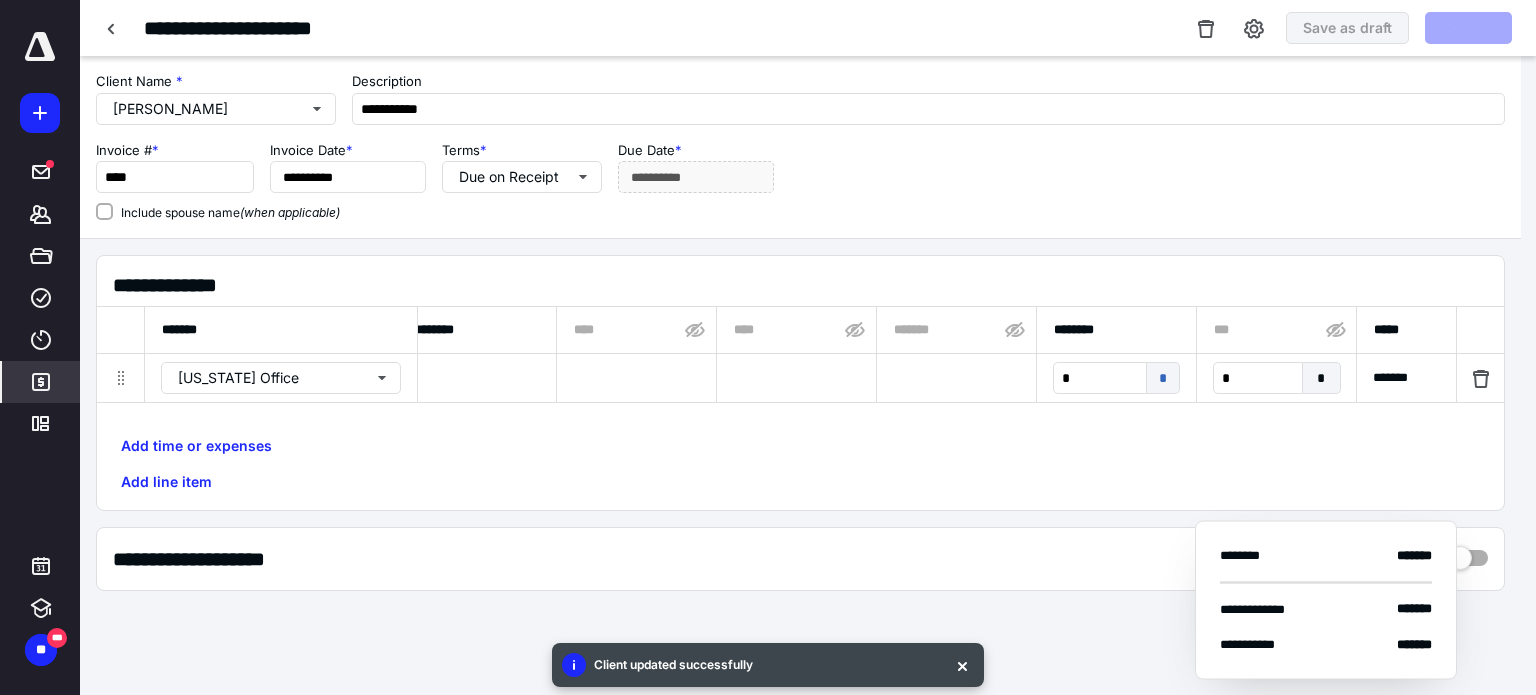 scroll, scrollTop: 0, scrollLeft: 1026, axis: horizontal 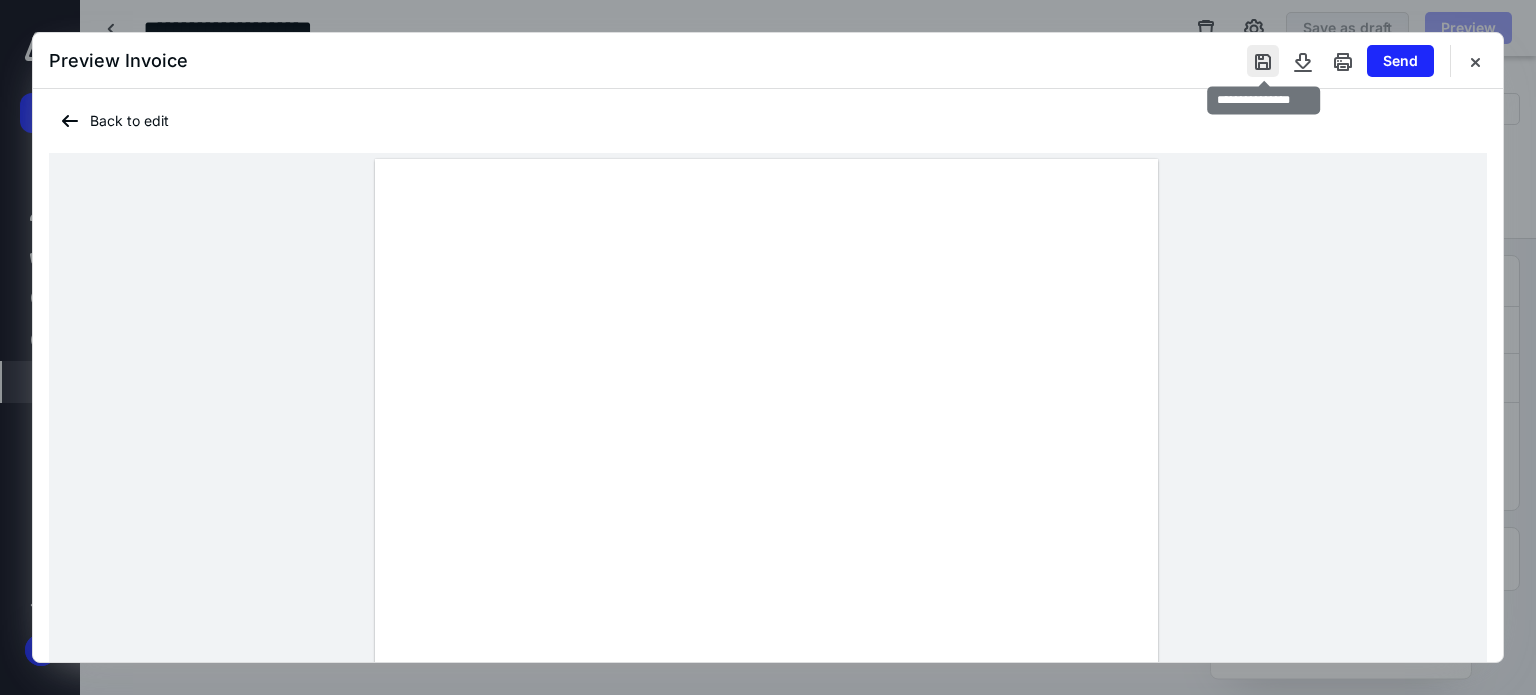click at bounding box center [1263, 61] 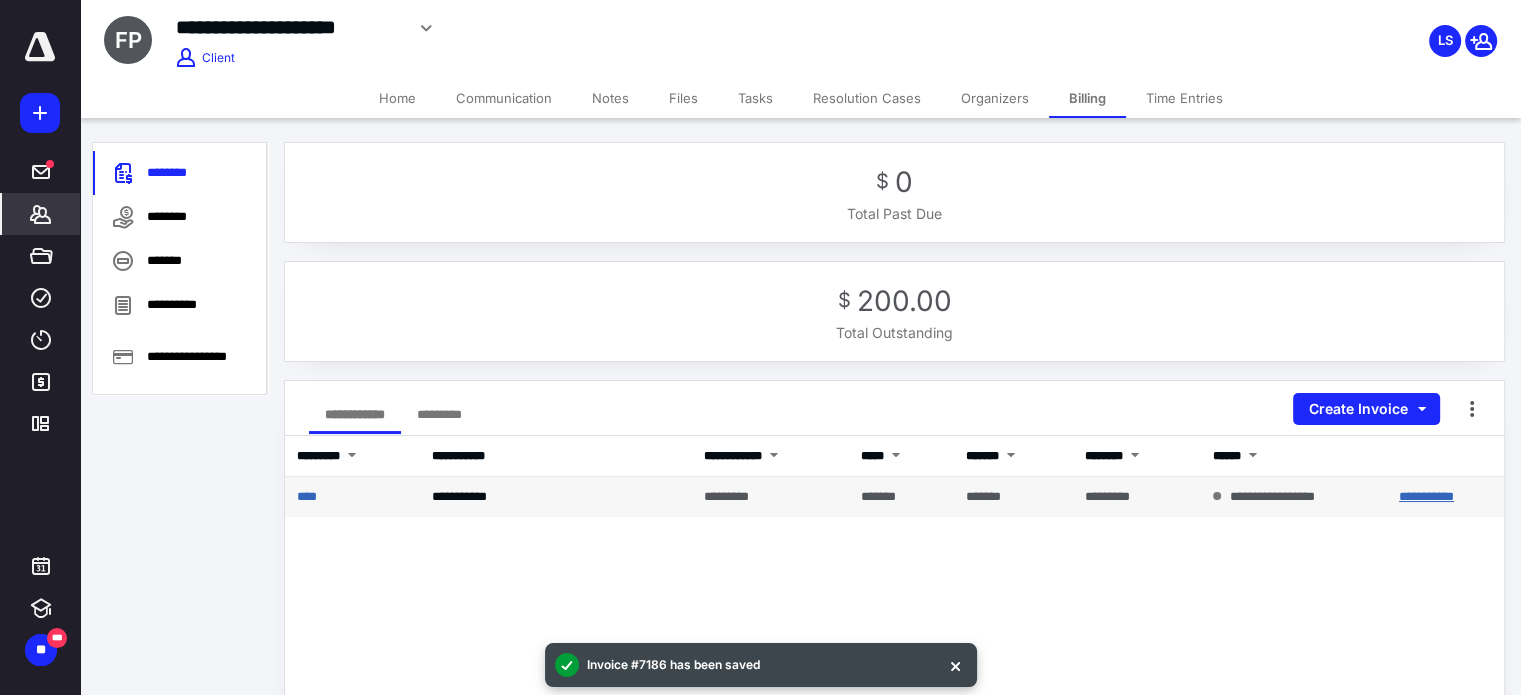 click on "**********" at bounding box center (1426, 496) 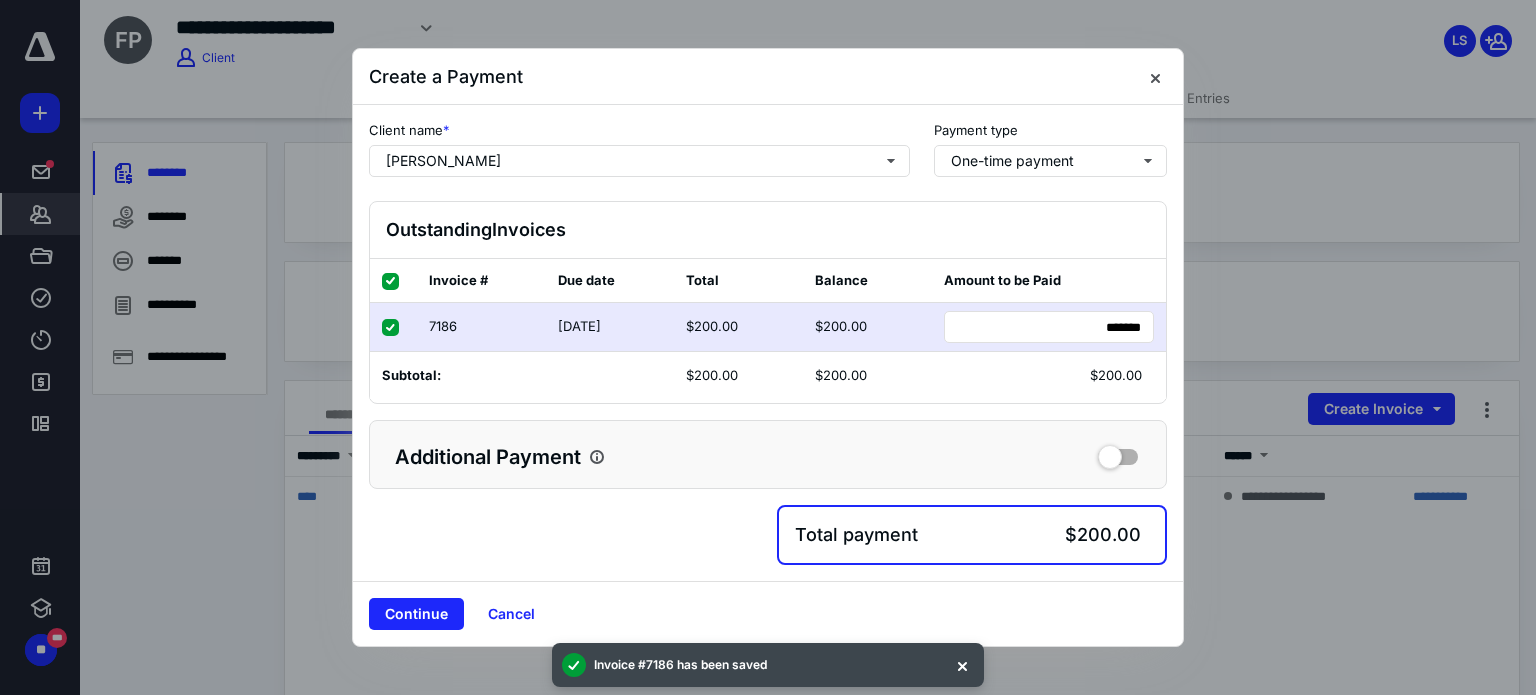 click on "Continue Cancel" at bounding box center (768, 613) 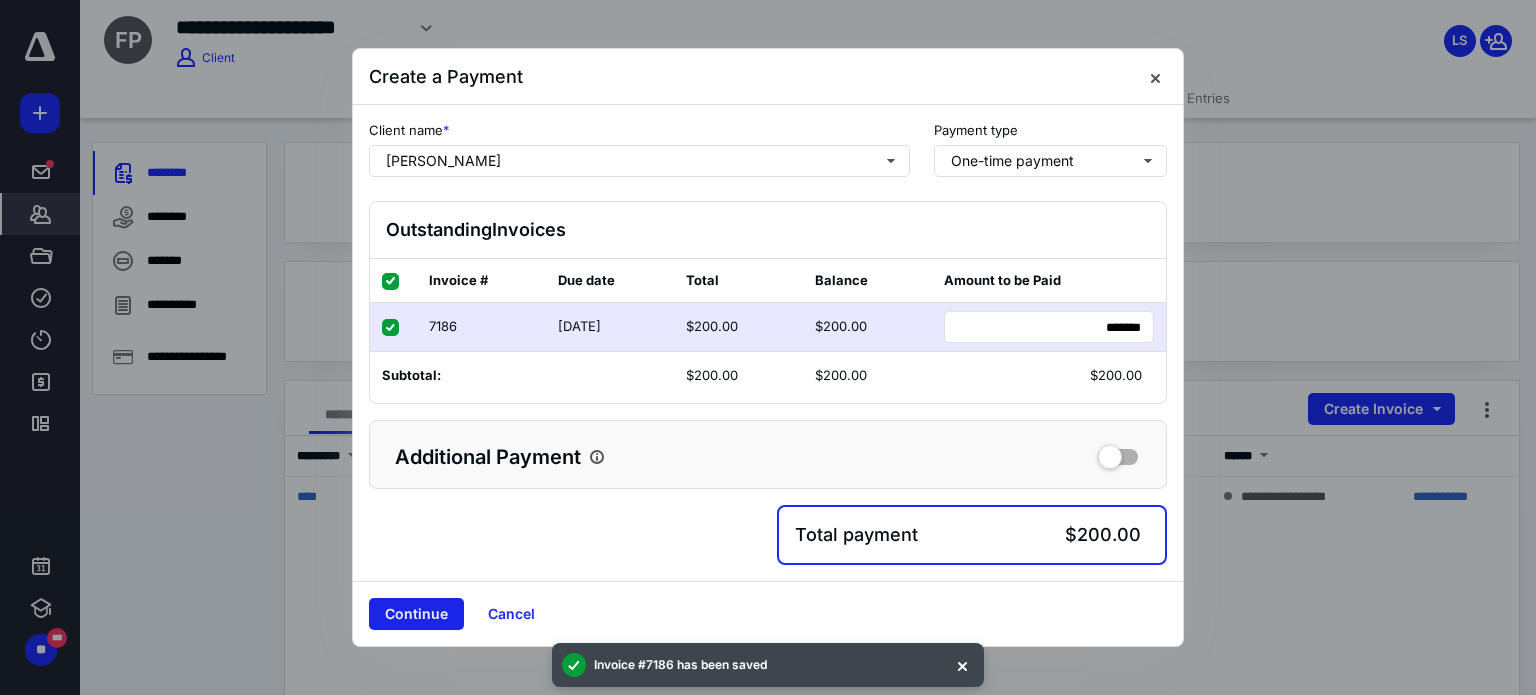 click on "Continue" at bounding box center [416, 614] 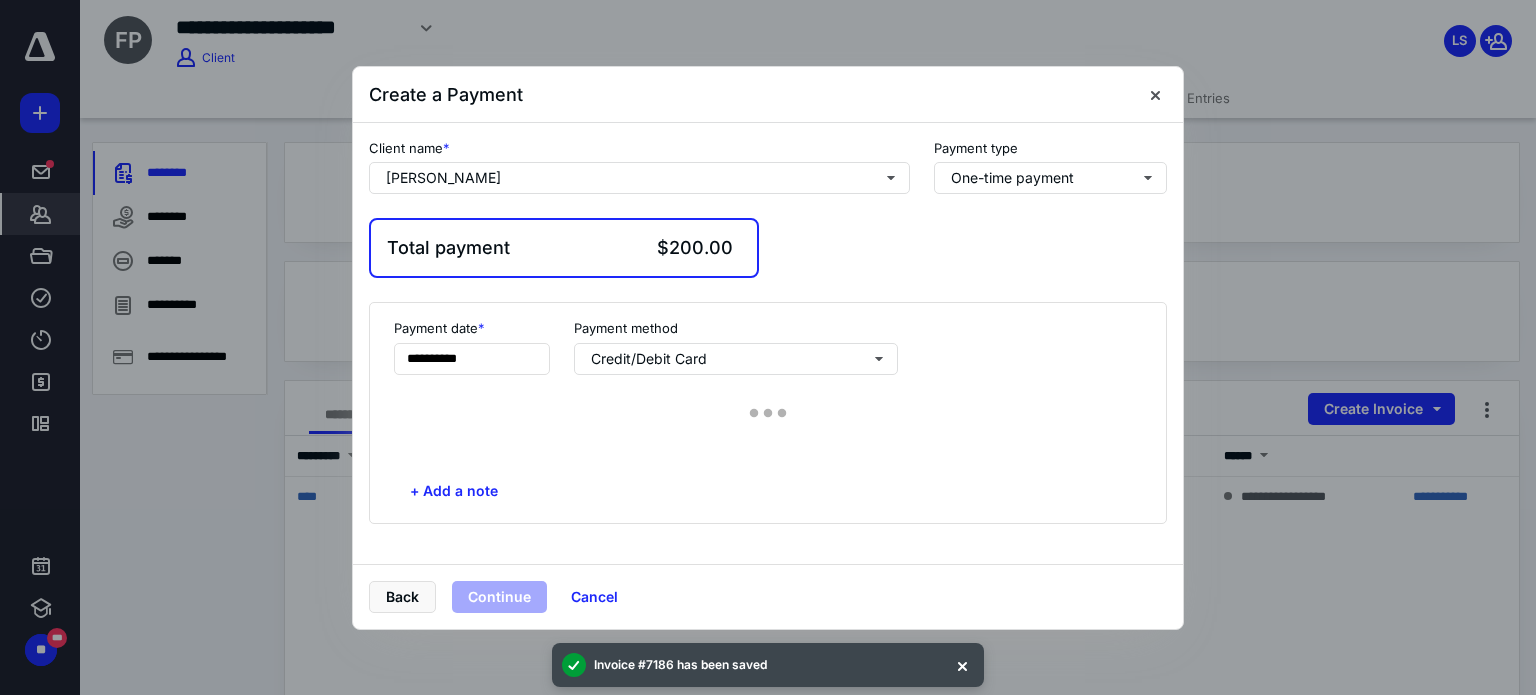 click on "**********" at bounding box center [768, 413] 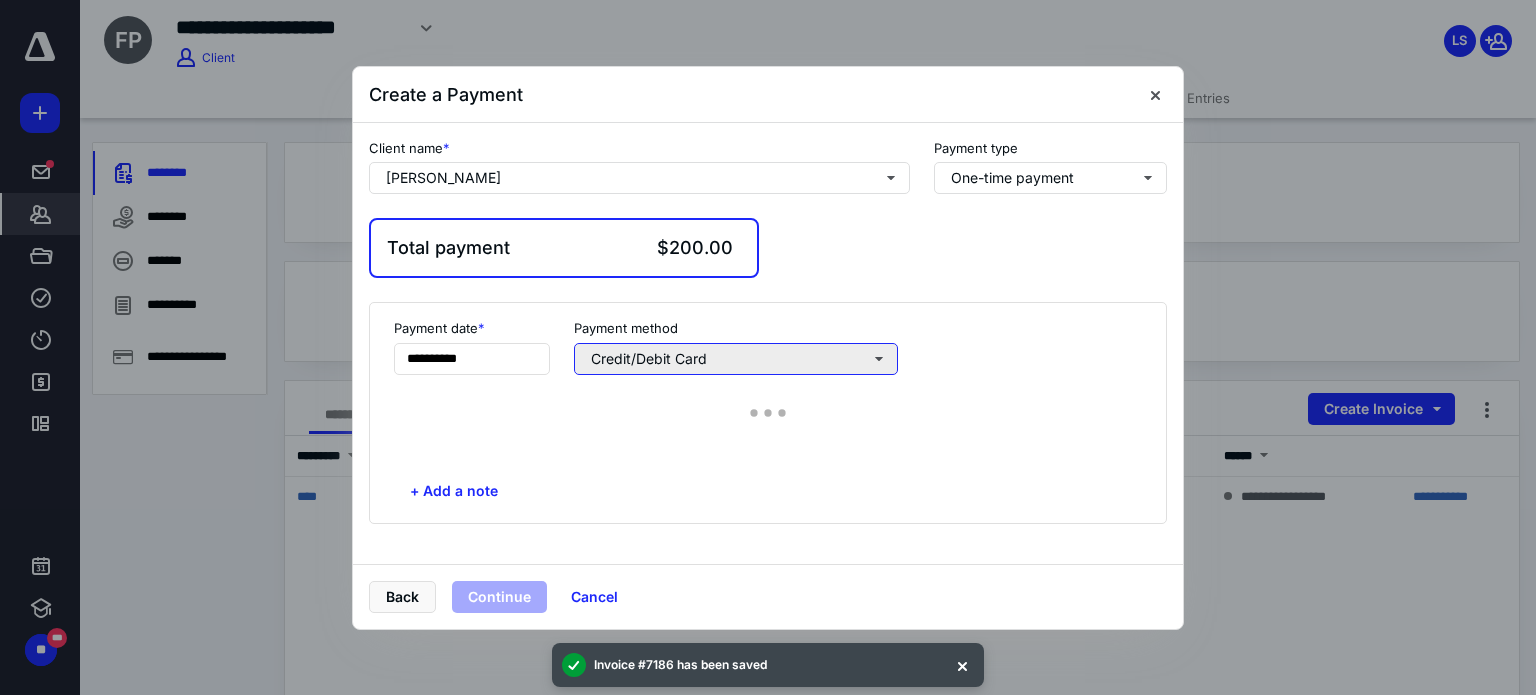 click on "Credit/Debit Card" at bounding box center (736, 359) 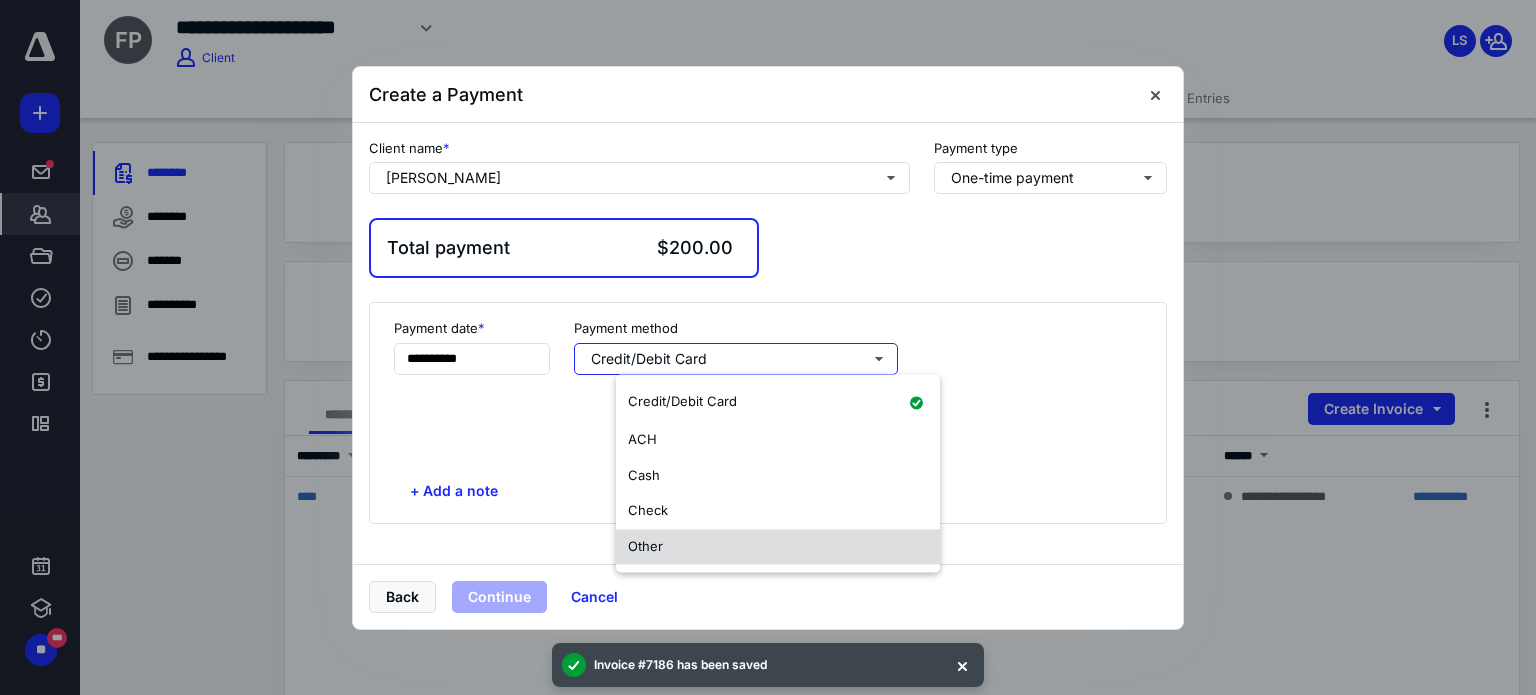 click on "Other" at bounding box center [778, 547] 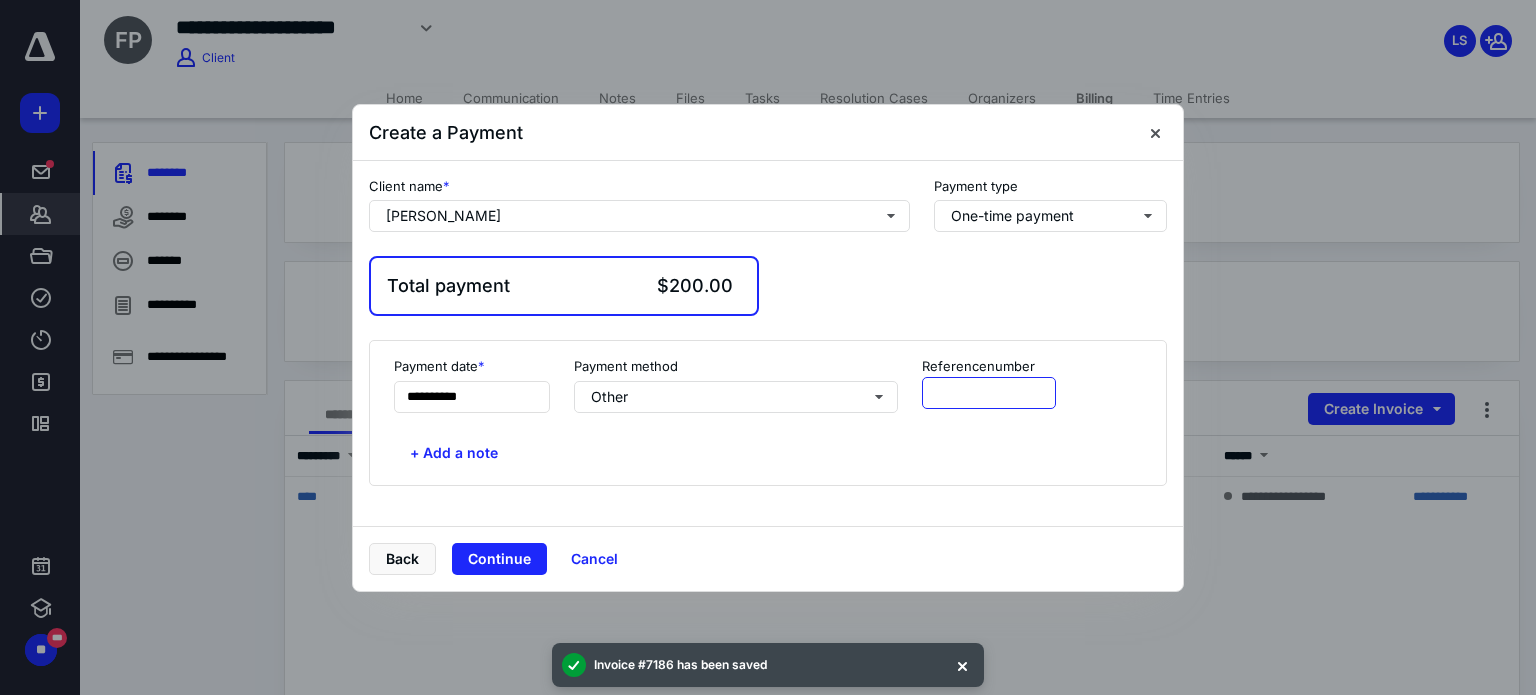 click at bounding box center [989, 393] 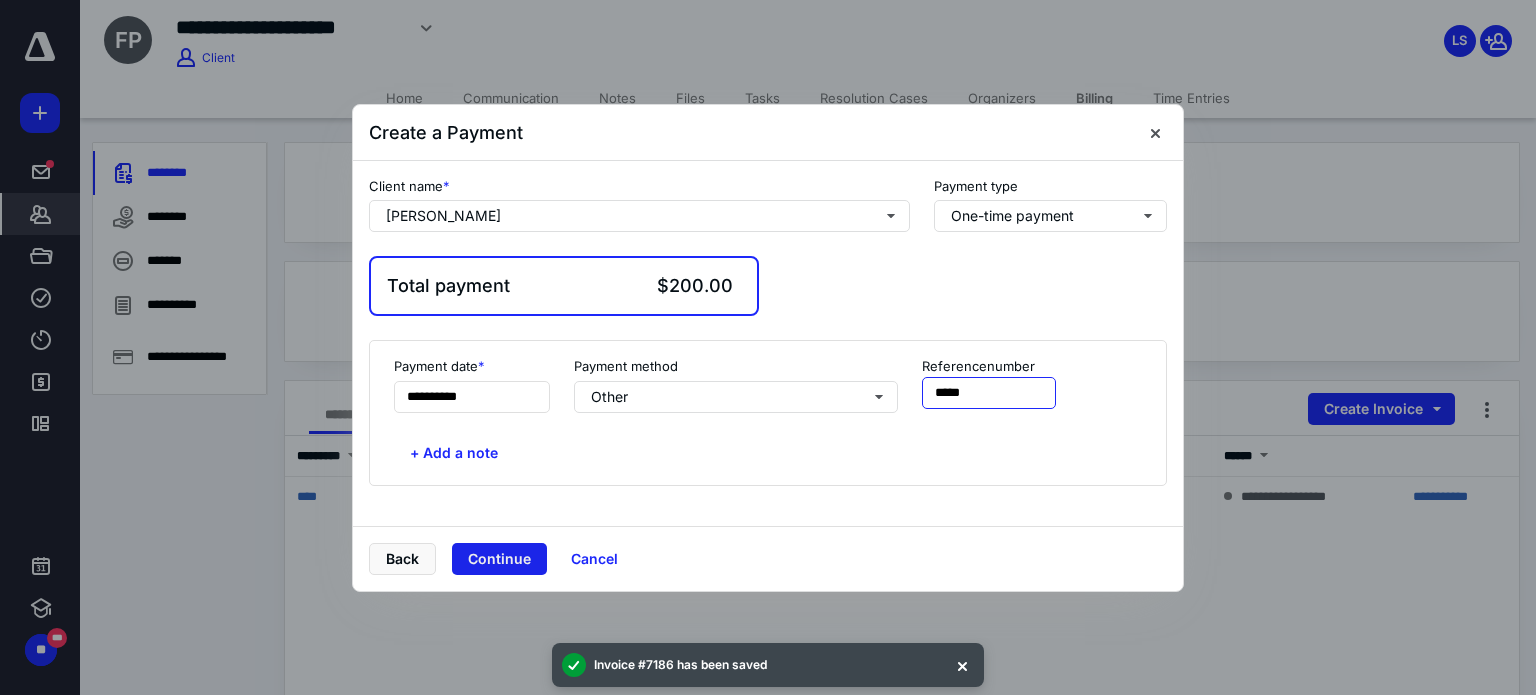 type on "*****" 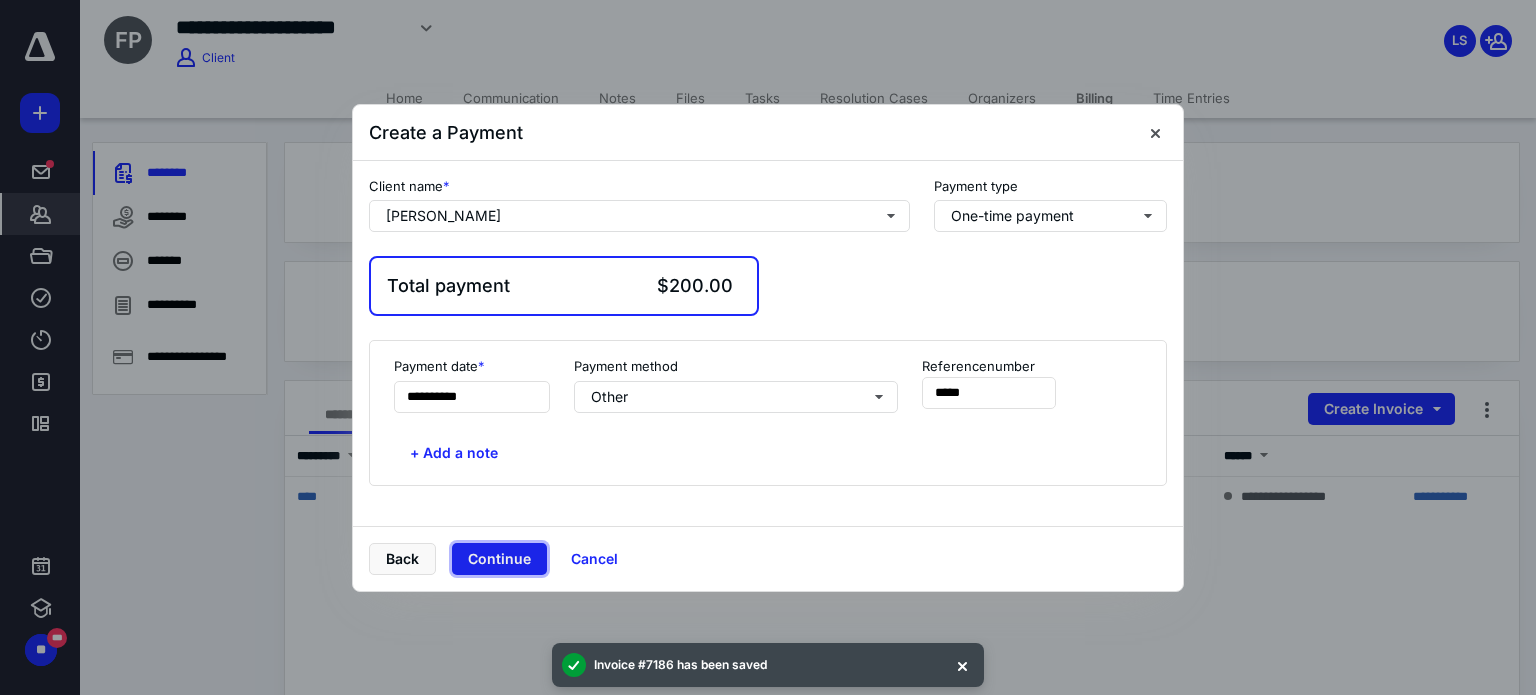 click on "Continue" at bounding box center (499, 559) 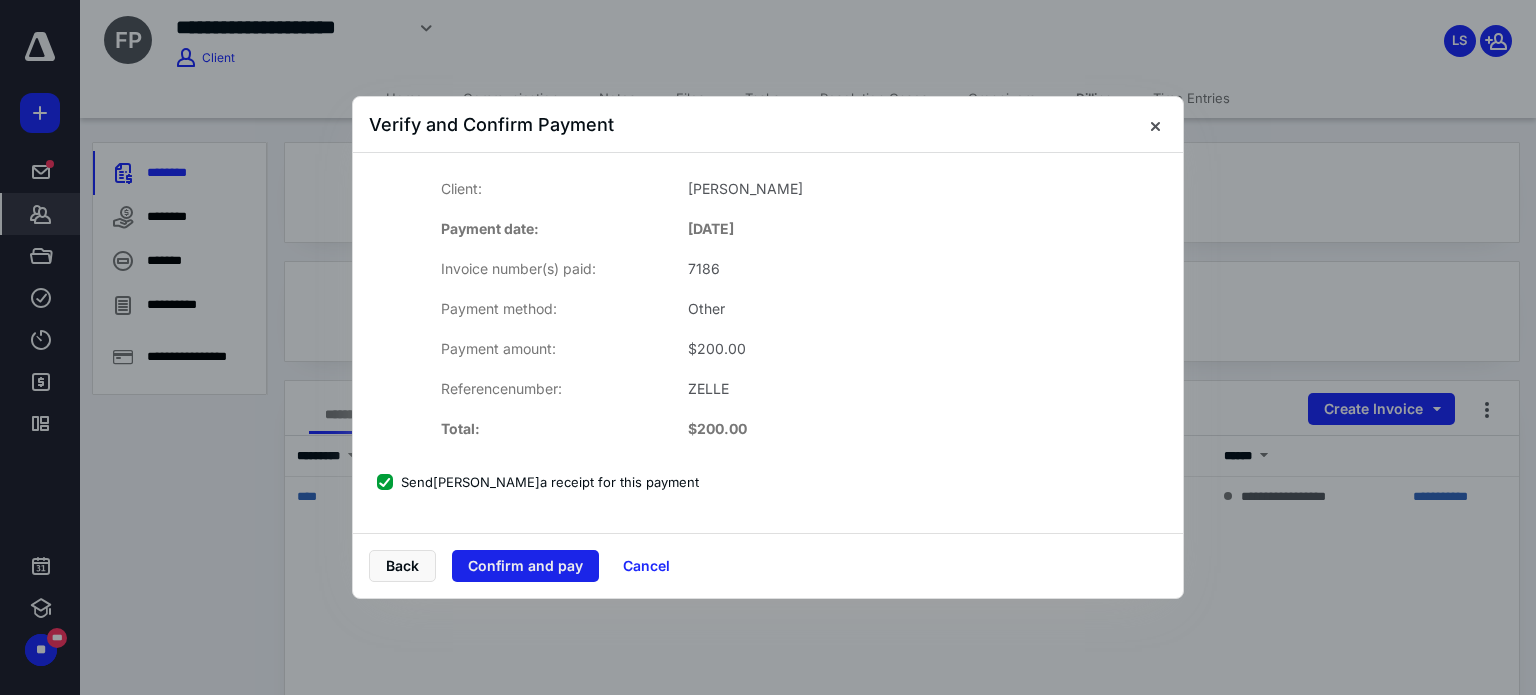 click on "Confirm and pay" at bounding box center [525, 566] 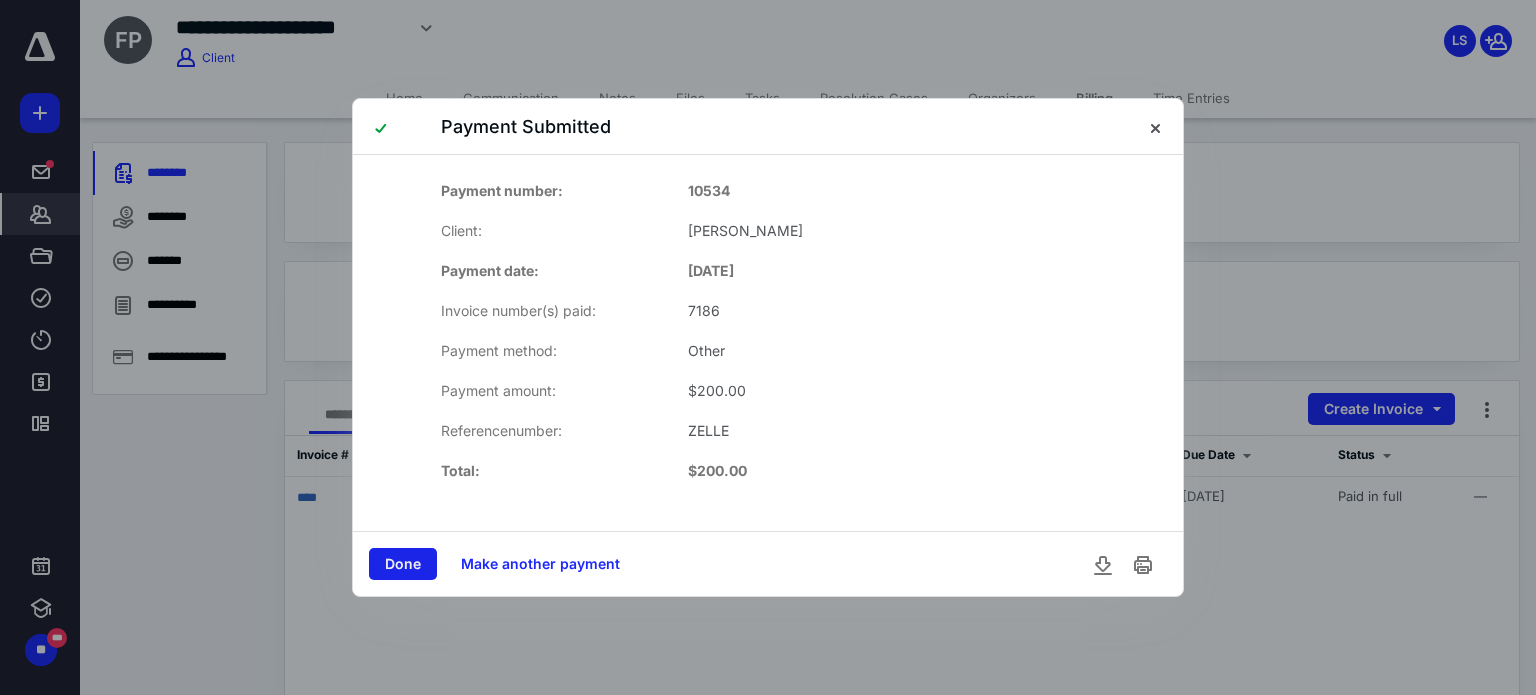 click on "Done" at bounding box center (403, 564) 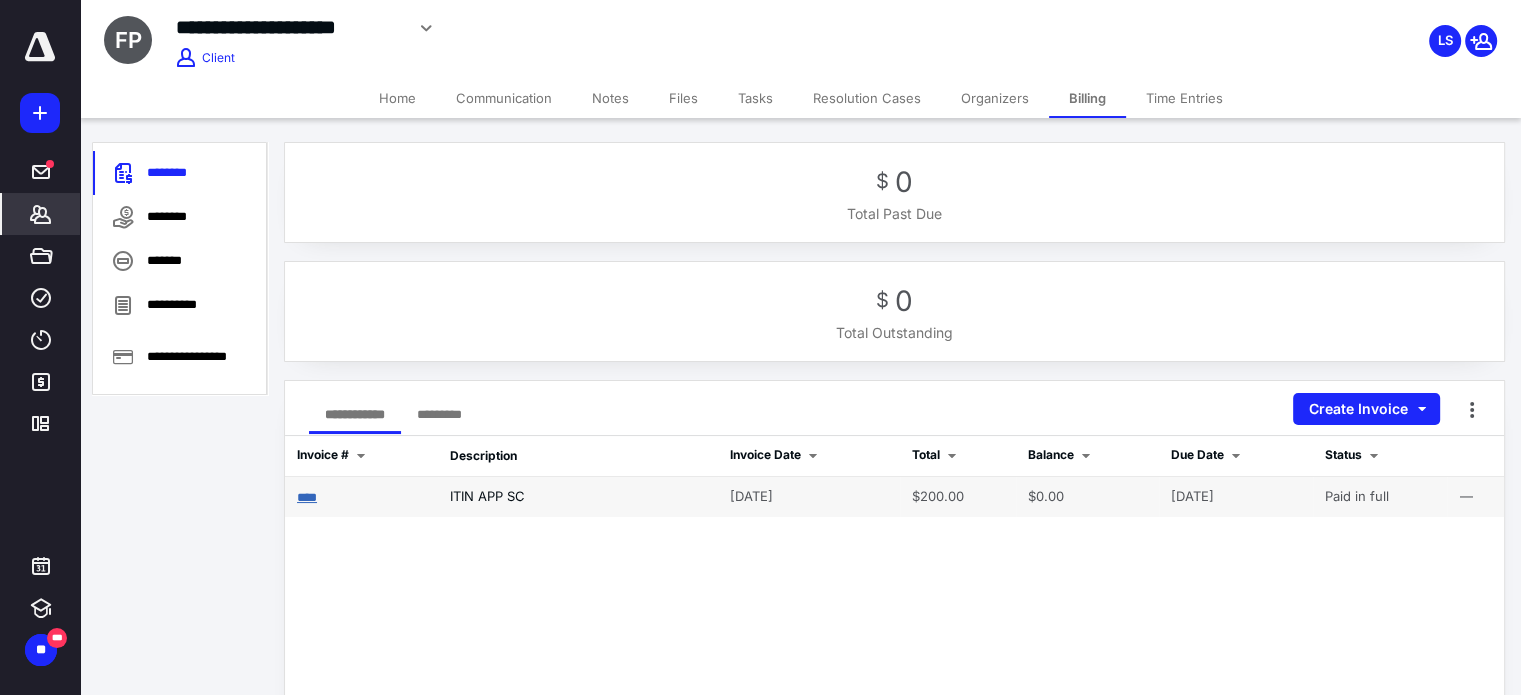 click on "****" at bounding box center (307, 497) 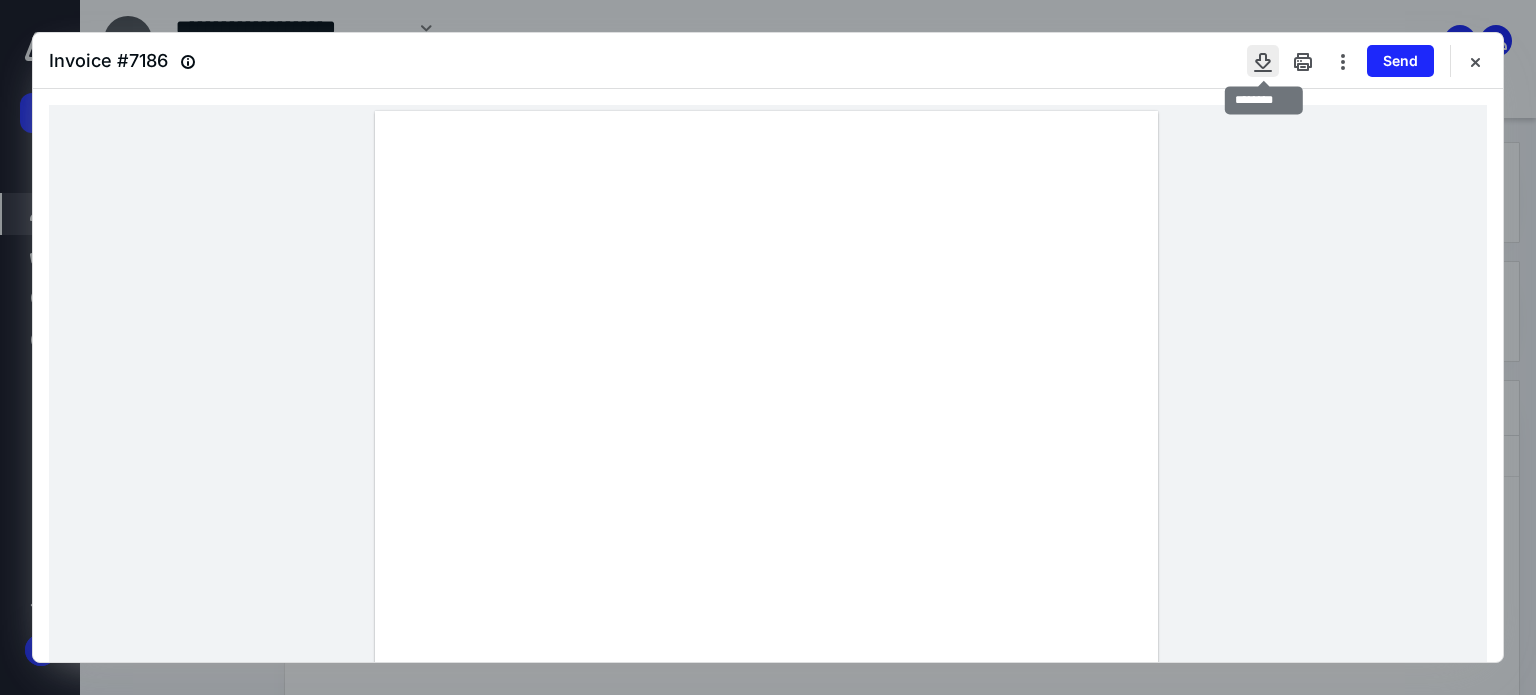 click at bounding box center (1263, 61) 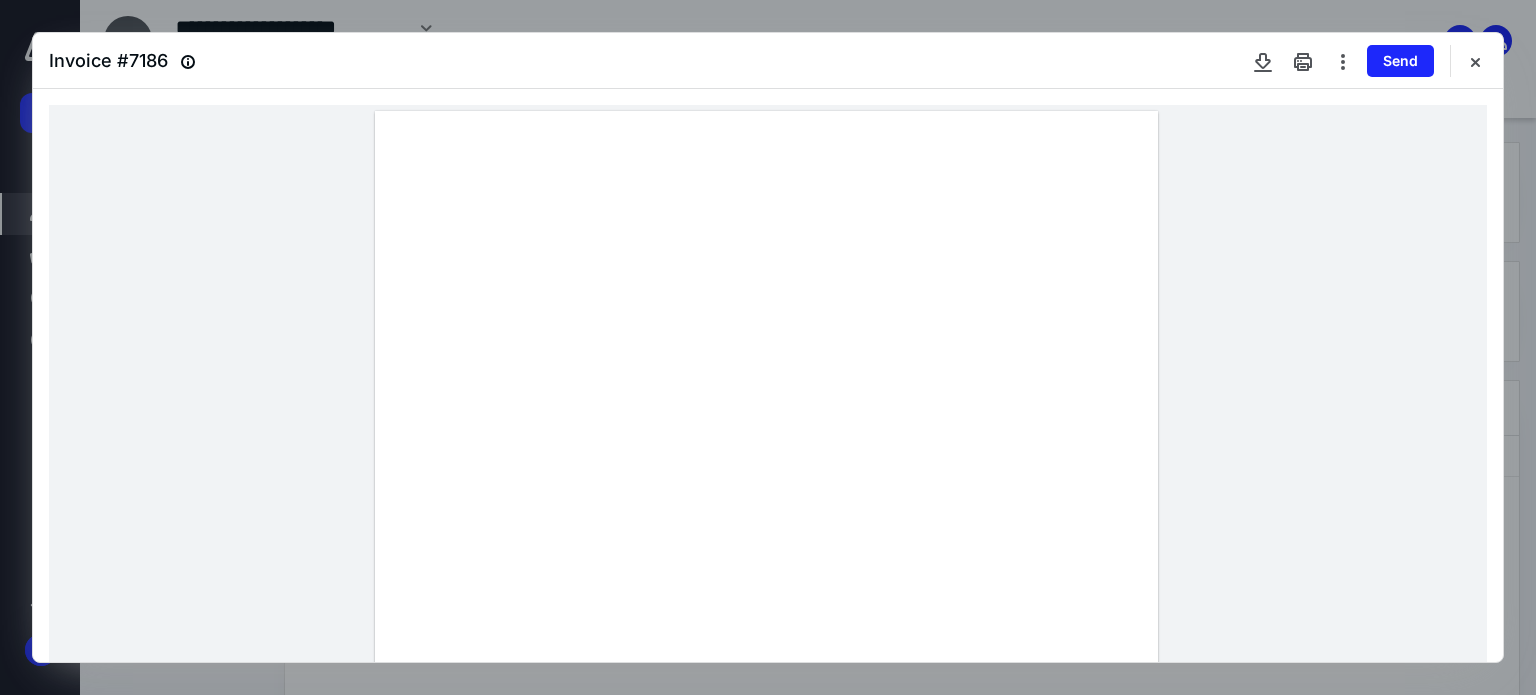 drag, startPoint x: 1484, startPoint y: 60, endPoint x: 1404, endPoint y: 92, distance: 86.162636 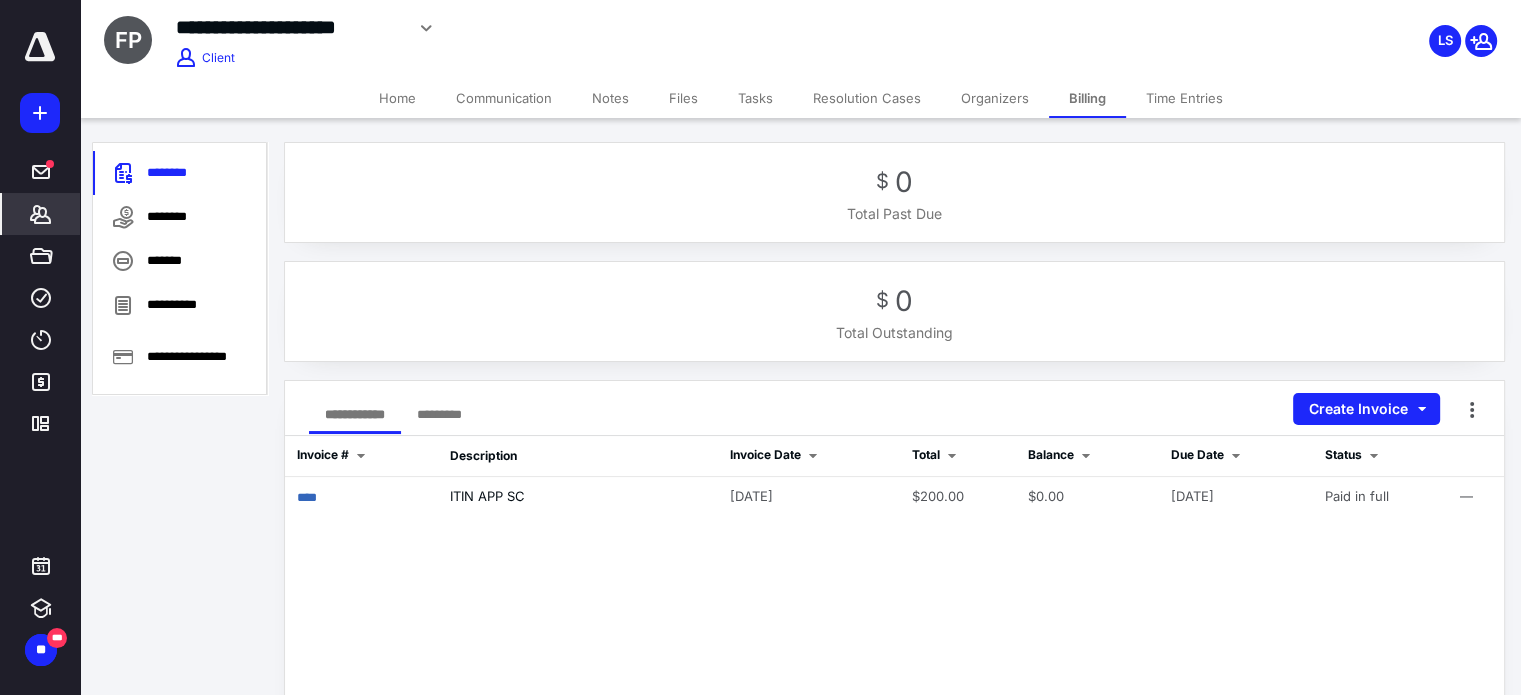 click on "Home" at bounding box center [397, 98] 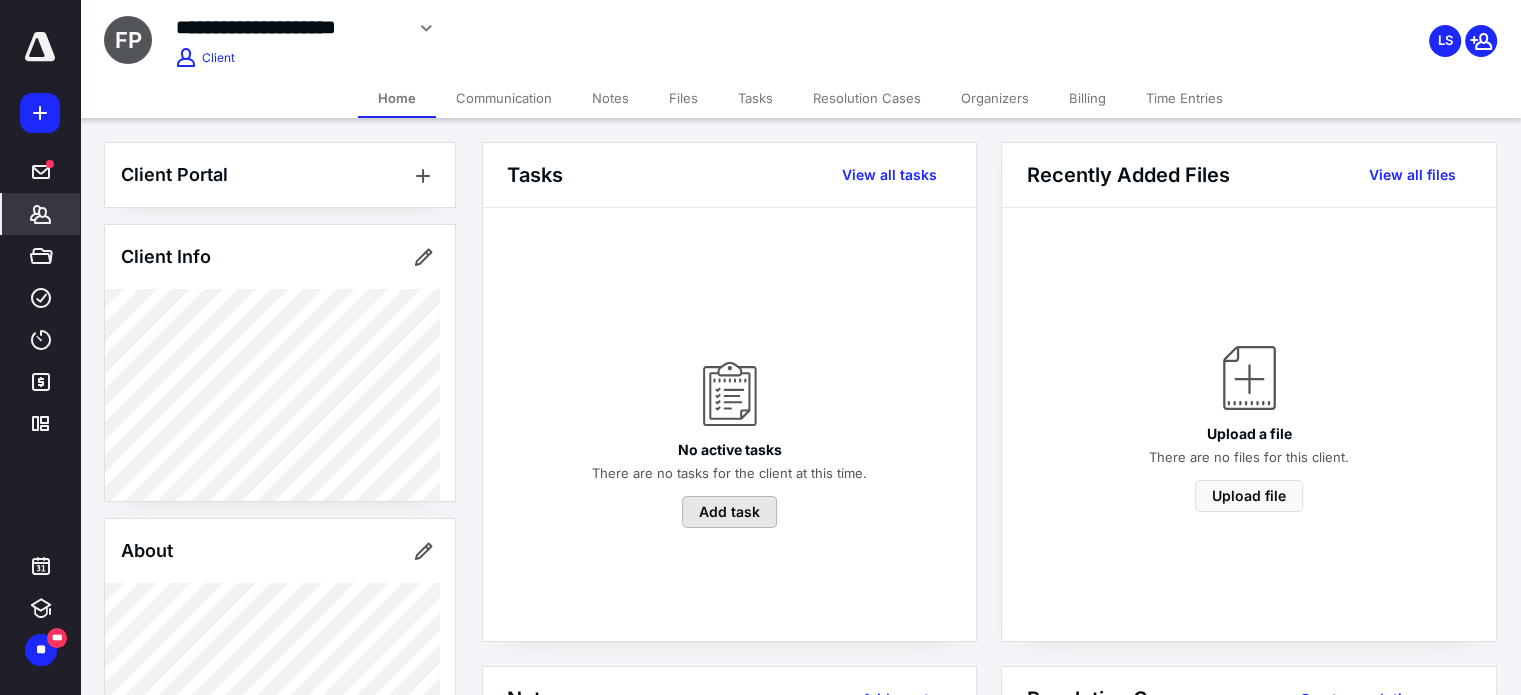 click on "Add task" at bounding box center (729, 512) 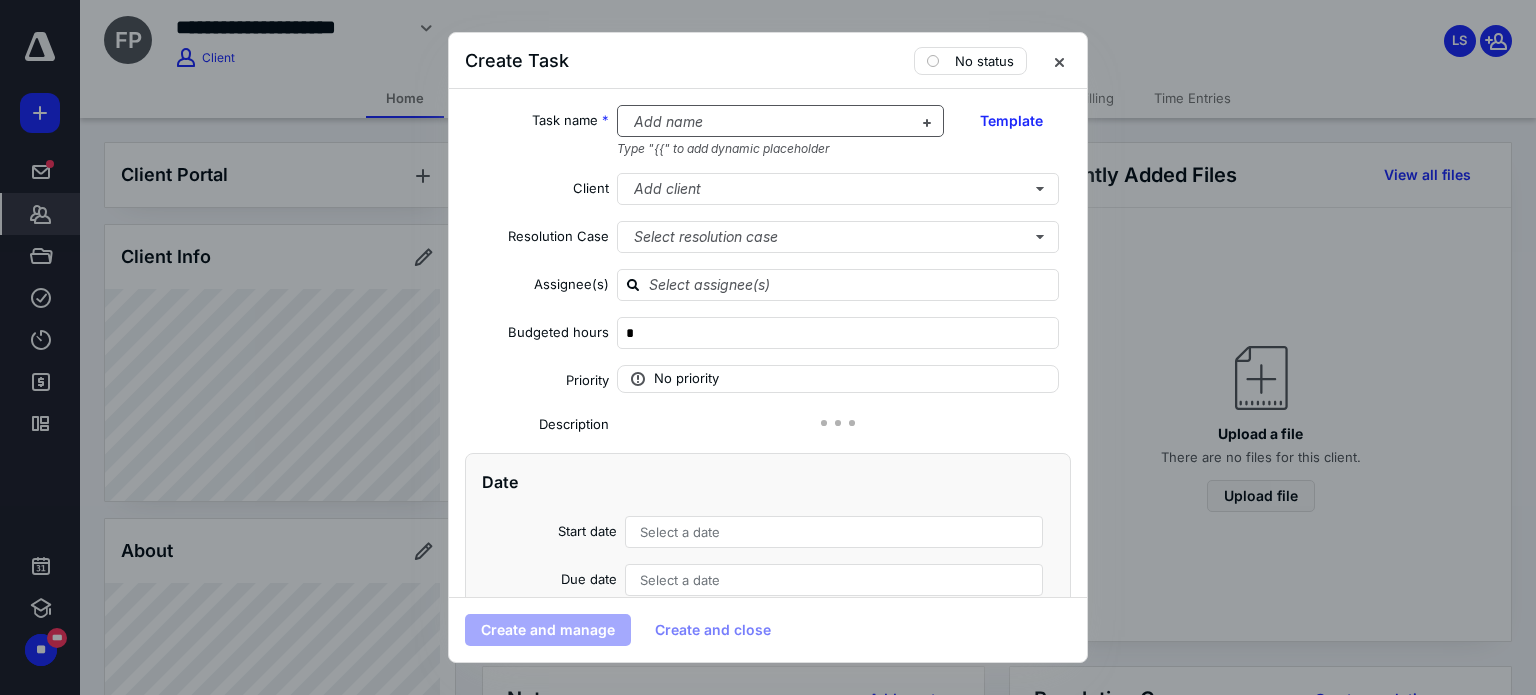 click at bounding box center (769, 122) 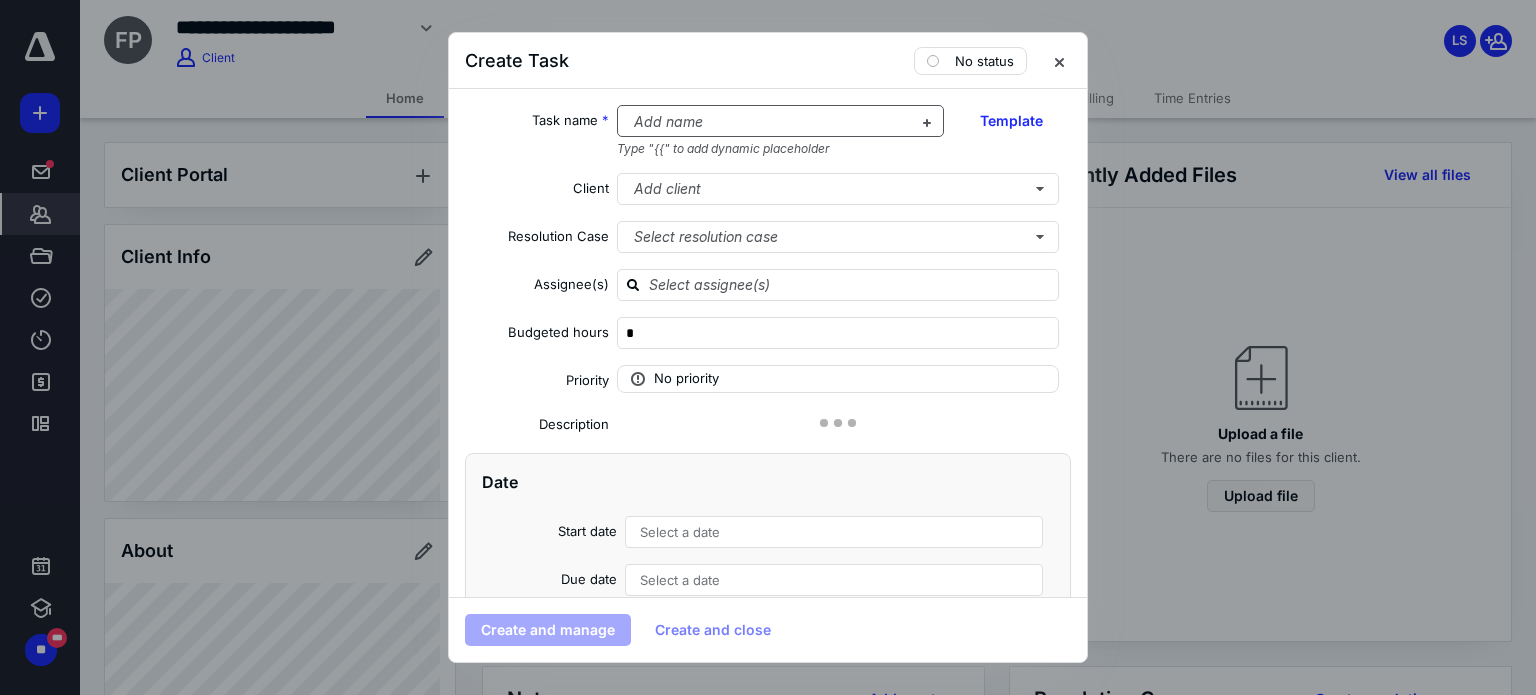 type 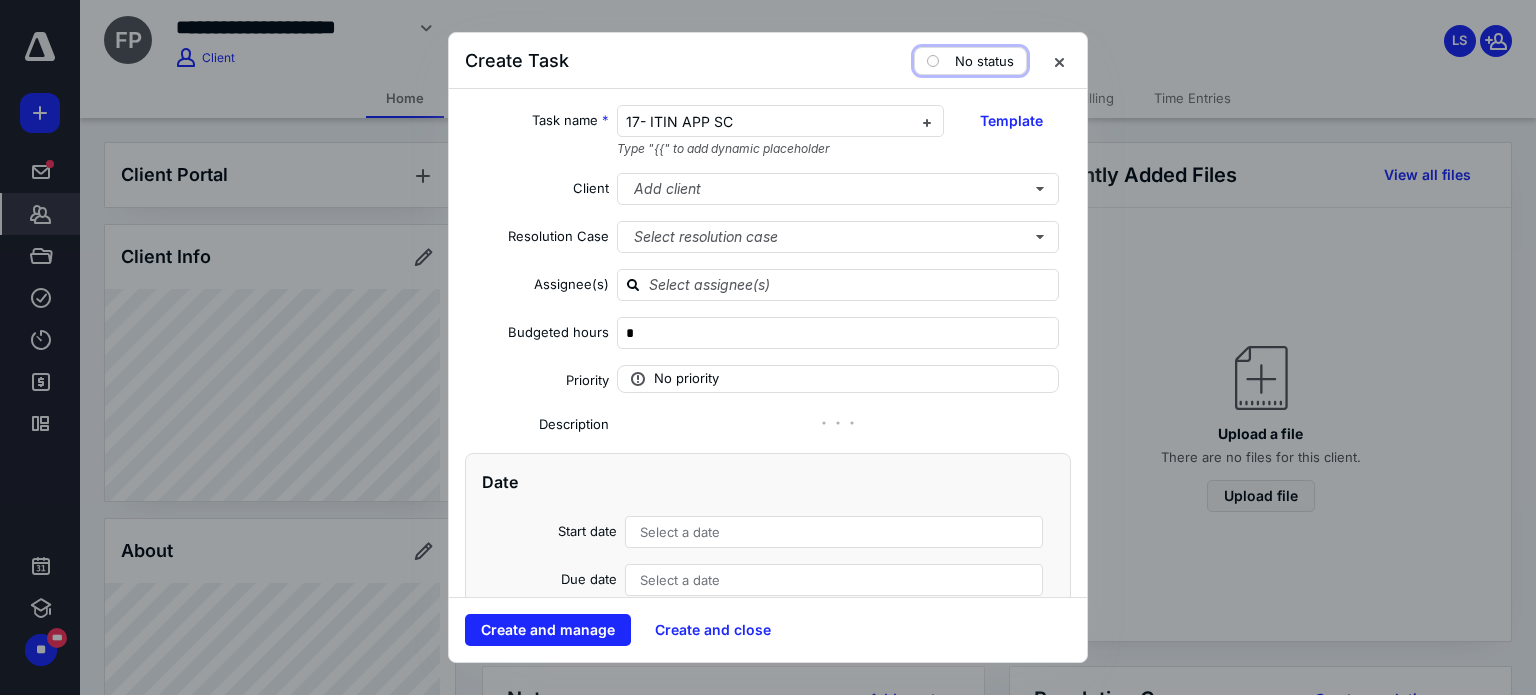 click on "No status" at bounding box center [984, 61] 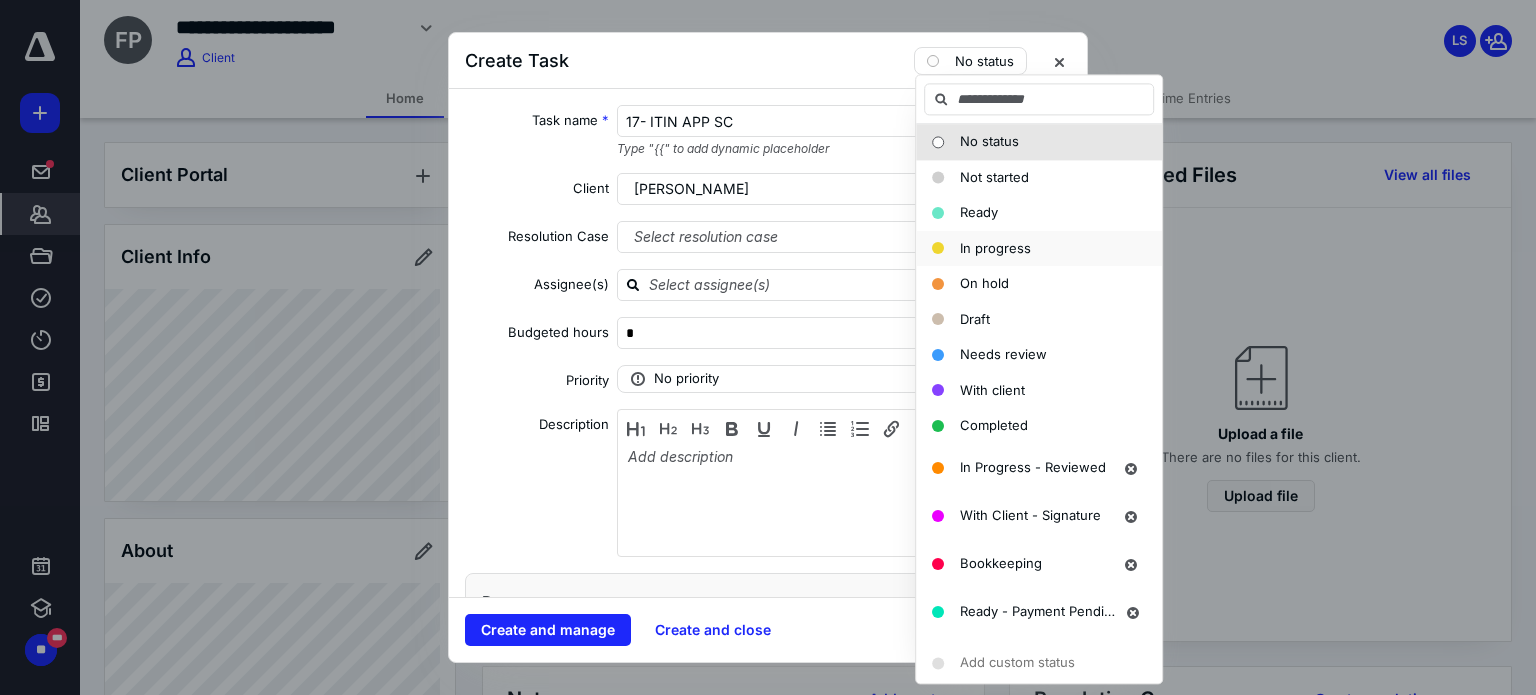 click on "In progress" at bounding box center [1039, 249] 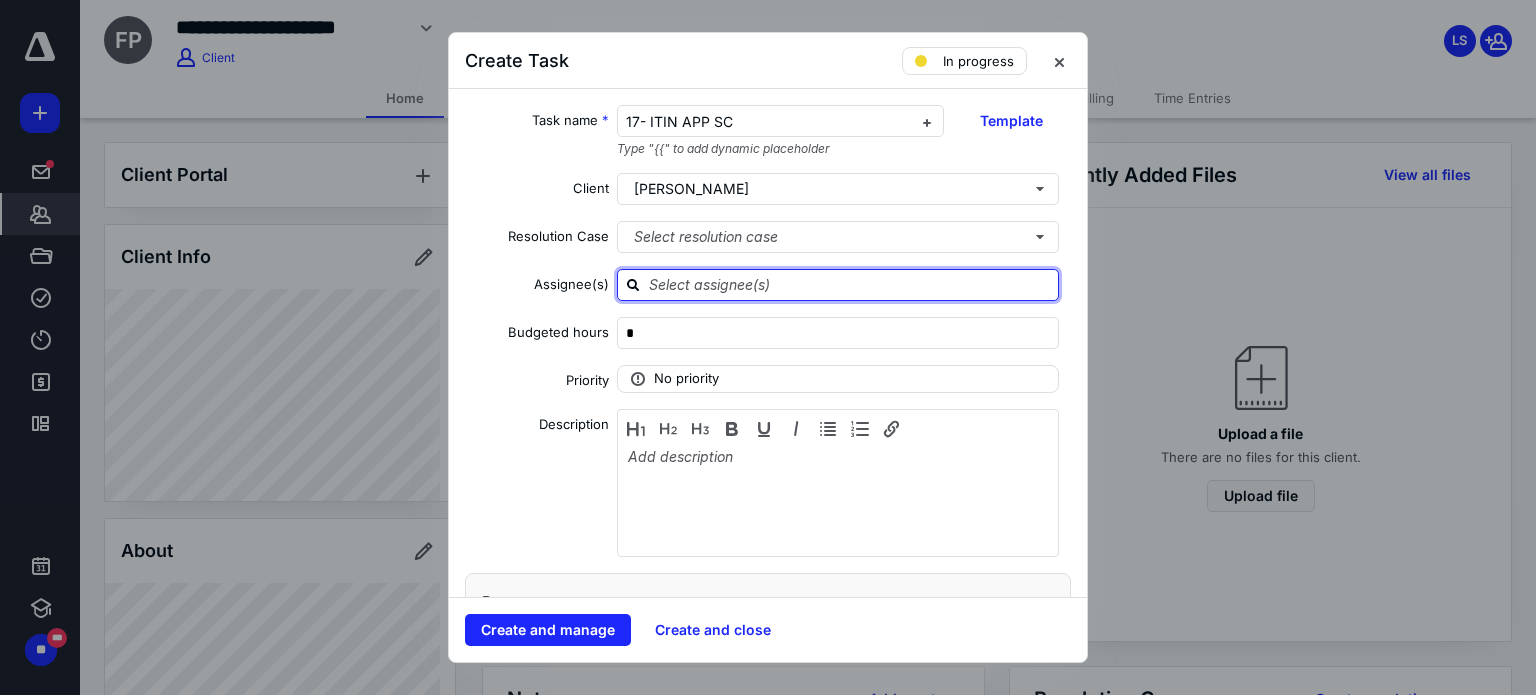 click at bounding box center (850, 284) 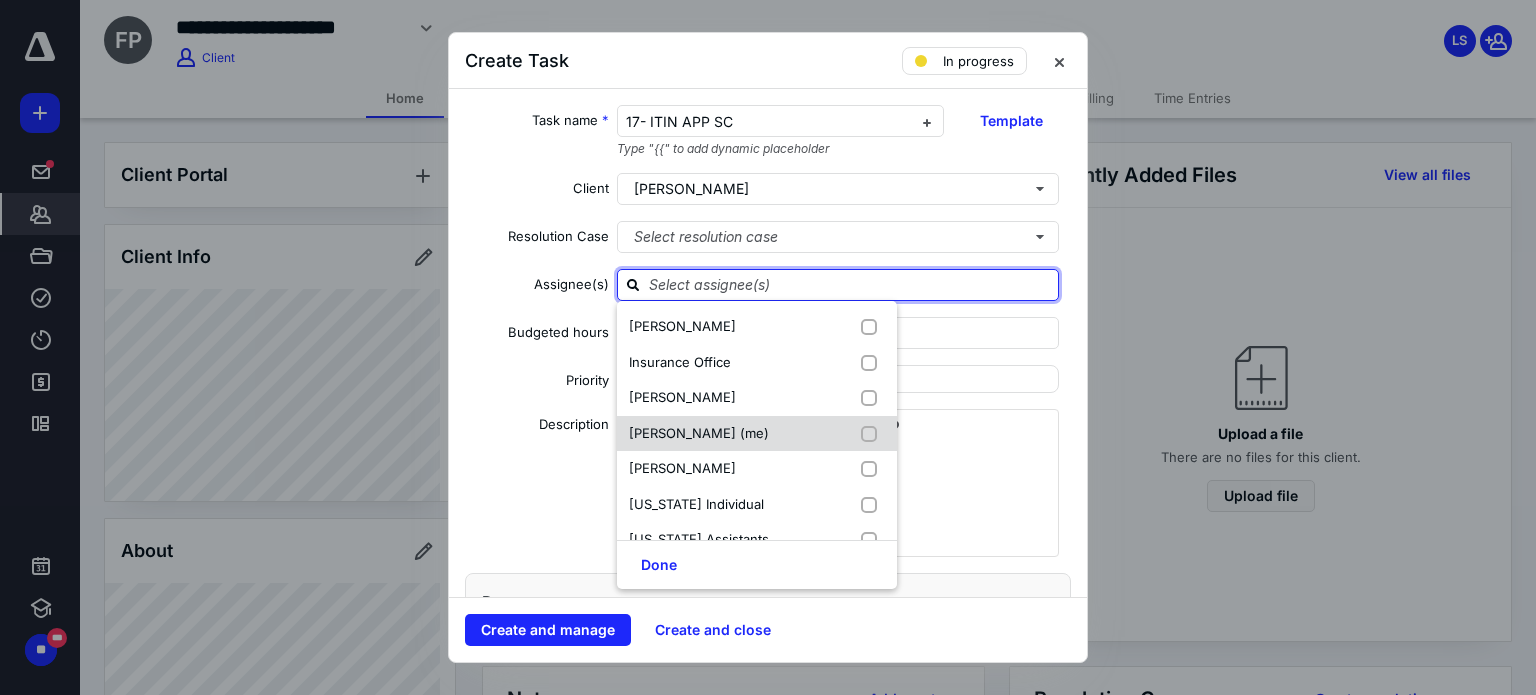 click on "[PERSON_NAME] (me)" at bounding box center [757, 434] 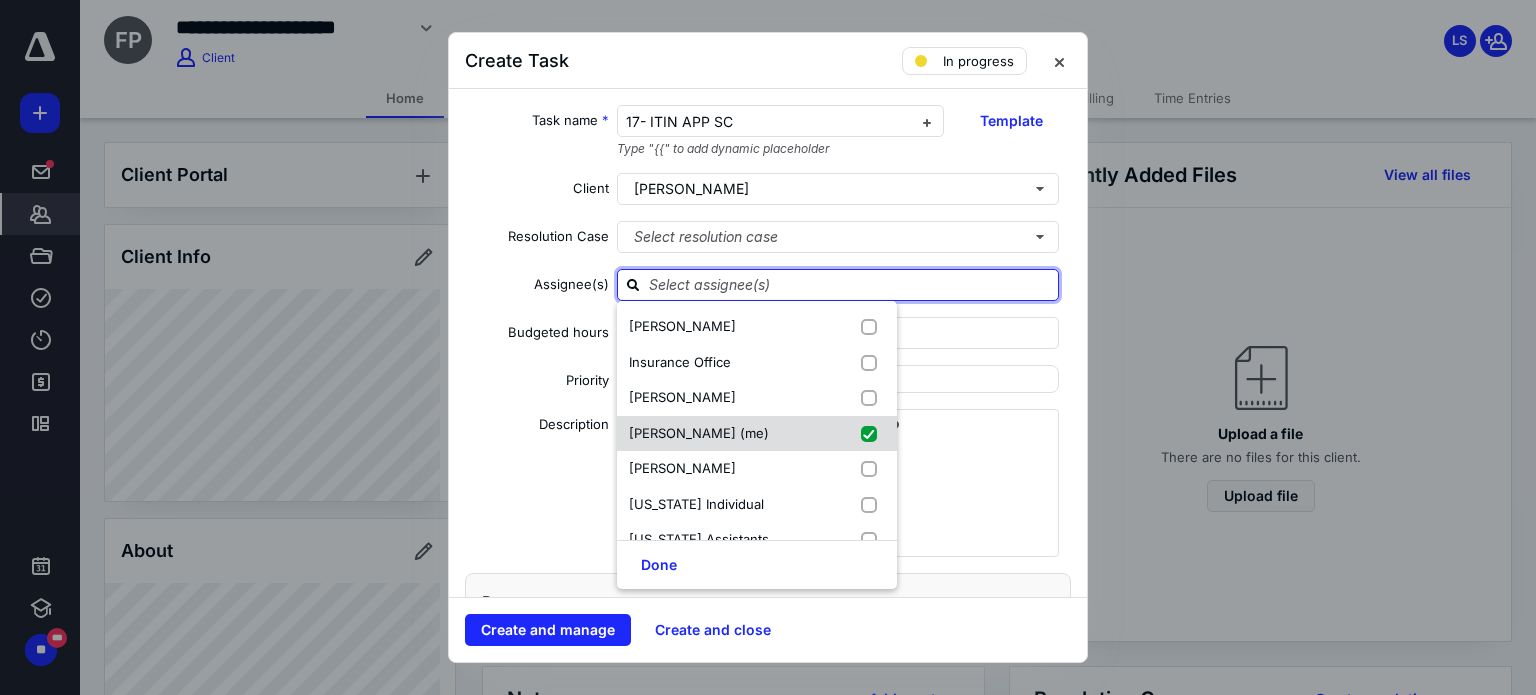 checkbox on "true" 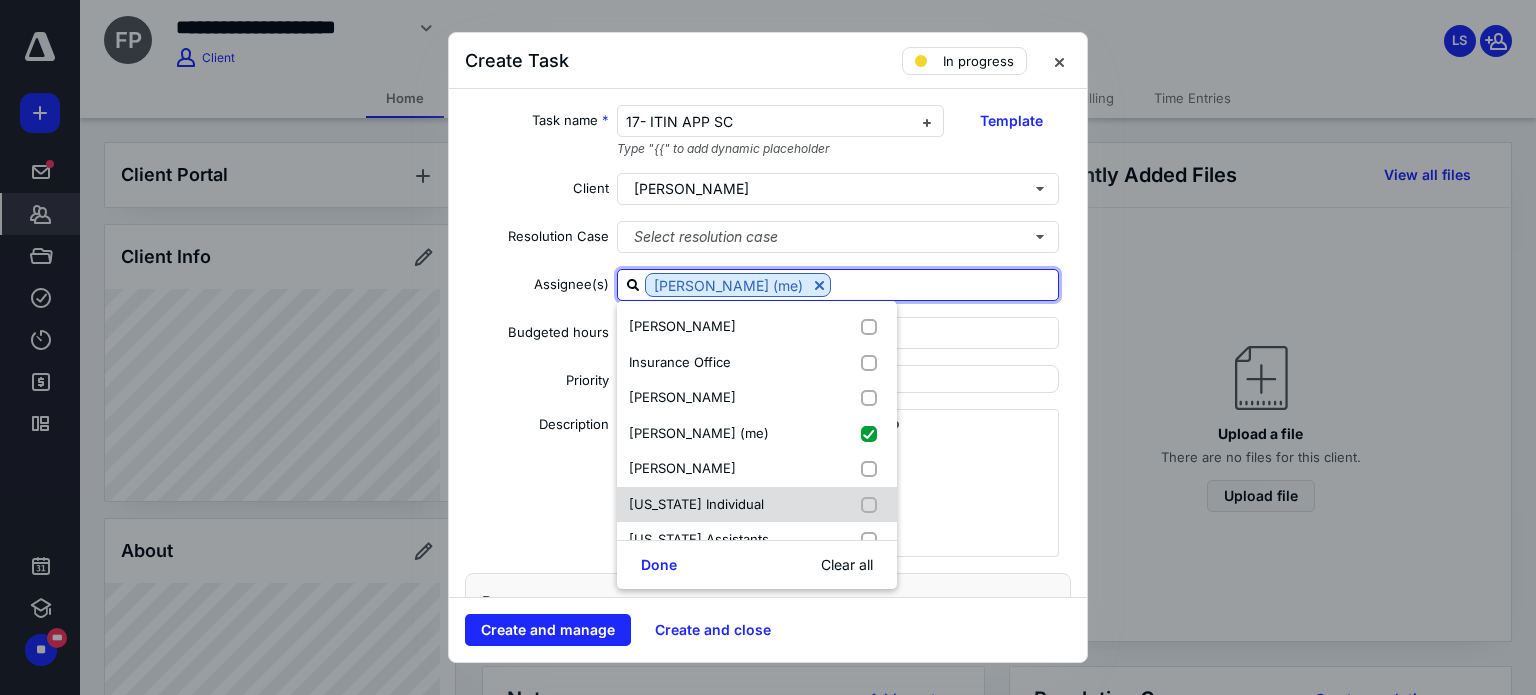 click on "[US_STATE] Individual" at bounding box center [696, 504] 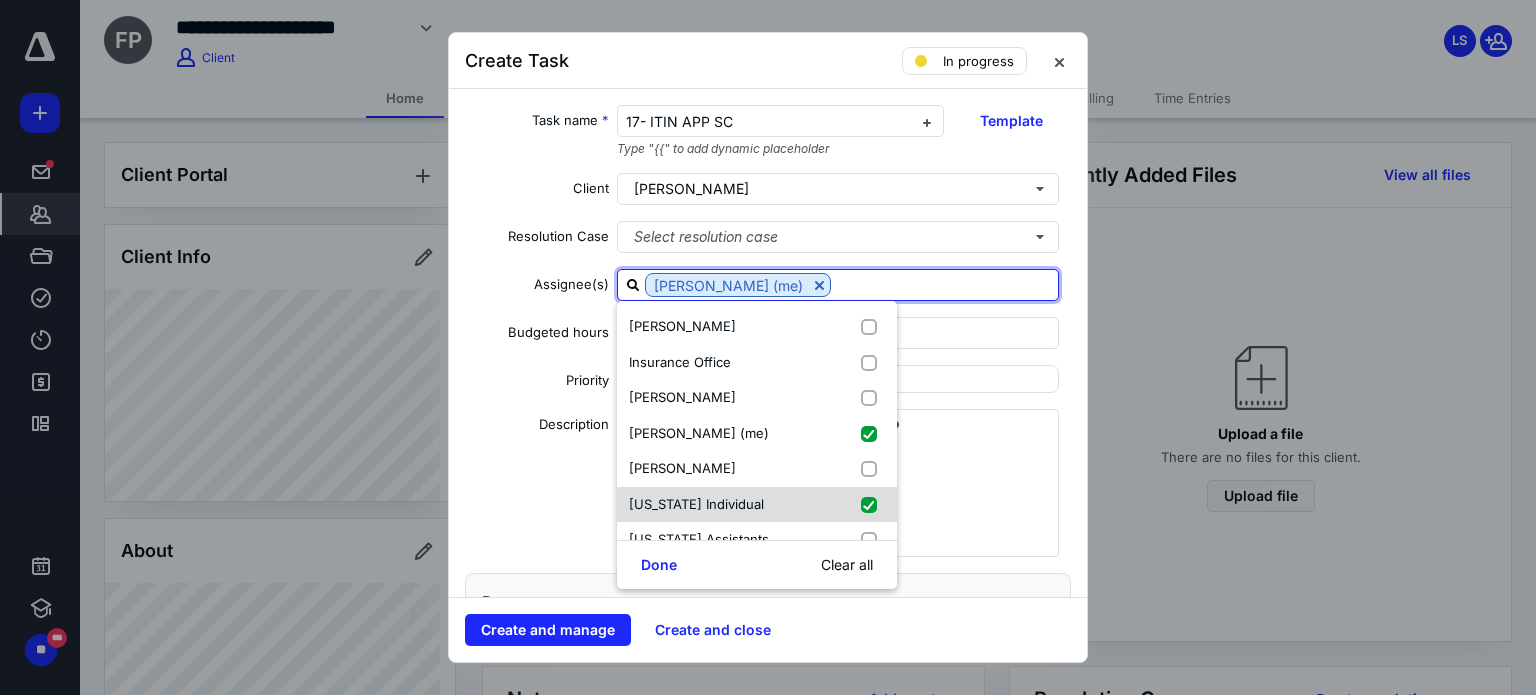checkbox on "true" 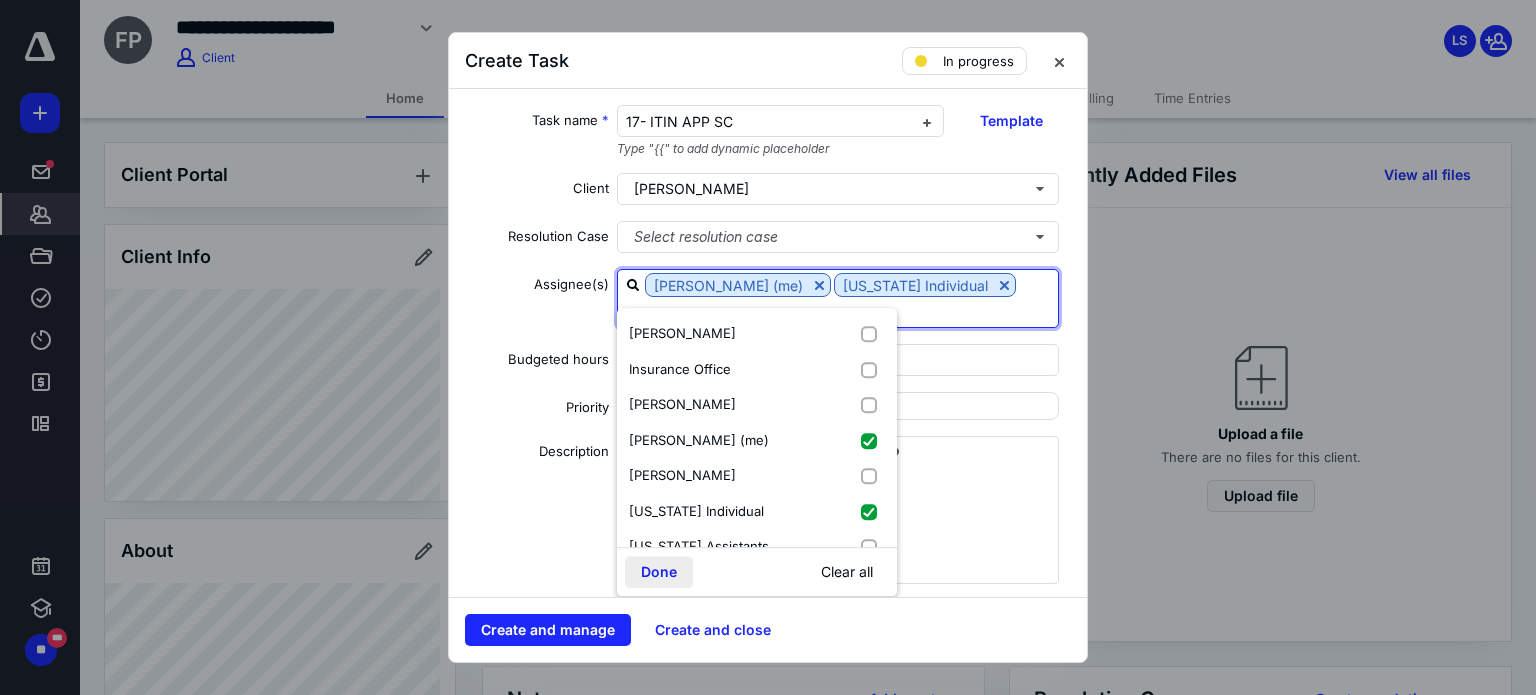 click on "Done" at bounding box center [659, 572] 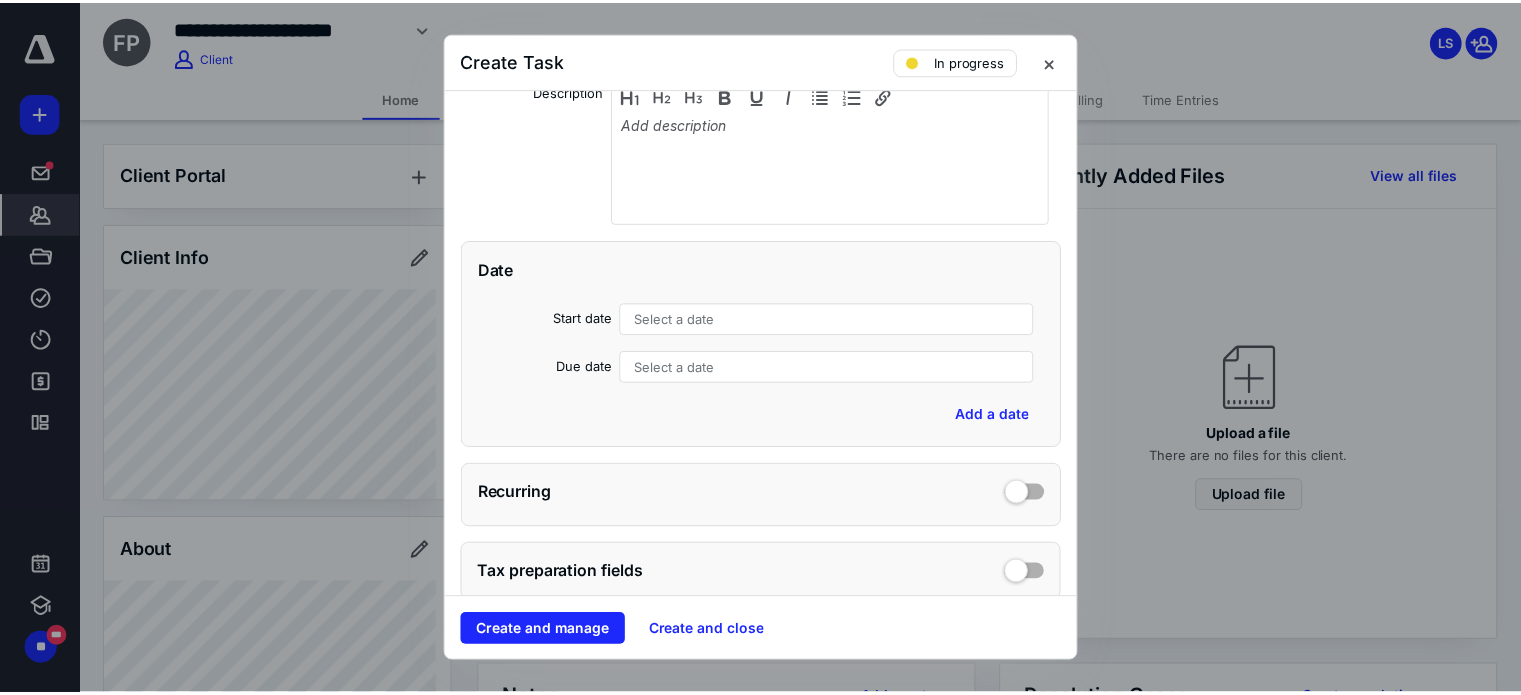 scroll, scrollTop: 400, scrollLeft: 0, axis: vertical 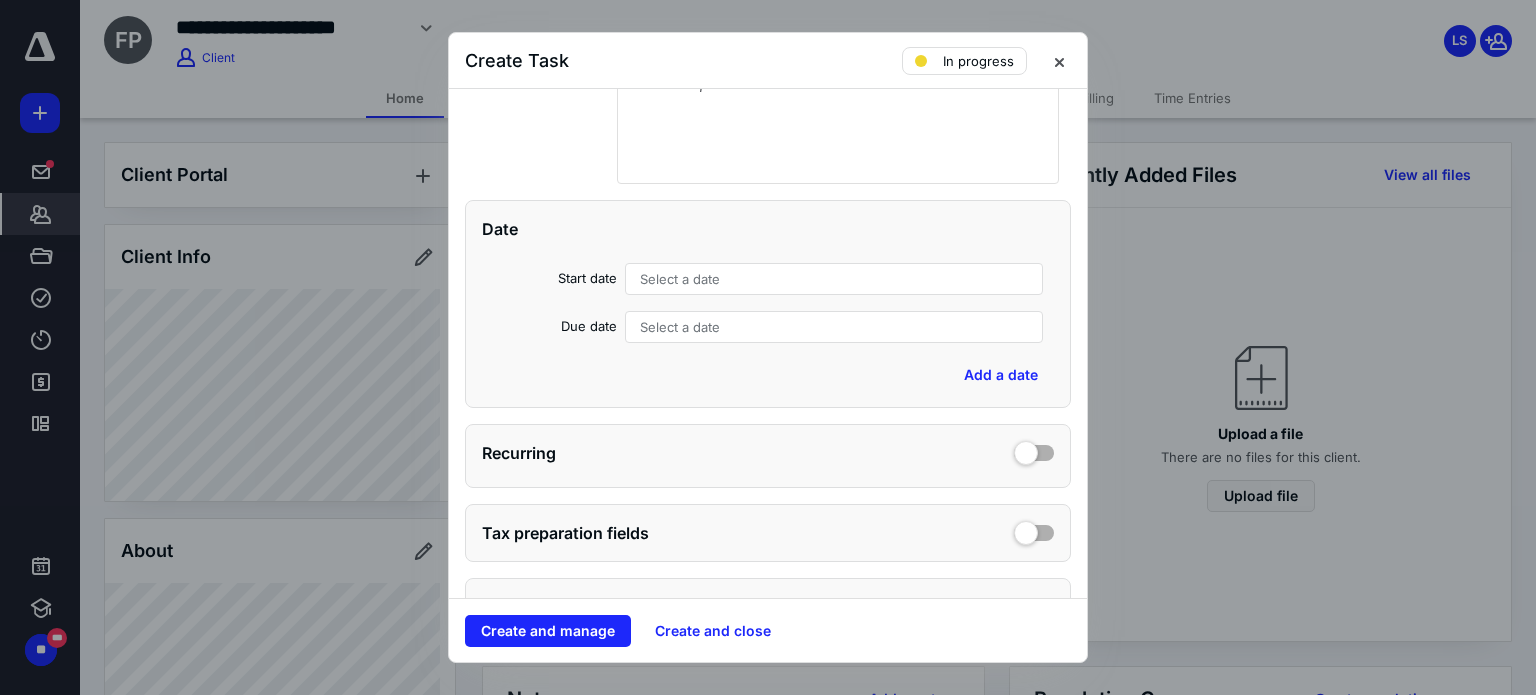 click on "Select a date" at bounding box center [834, 279] 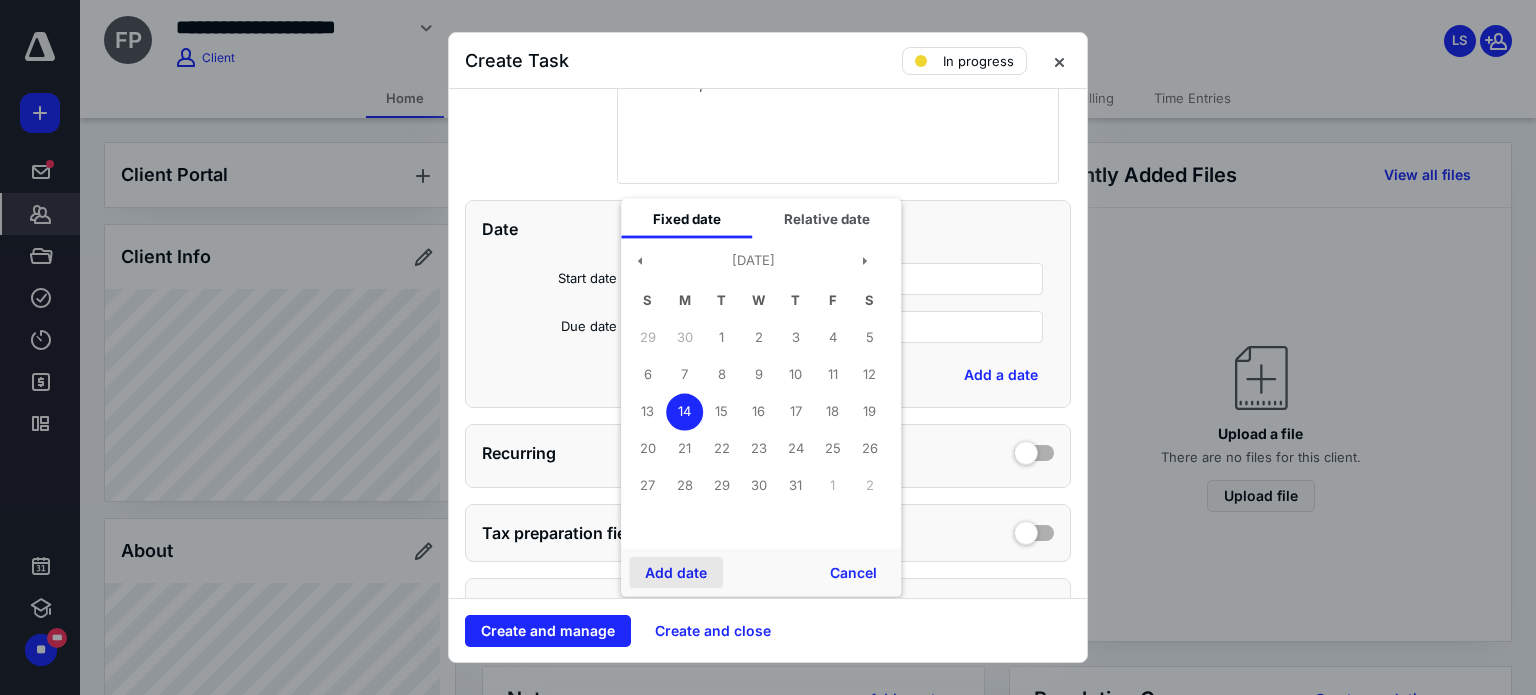 click on "Add date" at bounding box center [676, 573] 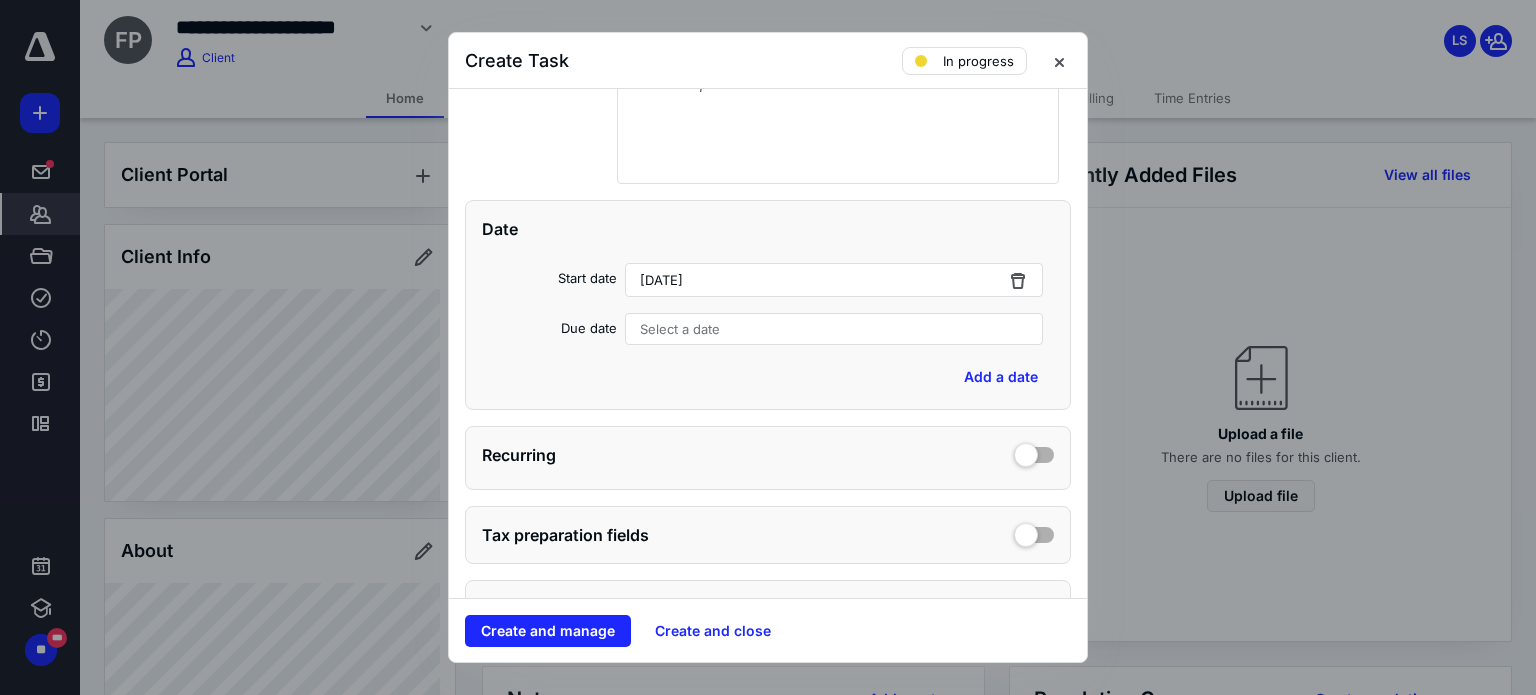 click on "Select a date" at bounding box center [834, 329] 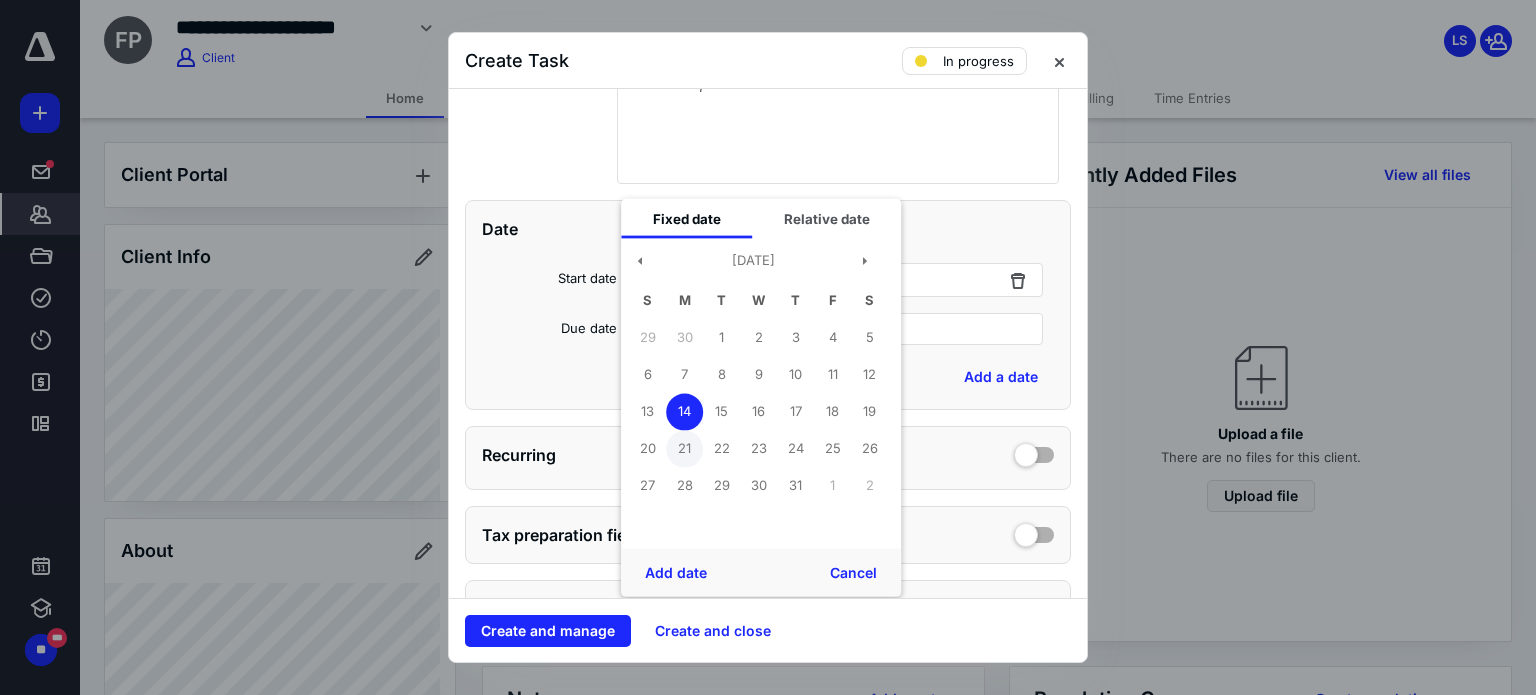 click on "21" at bounding box center [684, 448] 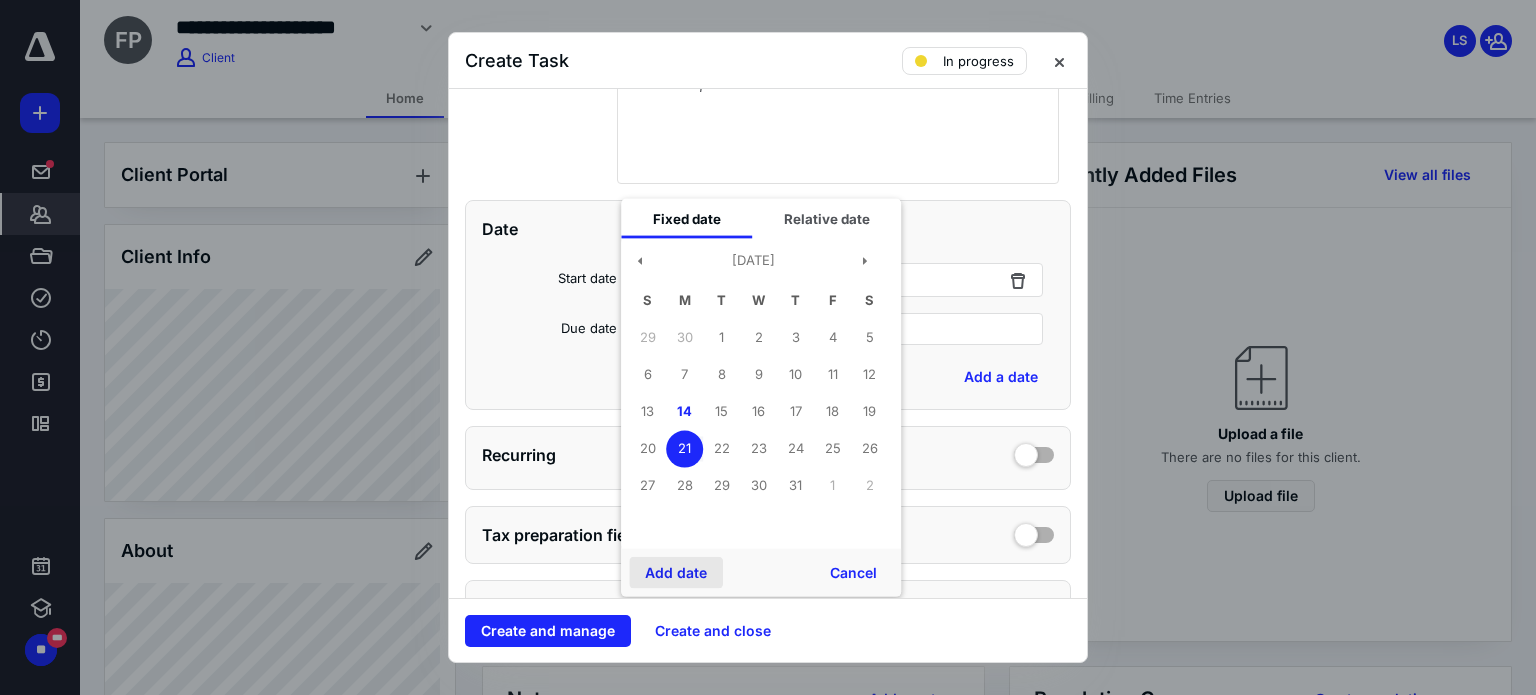 click on "Add date" at bounding box center (676, 573) 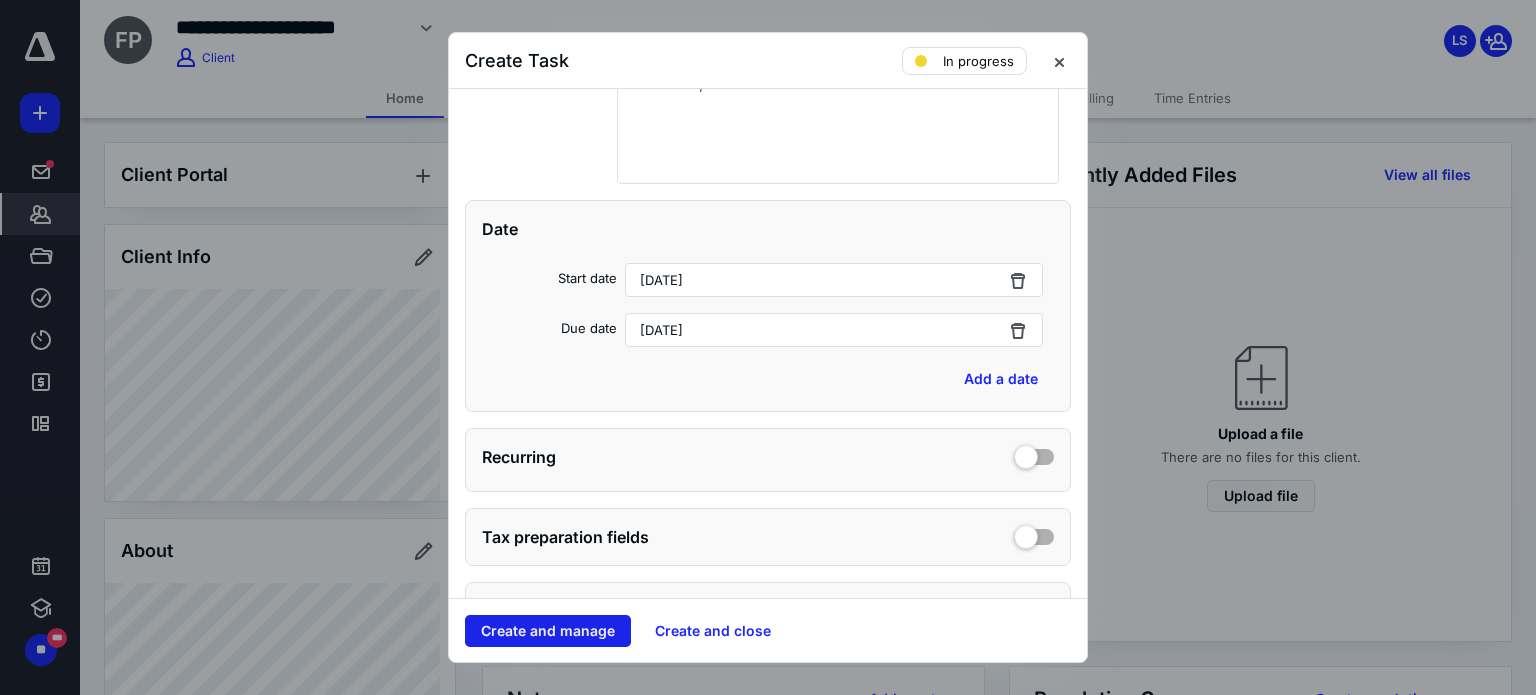 click on "Create and manage" at bounding box center [548, 631] 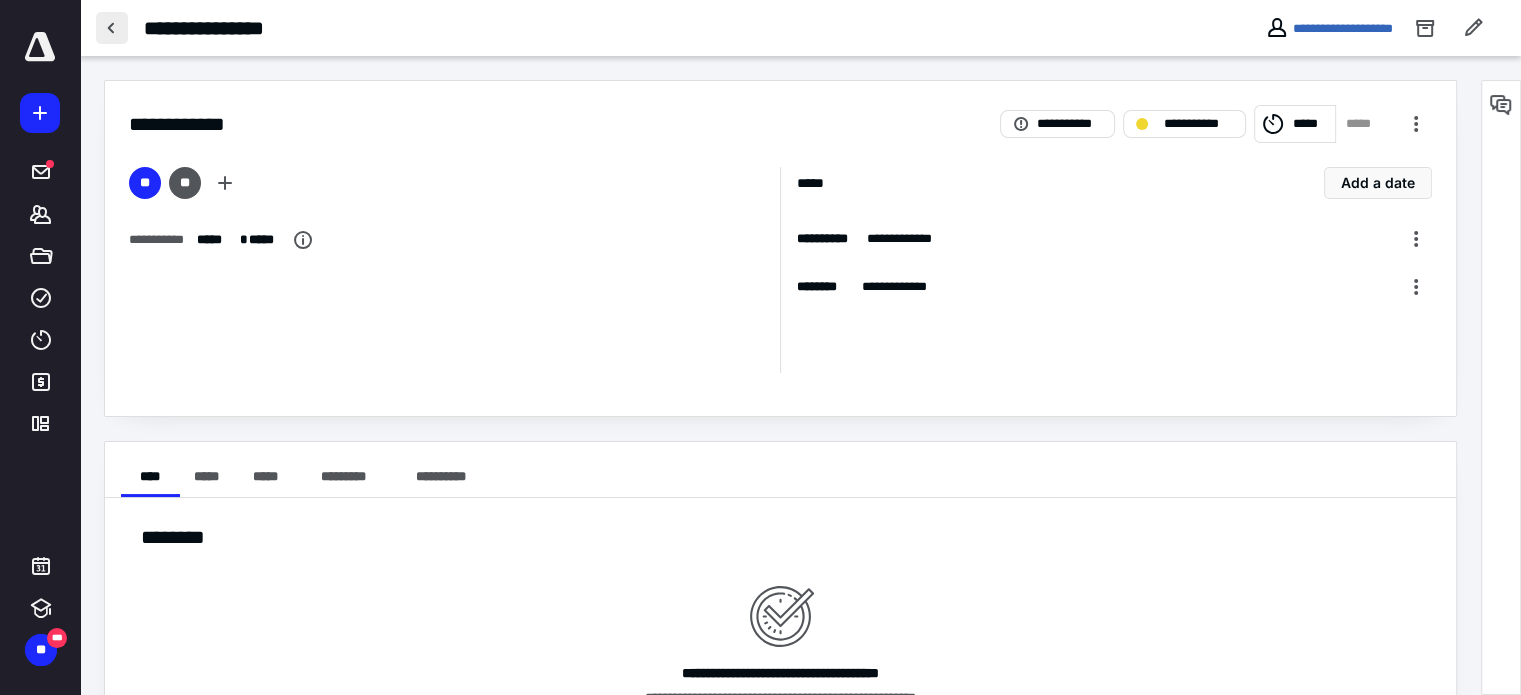 click at bounding box center [112, 28] 